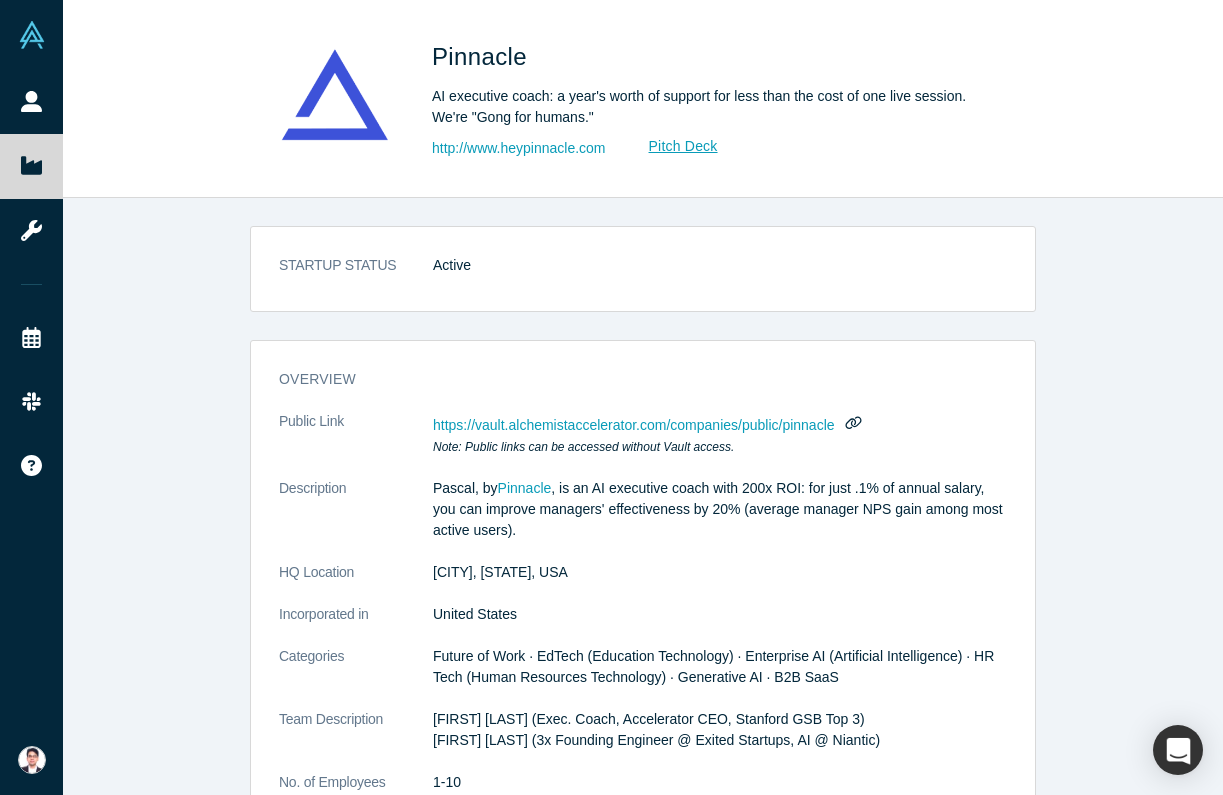 scroll, scrollTop: 0, scrollLeft: 0, axis: both 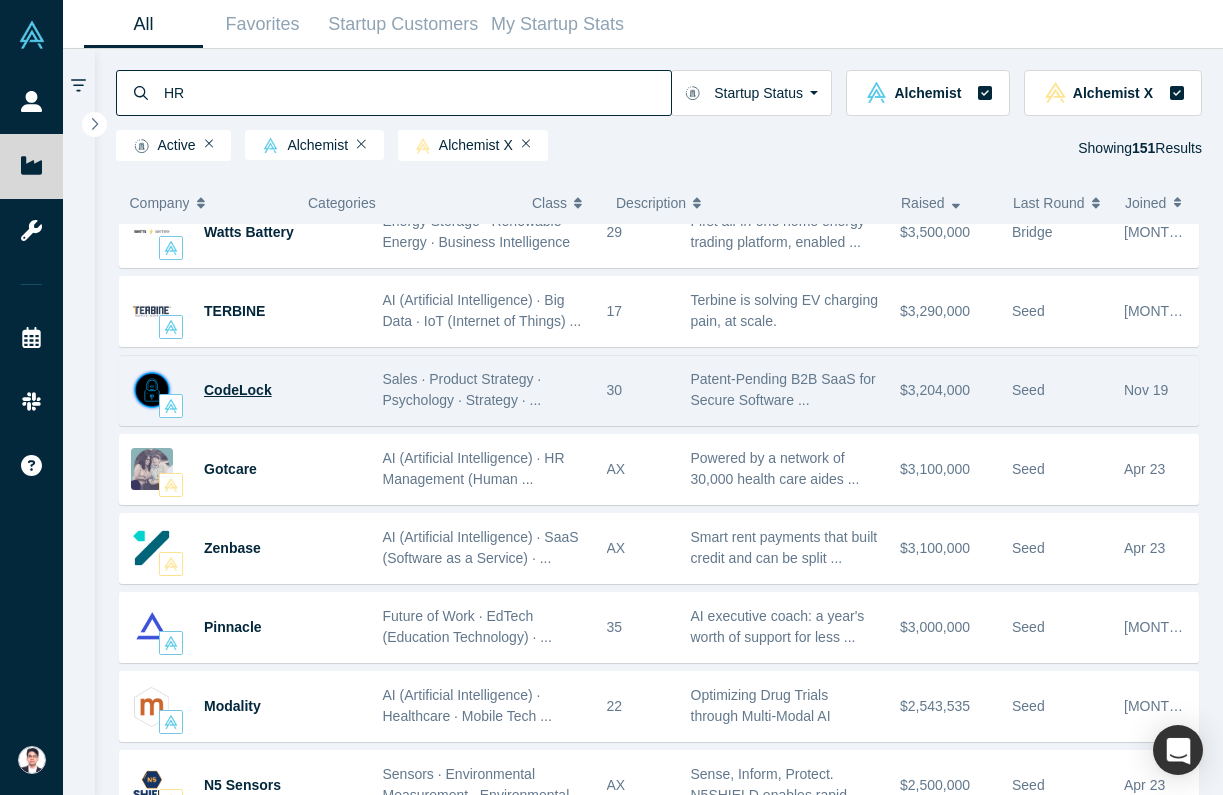 click on "CodeLock" at bounding box center (238, 390) 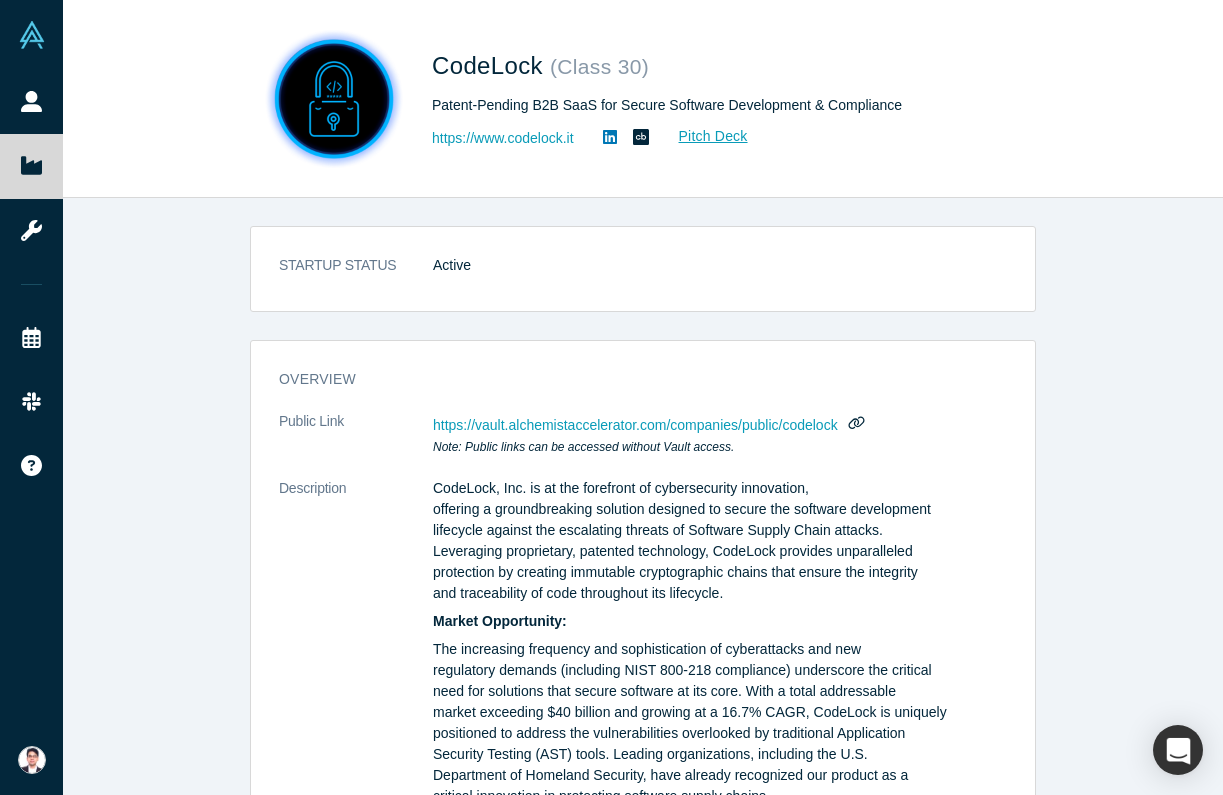 scroll, scrollTop: 157, scrollLeft: 0, axis: vertical 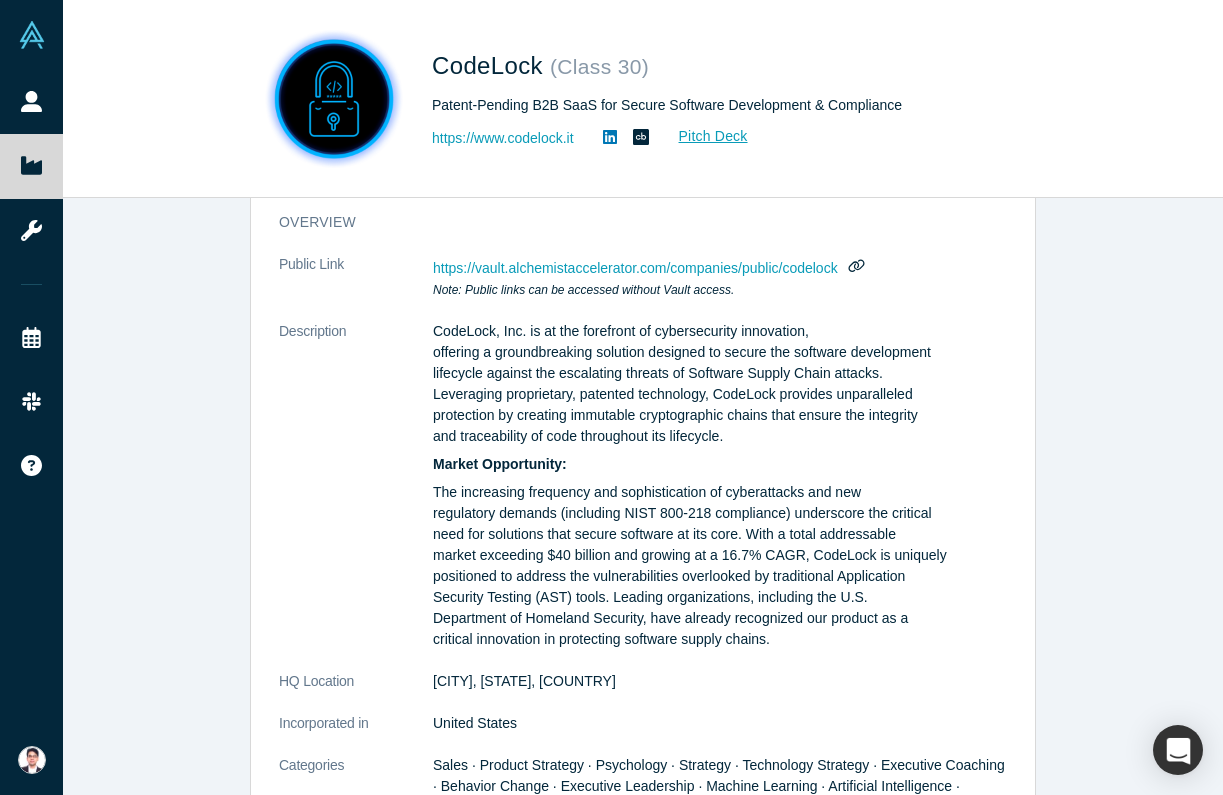 click on "CodeLock, Inc. is at the forefront of cybersecurity innovation,
offering a groundbreaking solution designed to secure the software development
lifecycle against the escalating threats of Software Supply Chain attacks.
Leveraging proprietary, patented technology, CodeLock provides unparalleled
protection by creating immutable cryptographic chains that ensure the integrity
and traceability of code throughout its lifecycle." at bounding box center (720, 384) 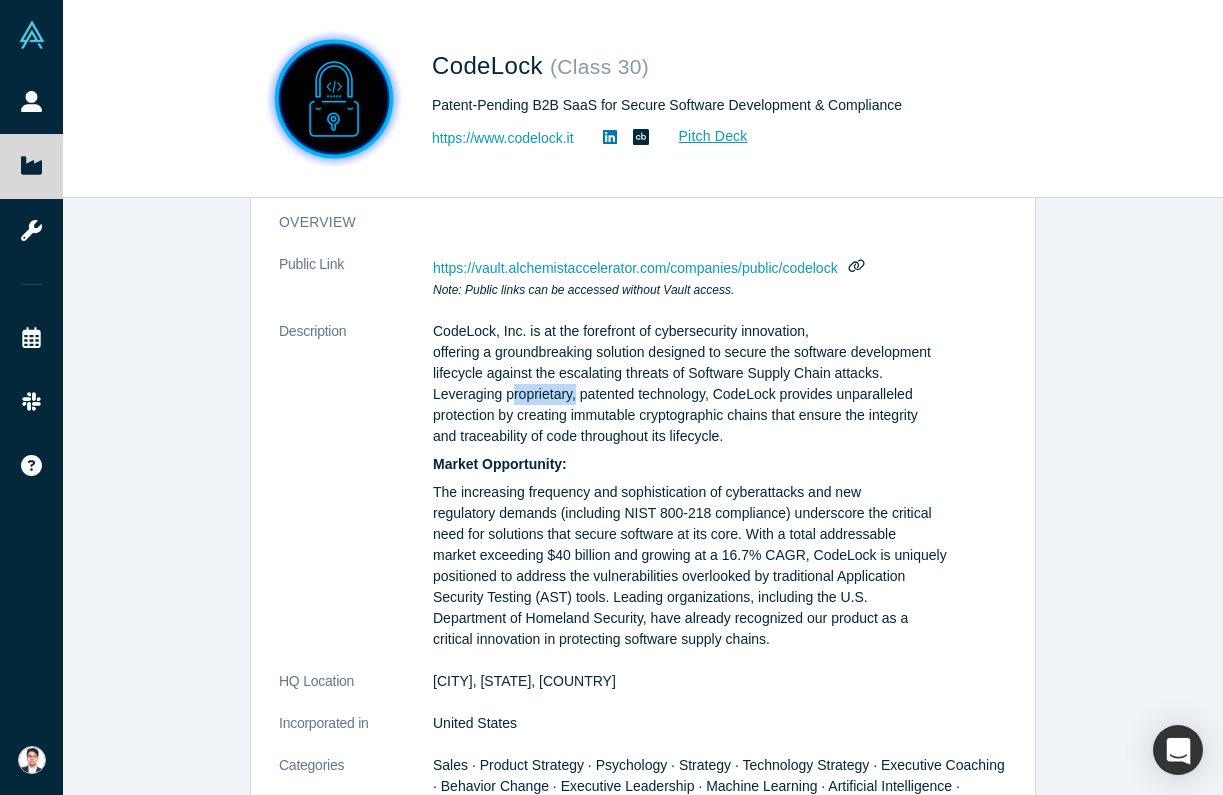 click on "CodeLock, Inc. is at the forefront of cybersecurity innovation,
offering a groundbreaking solution designed to secure the software development
lifecycle against the escalating threats of Software Supply Chain attacks.
Leveraging proprietary, patented technology, CodeLock provides unparalleled
protection by creating immutable cryptographic chains that ensure the integrity
and traceability of code throughout its lifecycle." at bounding box center (720, 384) 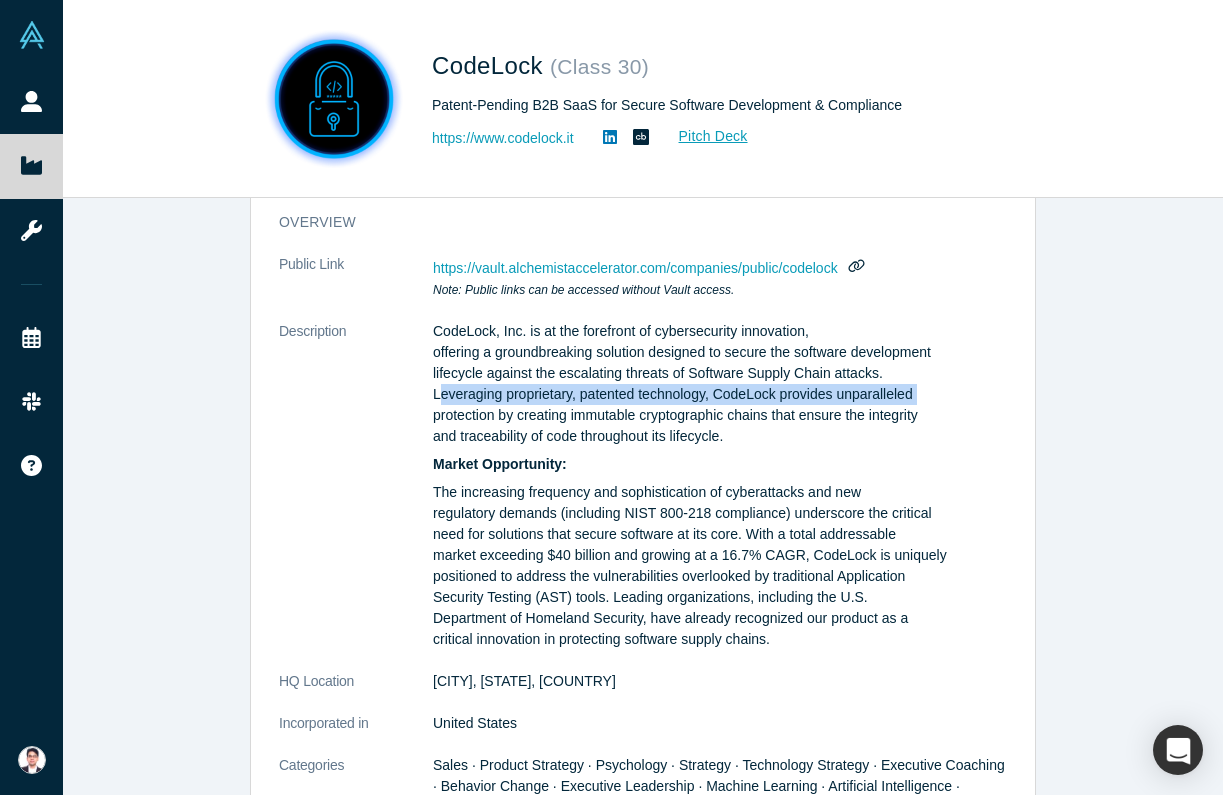 click on "CodeLock, Inc. is at the forefront of cybersecurity innovation,
offering a groundbreaking solution designed to secure the software development
lifecycle against the escalating threats of Software Supply Chain attacks.
Leveraging proprietary, patented technology, CodeLock provides unparalleled
protection by creating immutable cryptographic chains that ensure the integrity
and traceability of code throughout its lifecycle." at bounding box center [720, 384] 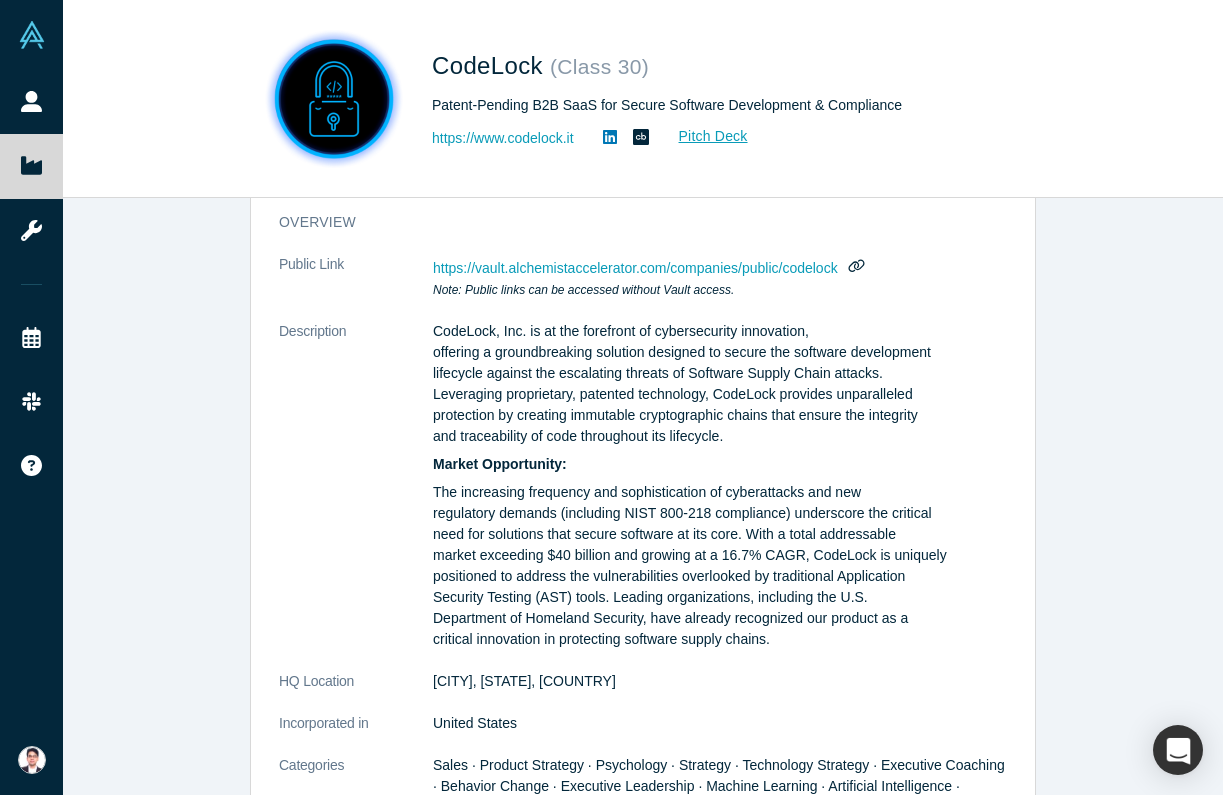 drag, startPoint x: 781, startPoint y: 430, endPoint x: 433, endPoint y: 325, distance: 363.49554 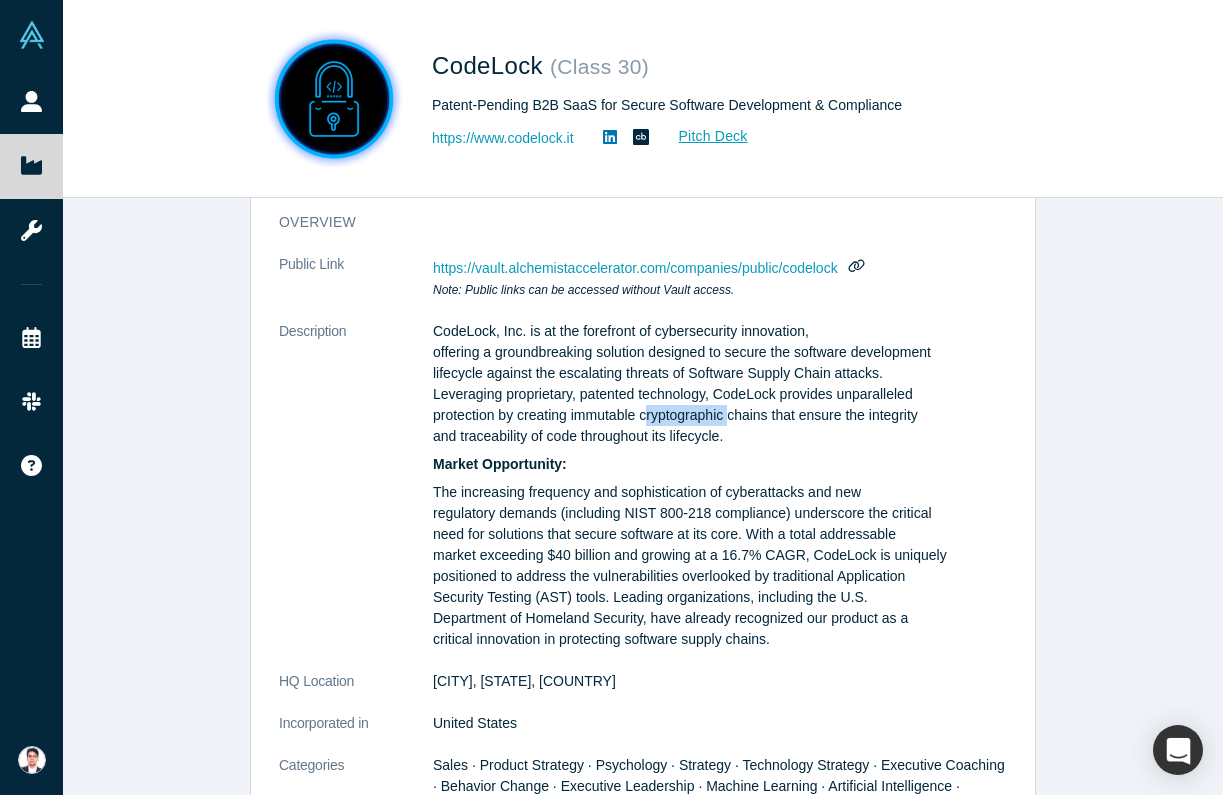 click on "CodeLock, Inc. is at the forefront of cybersecurity innovation,
offering a groundbreaking solution designed to secure the software development
lifecycle against the escalating threats of Software Supply Chain attacks.
Leveraging proprietary, patented technology, CodeLock provides unparalleled
protection by creating immutable cryptographic chains that ensure the integrity
and traceability of code throughout its lifecycle." at bounding box center [720, 384] 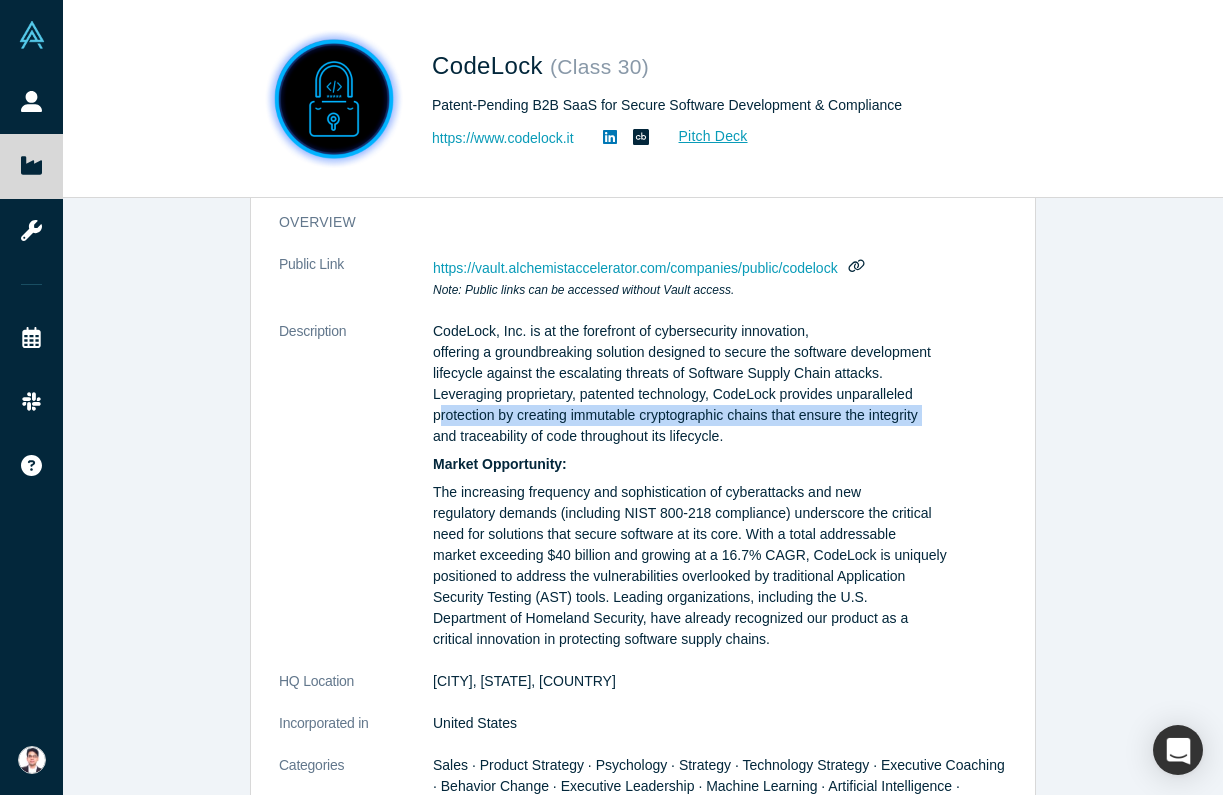 click on "CodeLock, Inc. is at the forefront of cybersecurity innovation,
offering a groundbreaking solution designed to secure the software development
lifecycle against the escalating threats of Software Supply Chain attacks.
Leveraging proprietary, patented technology, CodeLock provides unparalleled
protection by creating immutable cryptographic chains that ensure the integrity
and traceability of code throughout its lifecycle." at bounding box center (720, 384) 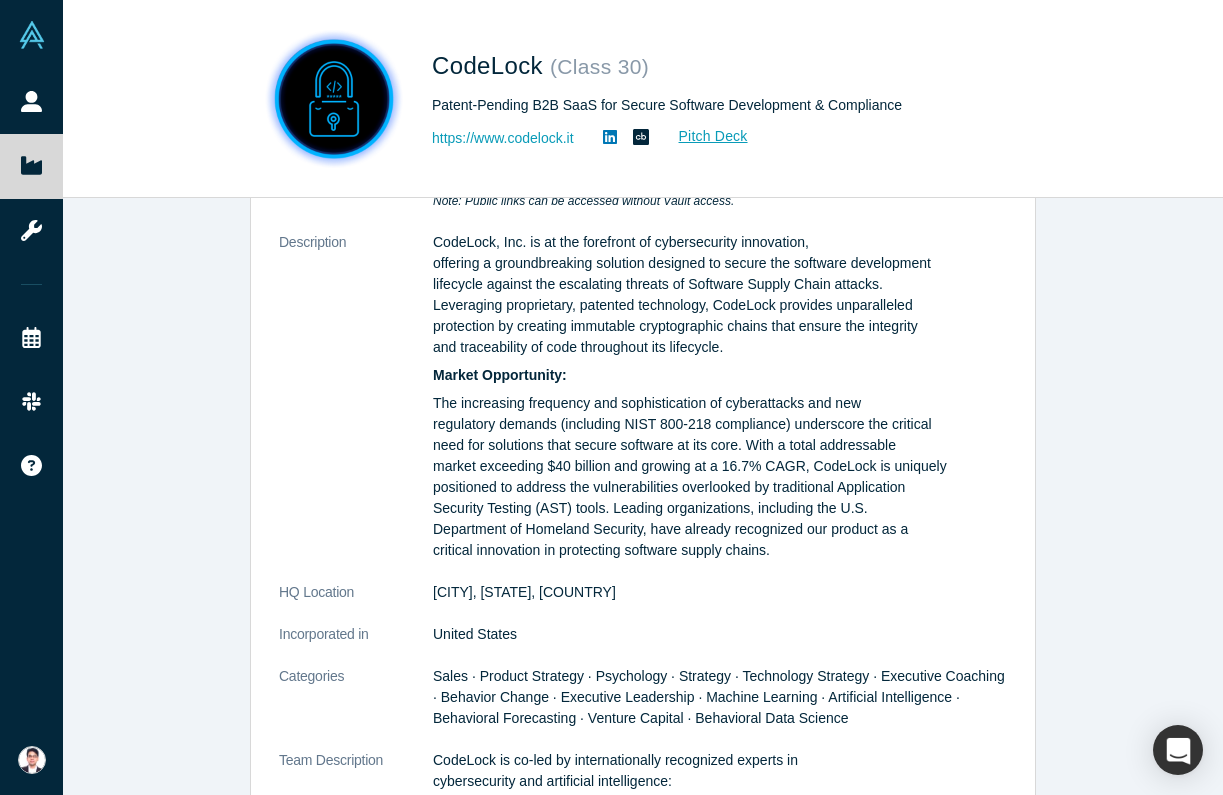 scroll, scrollTop: 252, scrollLeft: 0, axis: vertical 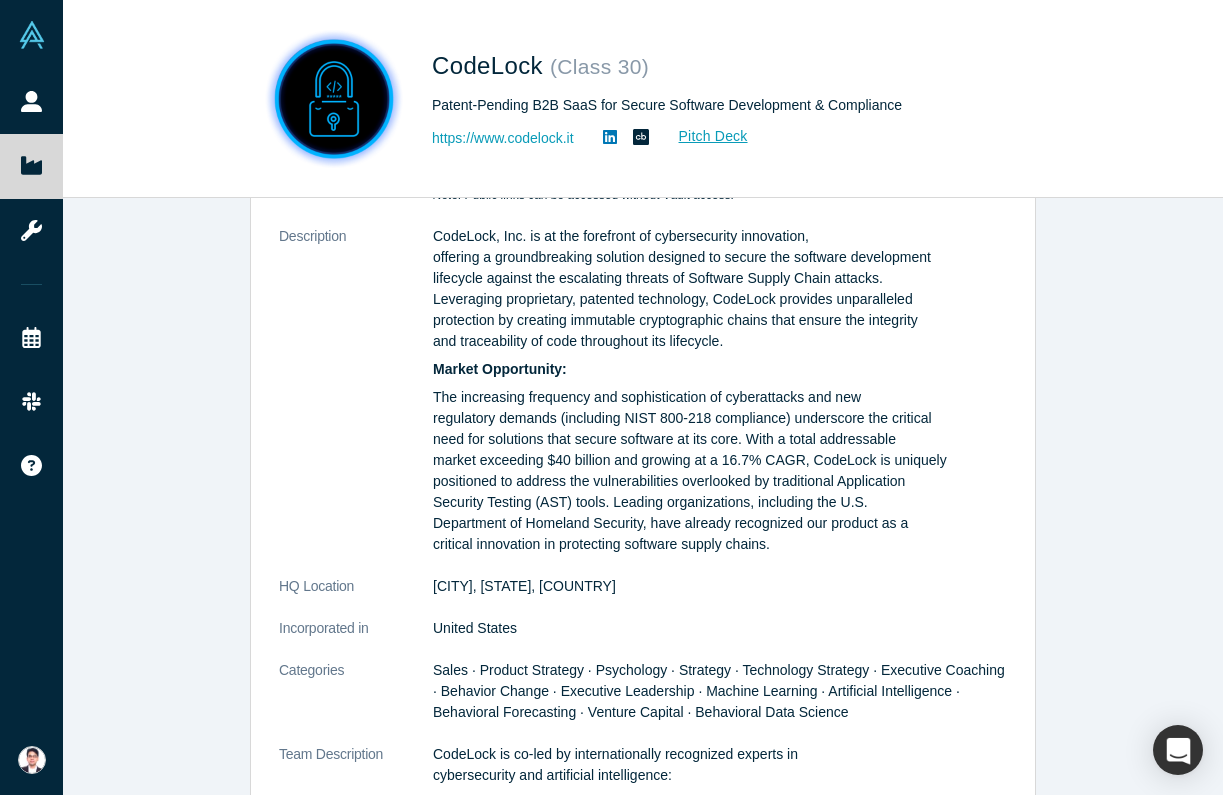 click on "The increasing frequency and sophistication of cyberattacks and new
regulatory demands (including NIST 800-218 compliance) underscore the critical
need for solutions that secure software at its core. With a total addressable
market exceeding $40 billion and growing at a 16.7% CAGR, CodeLock is uniquely
positioned to address the vulnerabilities overlooked by traditional Application
Security Testing (AST) tools. Leading organizations, including the U.S.
Department of Homeland Security, have already recognized our product as a
critical innovation in protecting software supply chains." at bounding box center (720, 471) 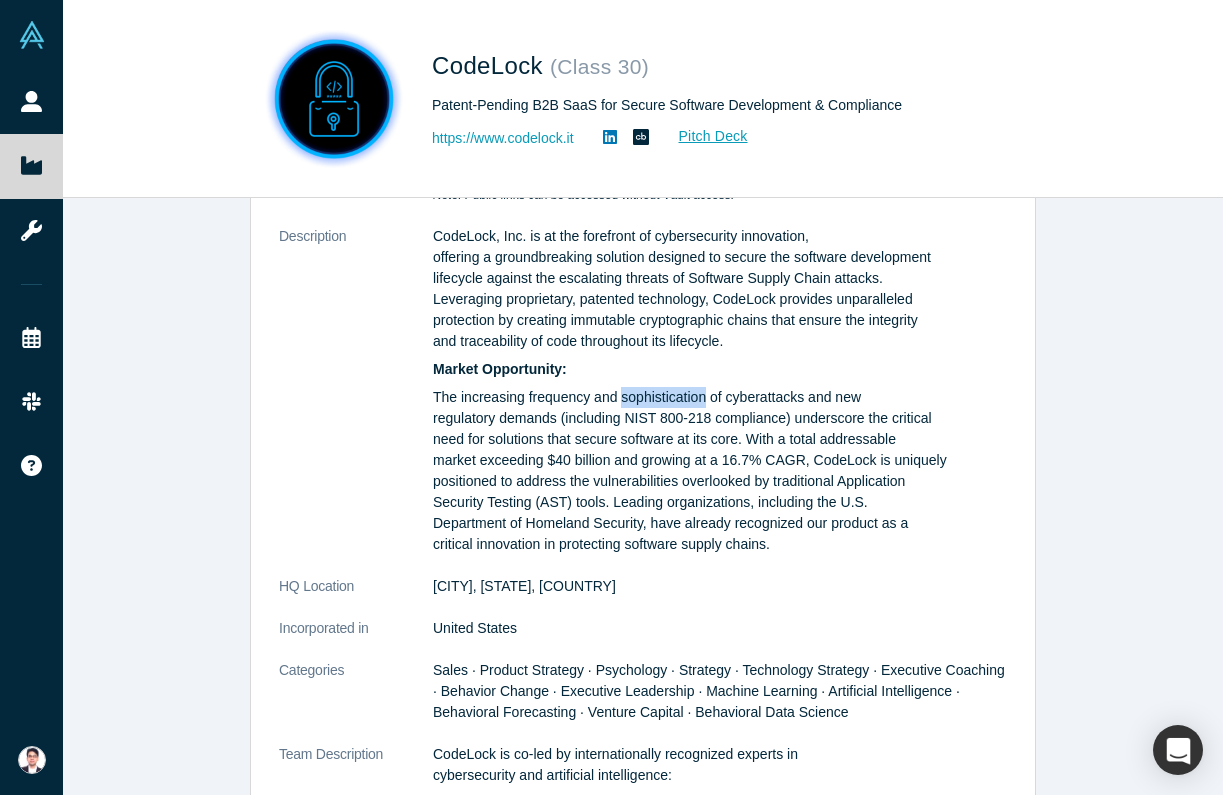 click on "The increasing frequency and sophistication of cyberattacks and new
regulatory demands (including NIST 800-218 compliance) underscore the critical
need for solutions that secure software at its core. With a total addressable
market exceeding $40 billion and growing at a 16.7% CAGR, CodeLock is uniquely
positioned to address the vulnerabilities overlooked by traditional Application
Security Testing (AST) tools. Leading organizations, including the U.S.
Department of Homeland Security, have already recognized our product as a
critical innovation in protecting software supply chains." at bounding box center [720, 471] 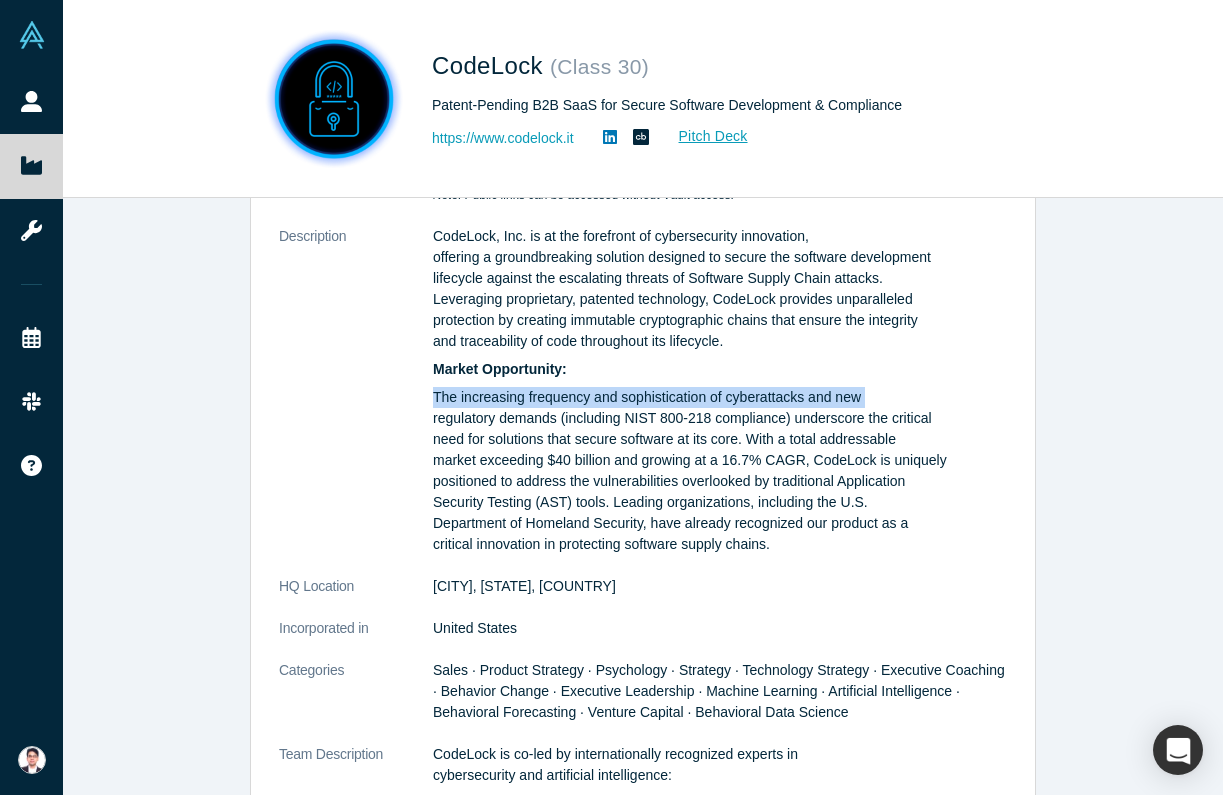 click on "The increasing frequency and sophistication of cyberattacks and new
regulatory demands (including NIST 800-218 compliance) underscore the critical
need for solutions that secure software at its core. With a total addressable
market exceeding $40 billion and growing at a 16.7% CAGR, CodeLock is uniquely
positioned to address the vulnerabilities overlooked by traditional Application
Security Testing (AST) tools. Leading organizations, including the U.S.
Department of Homeland Security, have already recognized our product as a
critical innovation in protecting software supply chains." at bounding box center (720, 471) 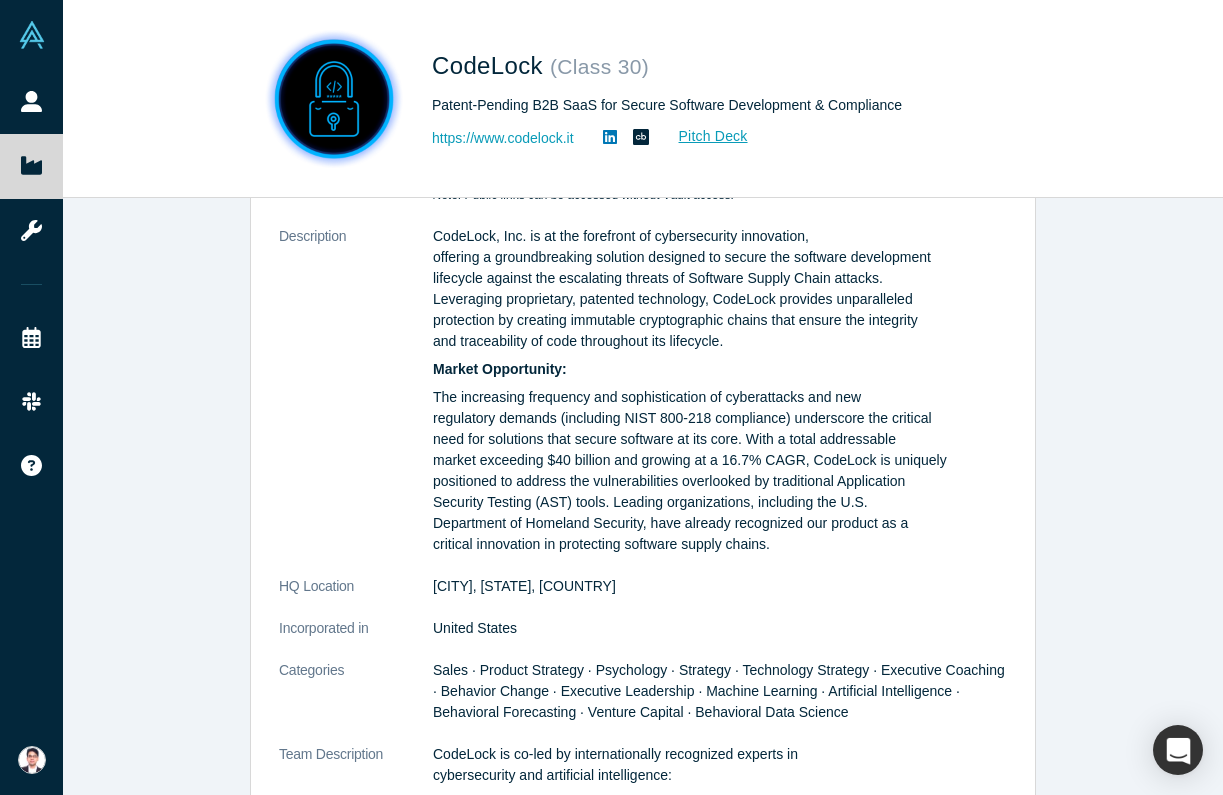 click on "The increasing frequency and sophistication of cyberattacks and new
regulatory demands (including NIST 800-218 compliance) underscore the critical
need for solutions that secure software at its core. With a total addressable
market exceeding $40 billion and growing at a 16.7% CAGR, CodeLock is uniquely
positioned to address the vulnerabilities overlooked by traditional Application
Security Testing (AST) tools. Leading organizations, including the U.S.
Department of Homeland Security, have already recognized our product as a
critical innovation in protecting software supply chains." at bounding box center [720, 471] 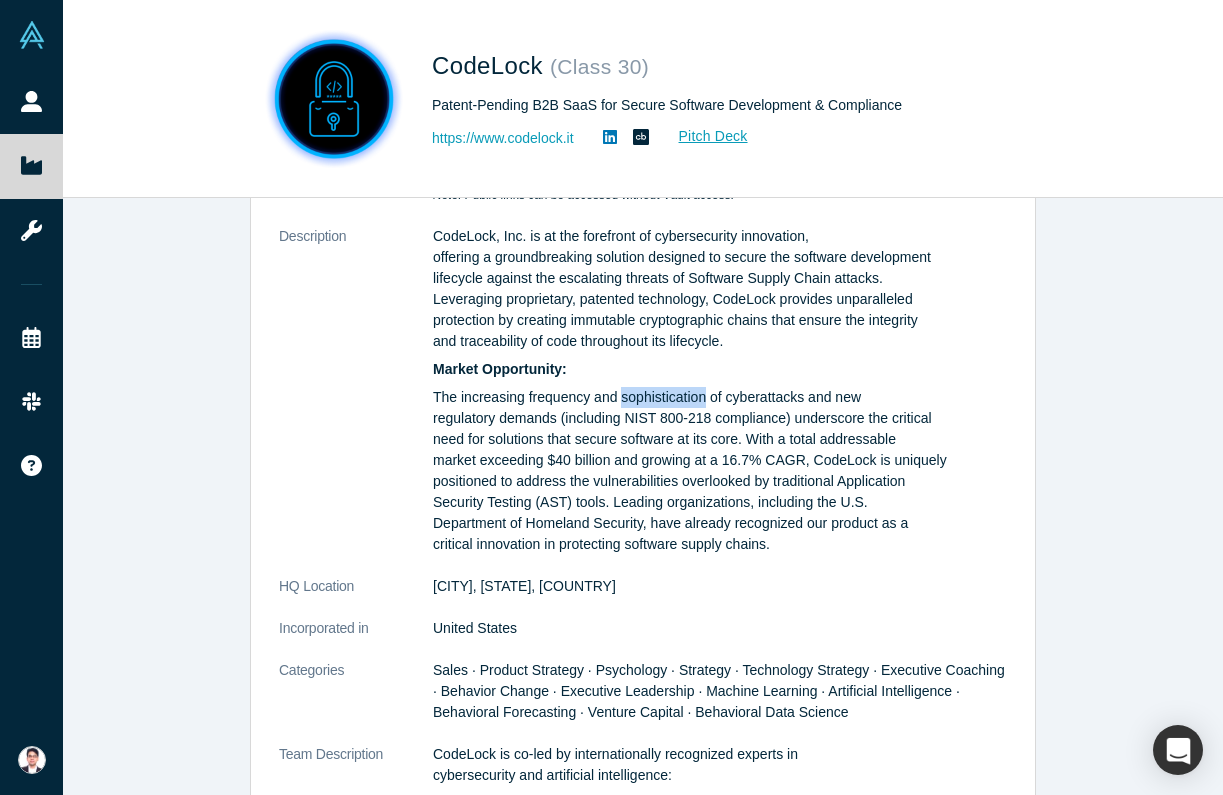 click on "The increasing frequency and sophistication of cyberattacks and new
regulatory demands (including NIST 800-218 compliance) underscore the critical
need for solutions that secure software at its core. With a total addressable
market exceeding $40 billion and growing at a 16.7% CAGR, CodeLock is uniquely
positioned to address the vulnerabilities overlooked by traditional Application
Security Testing (AST) tools. Leading organizations, including the U.S.
Department of Homeland Security, have already recognized our product as a
critical innovation in protecting software supply chains." at bounding box center (720, 471) 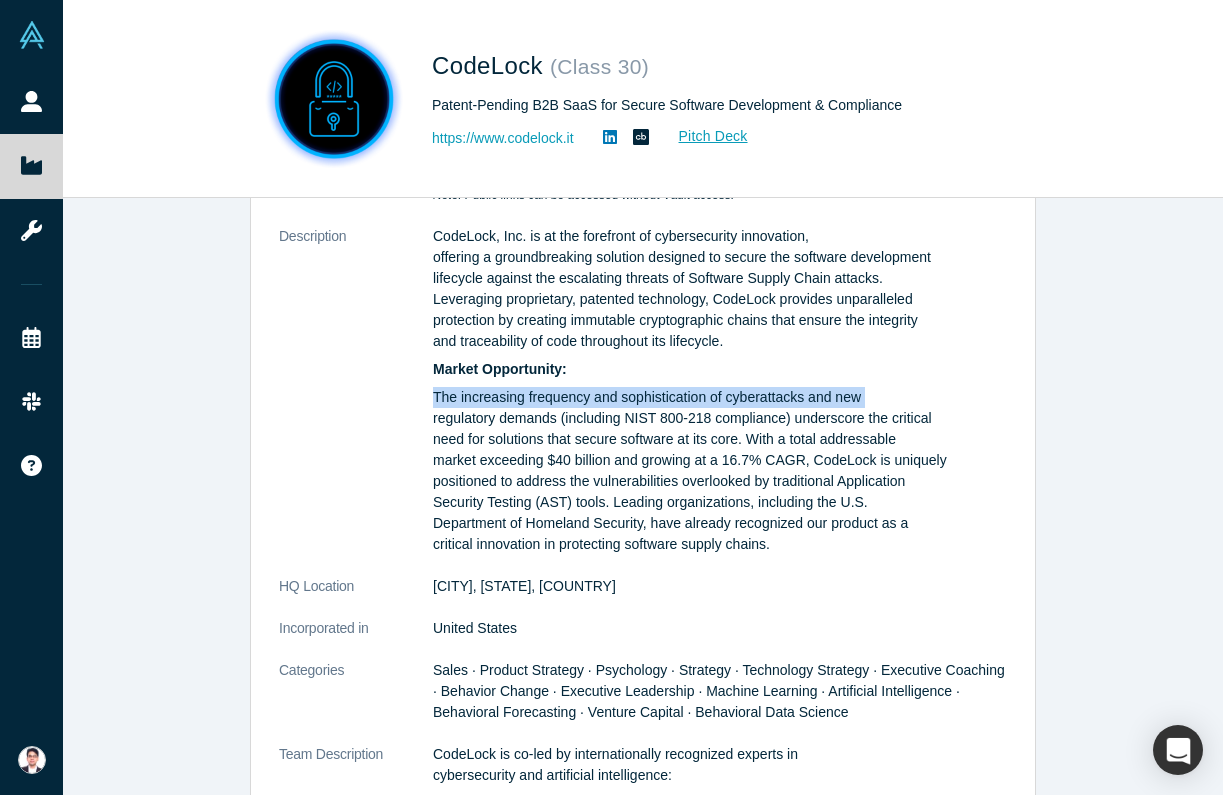 click on "The increasing frequency and sophistication of cyberattacks and new
regulatory demands (including NIST 800-218 compliance) underscore the critical
need for solutions that secure software at its core. With a total addressable
market exceeding $40 billion and growing at a 16.7% CAGR, CodeLock is uniquely
positioned to address the vulnerabilities overlooked by traditional Application
Security Testing (AST) tools. Leading organizations, including the U.S.
Department of Homeland Security, have already recognized our product as a
critical innovation in protecting software supply chains." at bounding box center (720, 471) 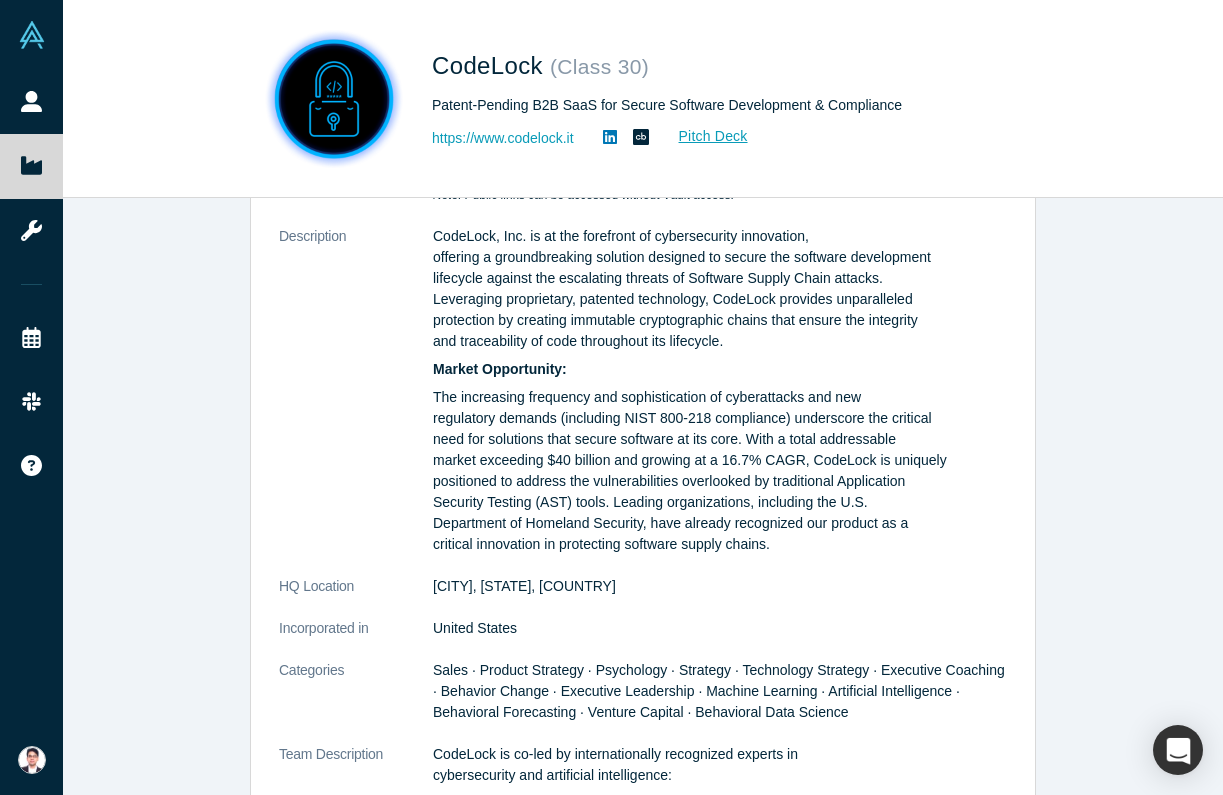 click on "The increasing frequency and sophistication of cyberattacks and new
regulatory demands (including NIST 800-218 compliance) underscore the critical
need for solutions that secure software at its core. With a total addressable
market exceeding $40 billion and growing at a 16.7% CAGR, CodeLock is uniquely
positioned to address the vulnerabilities overlooked by traditional Application
Security Testing (AST) tools. Leading organizations, including the U.S.
Department of Homeland Security, have already recognized our product as a
critical innovation in protecting software supply chains." at bounding box center (720, 471) 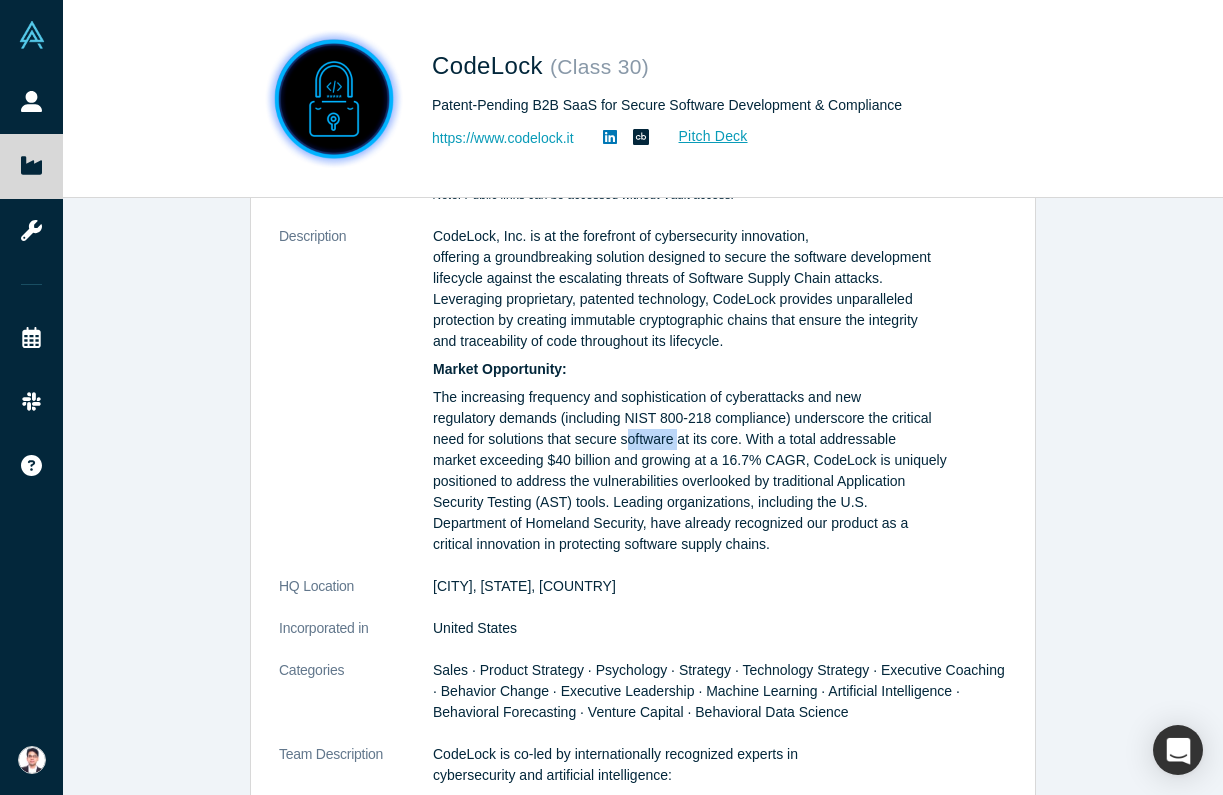 click on "The increasing frequency and sophistication of cyberattacks and new
regulatory demands (including NIST 800-218 compliance) underscore the critical
need for solutions that secure software at its core. With a total addressable
market exceeding $40 billion and growing at a 16.7% CAGR, CodeLock is uniquely
positioned to address the vulnerabilities overlooked by traditional Application
Security Testing (AST) tools. Leading organizations, including the U.S.
Department of Homeland Security, have already recognized our product as a
critical innovation in protecting software supply chains." at bounding box center (720, 471) 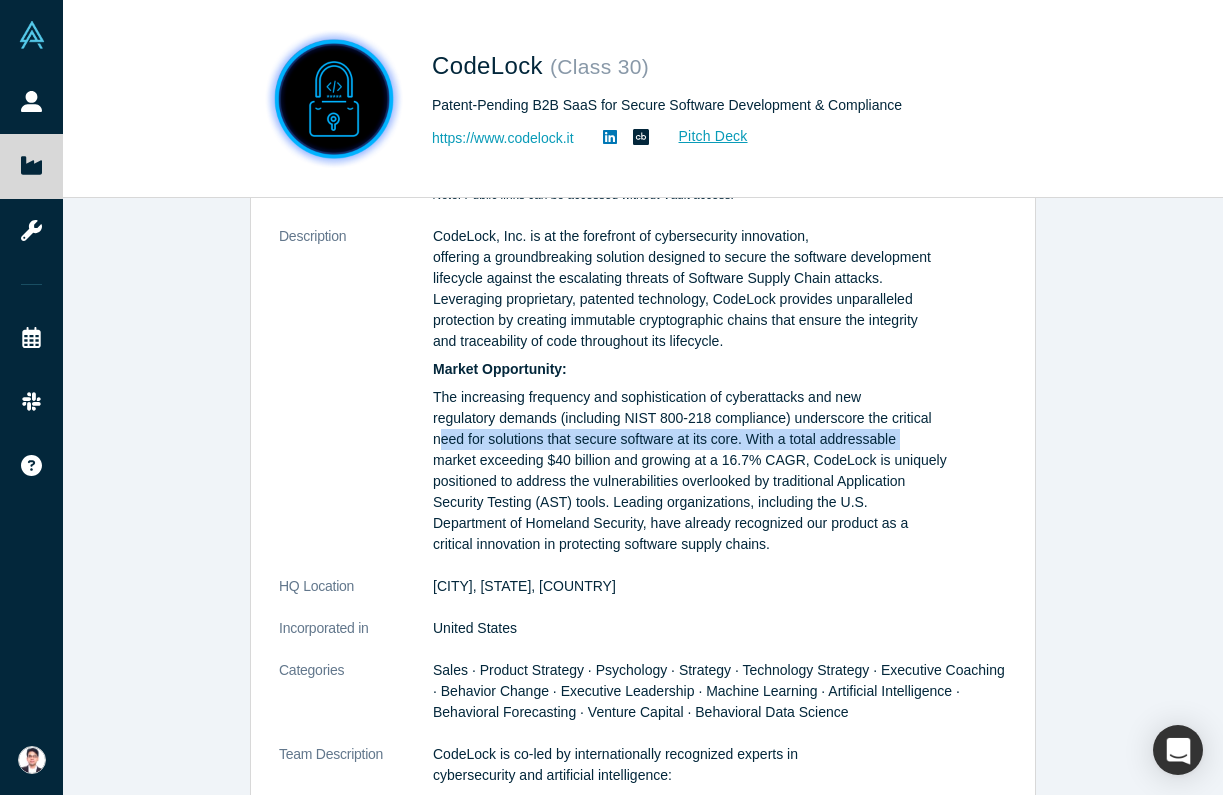 click on "The increasing frequency and sophistication of cyberattacks and new
regulatory demands (including NIST 800-218 compliance) underscore the critical
need for solutions that secure software at its core. With a total addressable
market exceeding $40 billion and growing at a 16.7% CAGR, CodeLock is uniquely
positioned to address the vulnerabilities overlooked by traditional Application
Security Testing (AST) tools. Leading organizations, including the U.S.
Department of Homeland Security, have already recognized our product as a
critical innovation in protecting software supply chains." at bounding box center (720, 471) 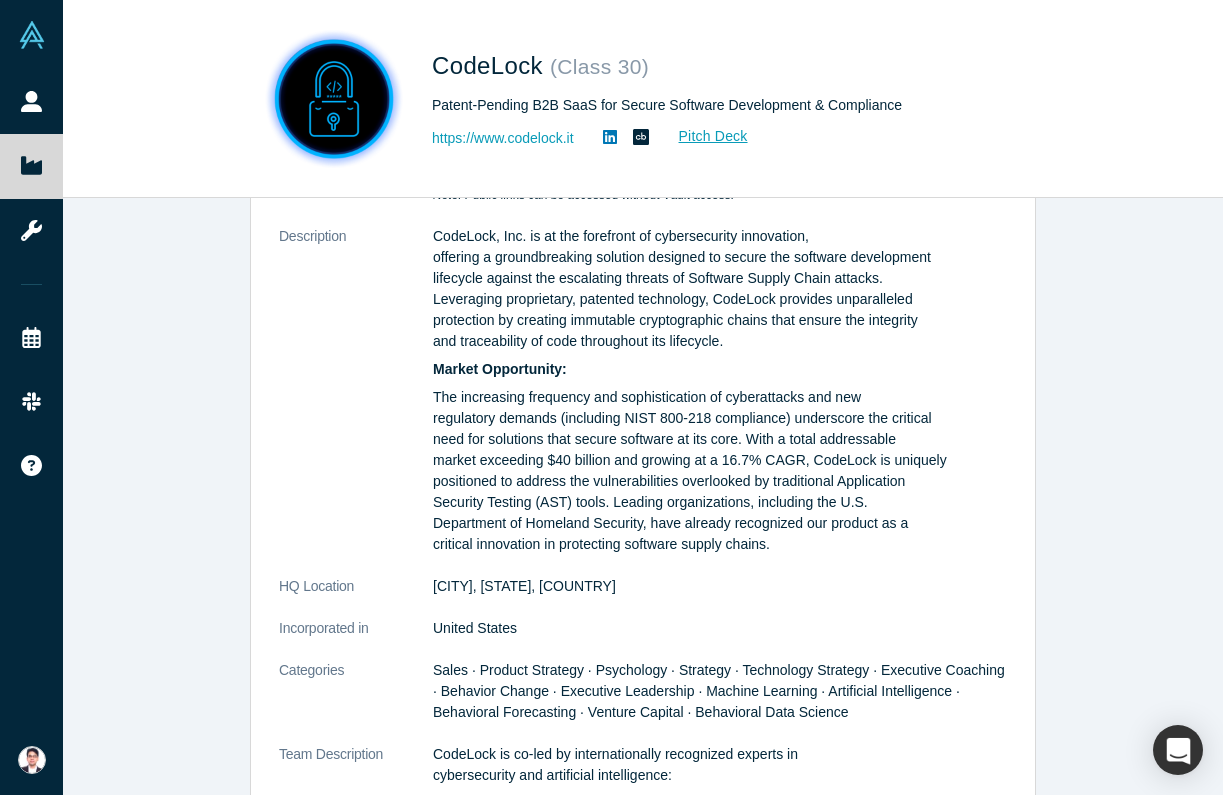 click on "The increasing frequency and sophistication of cyberattacks and new
regulatory demands (including NIST 800-218 compliance) underscore the critical
need for solutions that secure software at its core. With a total addressable
market exceeding $40 billion and growing at a 16.7% CAGR, CodeLock is uniquely
positioned to address the vulnerabilities overlooked by traditional Application
Security Testing (AST) tools. Leading organizations, including the U.S.
Department of Homeland Security, have already recognized our product as a
critical innovation in protecting software supply chains." at bounding box center (720, 471) 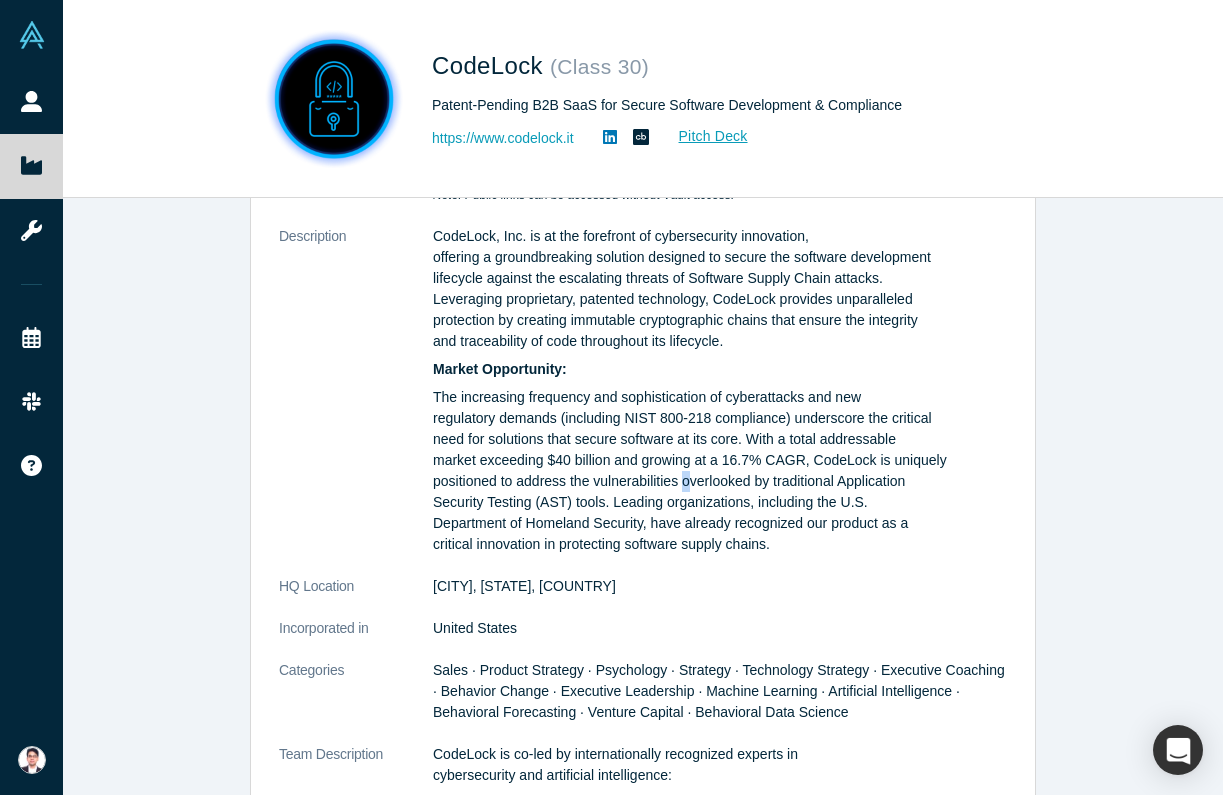 click on "The increasing frequency and sophistication of cyberattacks and new
regulatory demands (including NIST 800-218 compliance) underscore the critical
need for solutions that secure software at its core. With a total addressable
market exceeding $40 billion and growing at a 16.7% CAGR, CodeLock is uniquely
positioned to address the vulnerabilities overlooked by traditional Application
Security Testing (AST) tools. Leading organizations, including the U.S.
Department of Homeland Security, have already recognized our product as a
critical innovation in protecting software supply chains." at bounding box center (720, 471) 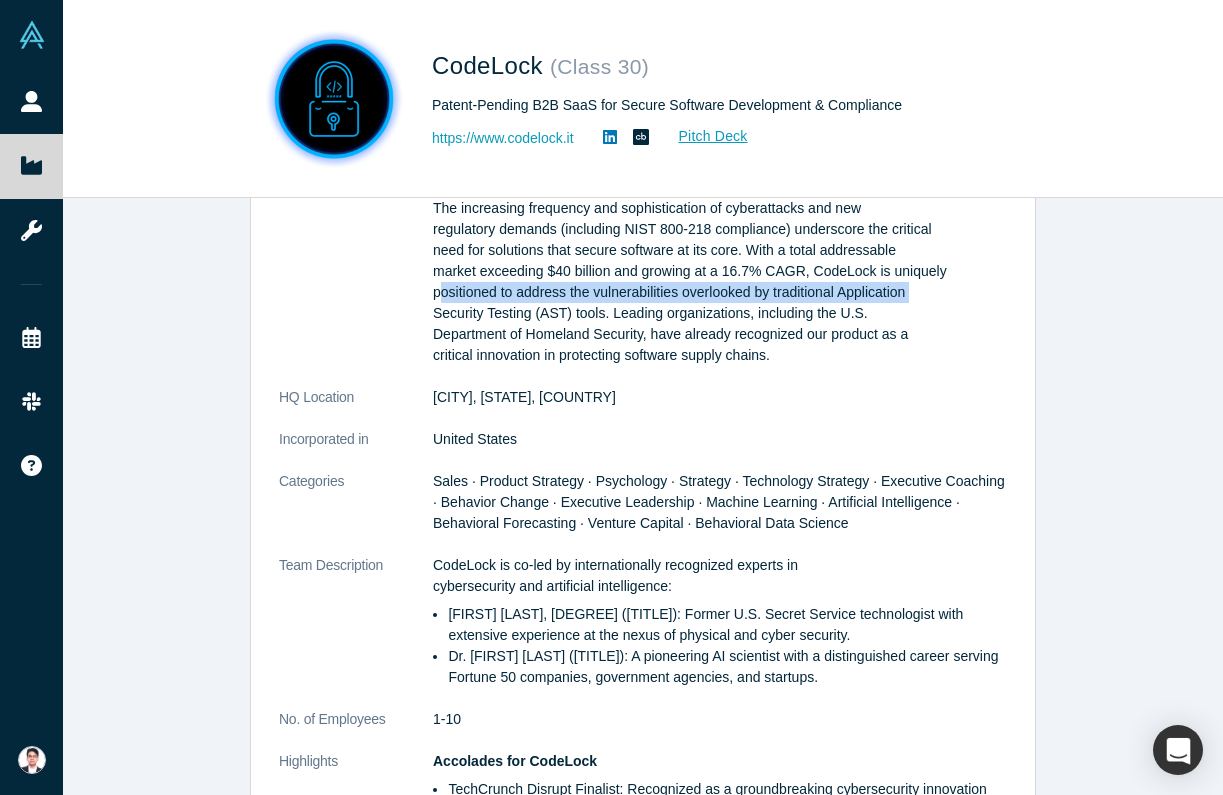 scroll, scrollTop: 440, scrollLeft: 0, axis: vertical 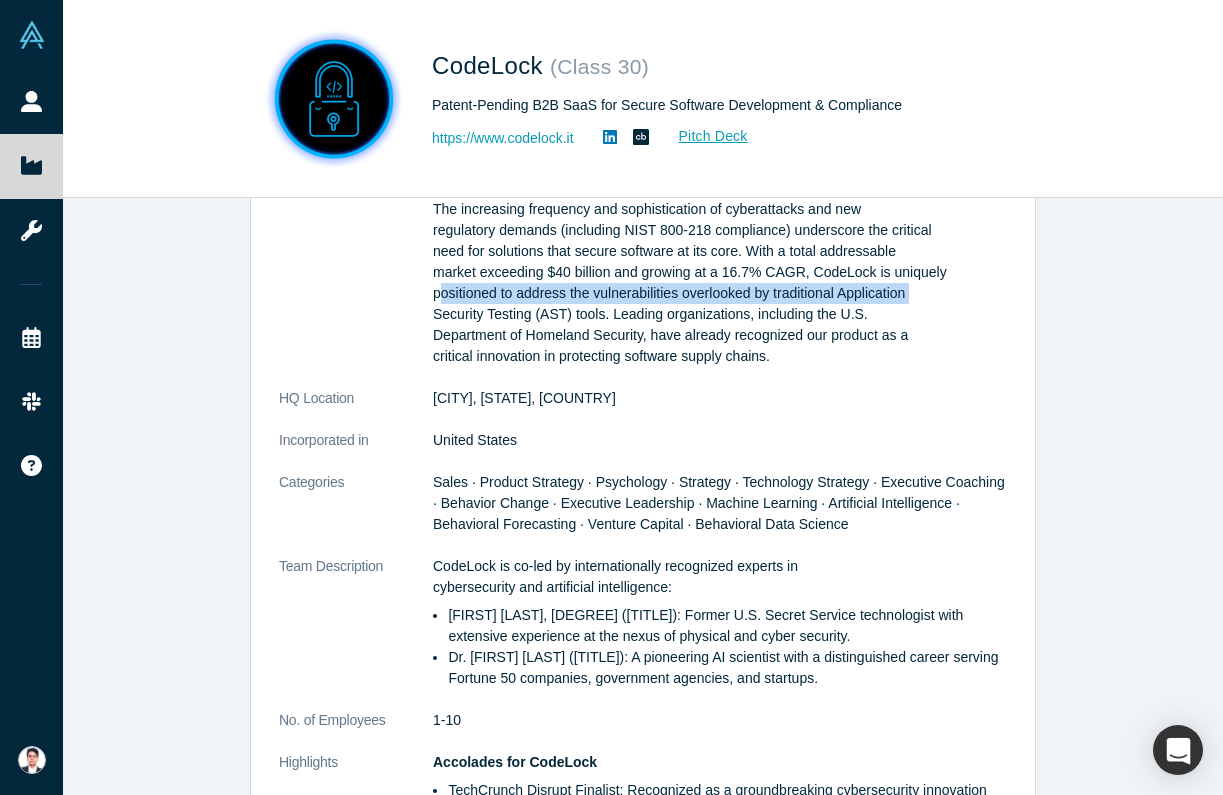 drag, startPoint x: 785, startPoint y: 357, endPoint x: 753, endPoint y: 306, distance: 60.207973 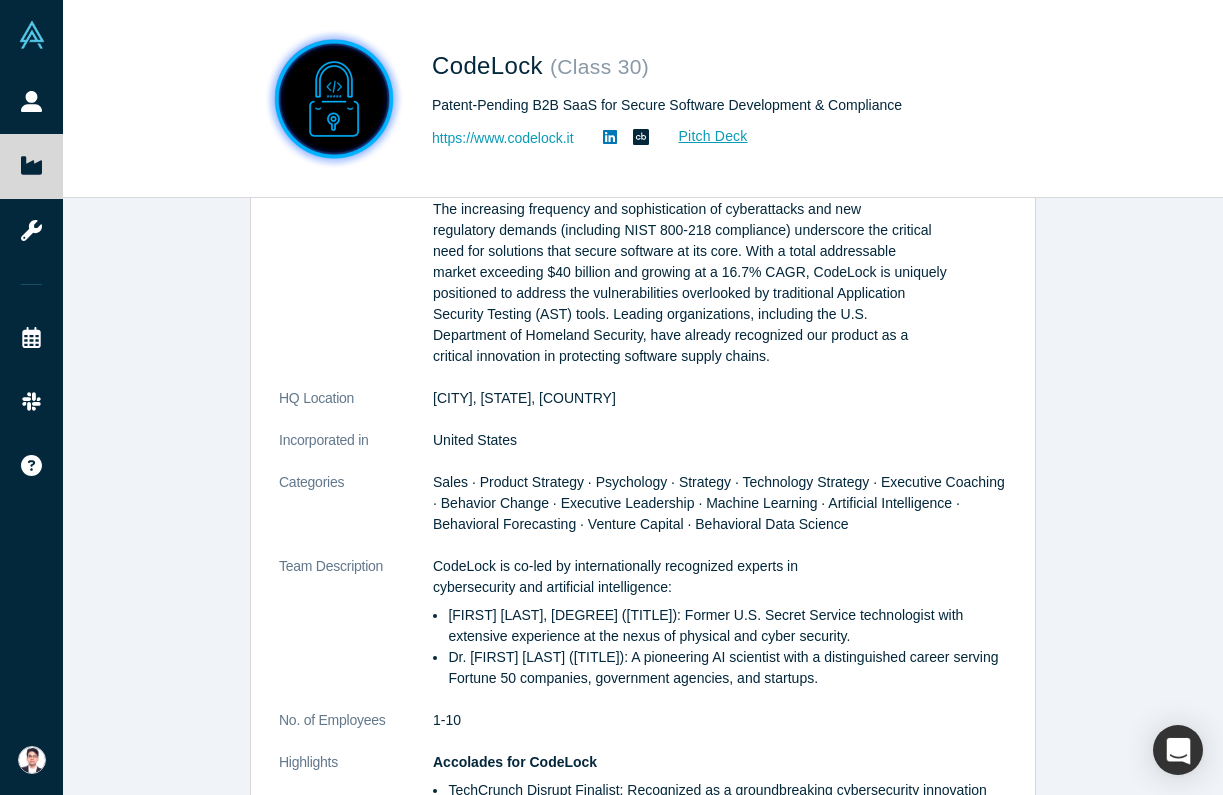 click on "Sales · Product Strategy · Psychology · Strategy · Technology Strategy · Executive Coaching · Behavior Change · Executive Leadership · Machine Learning · Artificial Intelligence · Behavioral Forecasting · Venture Capital · Behavioral Data Science" at bounding box center [719, 503] 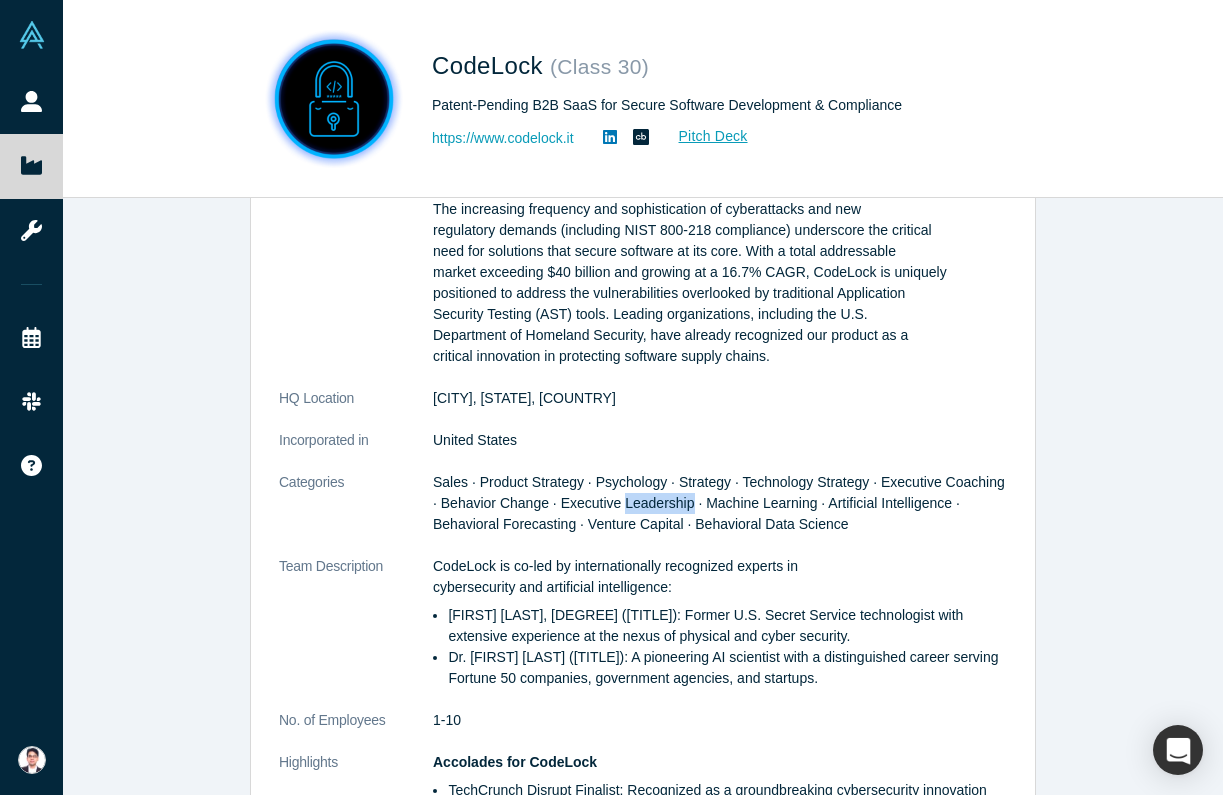 click on "Sales · Product Strategy · Psychology · Strategy · Technology Strategy · Executive Coaching · Behavior Change · Executive Leadership · Machine Learning · Artificial Intelligence · Behavioral Forecasting · Venture Capital · Behavioral Data Science" at bounding box center [719, 503] 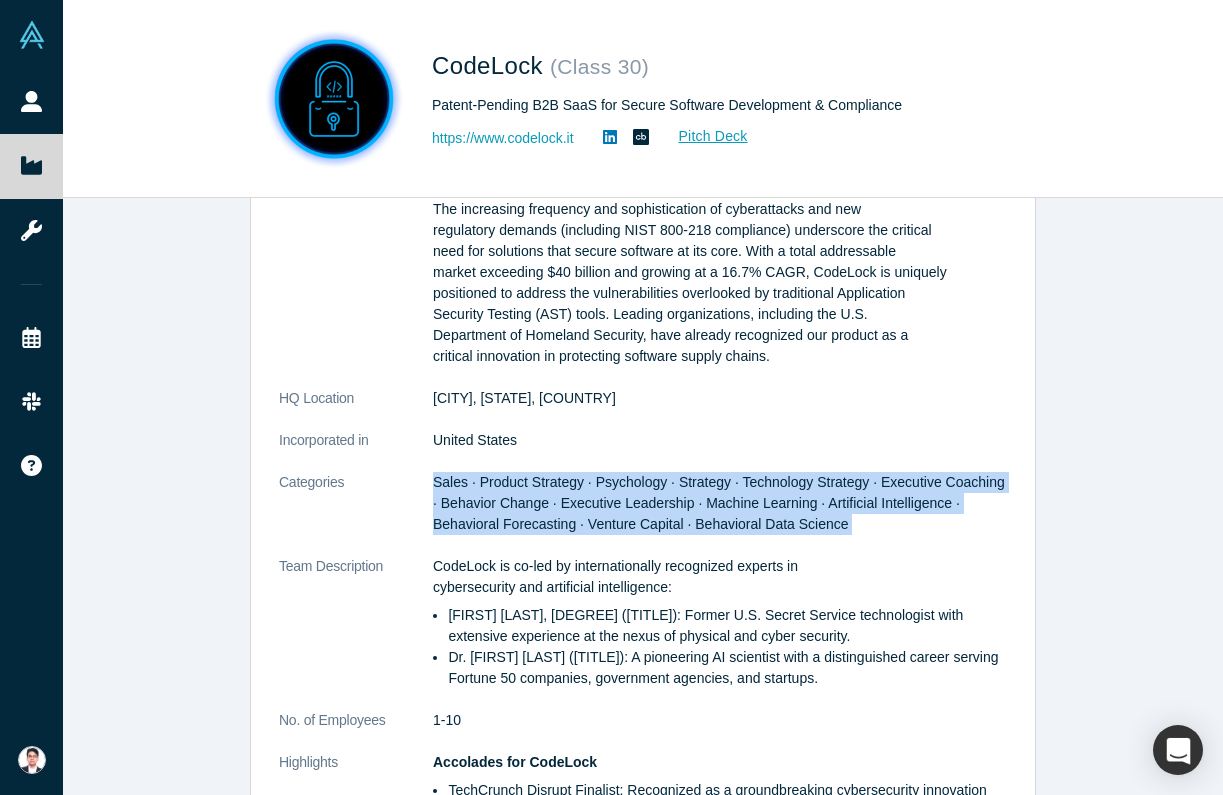 click on "Sales · Product Strategy · Psychology · Strategy · Technology Strategy · Executive Coaching · Behavior Change · Executive Leadership · Machine Learning · Artificial Intelligence · Behavioral Forecasting · Venture Capital · Behavioral Data Science" at bounding box center (719, 503) 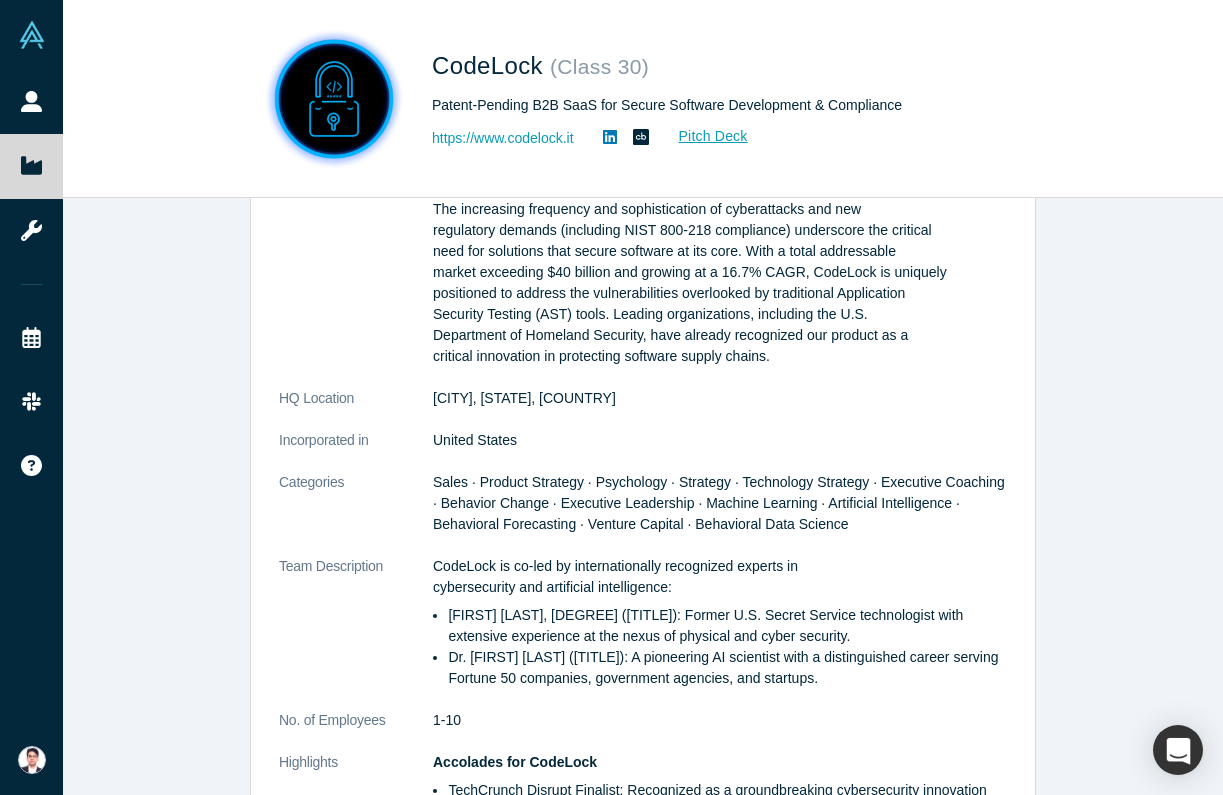 click on "Sales · Product Strategy · Psychology · Strategy · Technology Strategy · Executive Coaching · Behavior Change · Executive Leadership · Machine Learning · Artificial Intelligence · Behavioral Forecasting · Venture Capital · Behavioral Data Science" at bounding box center [719, 503] 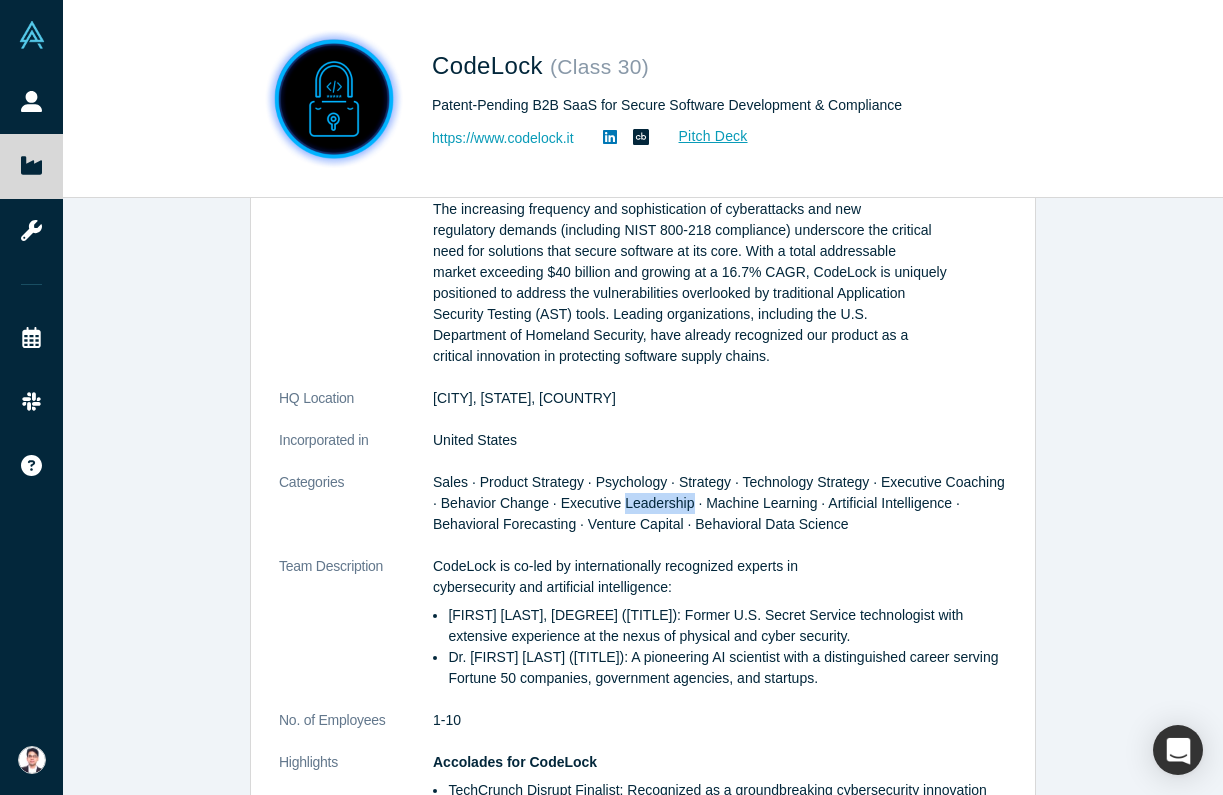 click on "Sales · Product Strategy · Psychology · Strategy · Technology Strategy · Executive Coaching · Behavior Change · Executive Leadership · Machine Learning · Artificial Intelligence · Behavioral Forecasting · Venture Capital · Behavioral Data Science" at bounding box center [719, 503] 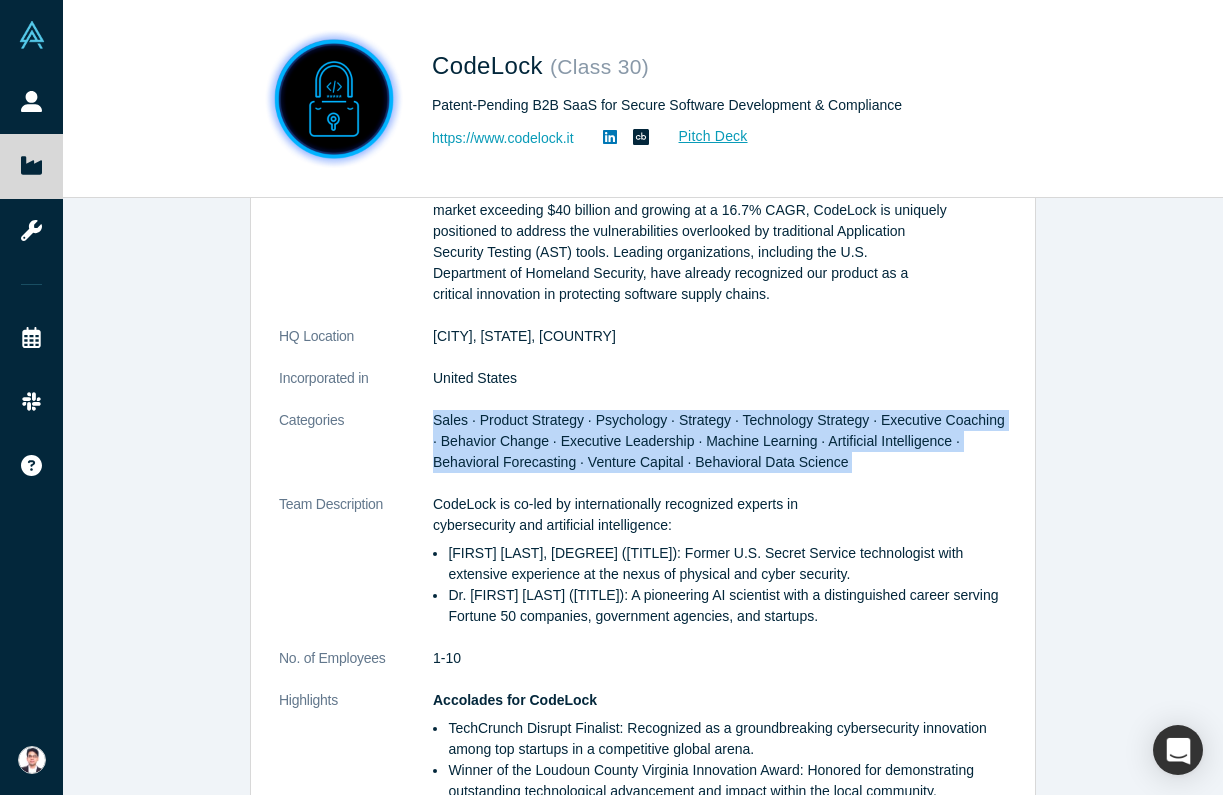scroll, scrollTop: 537, scrollLeft: 0, axis: vertical 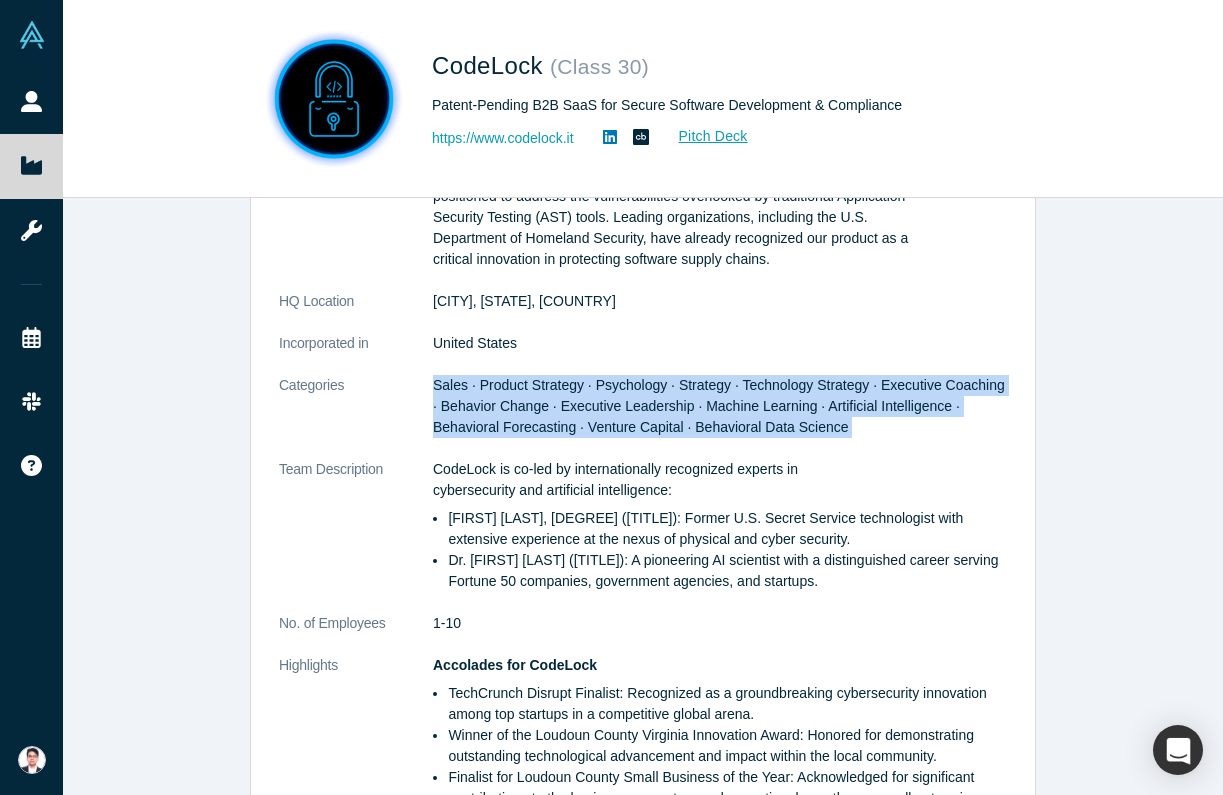 click on "CodeLock is co-led by internationally recognized experts in
cybersecurity and artificial intelligence:" at bounding box center (720, 480) 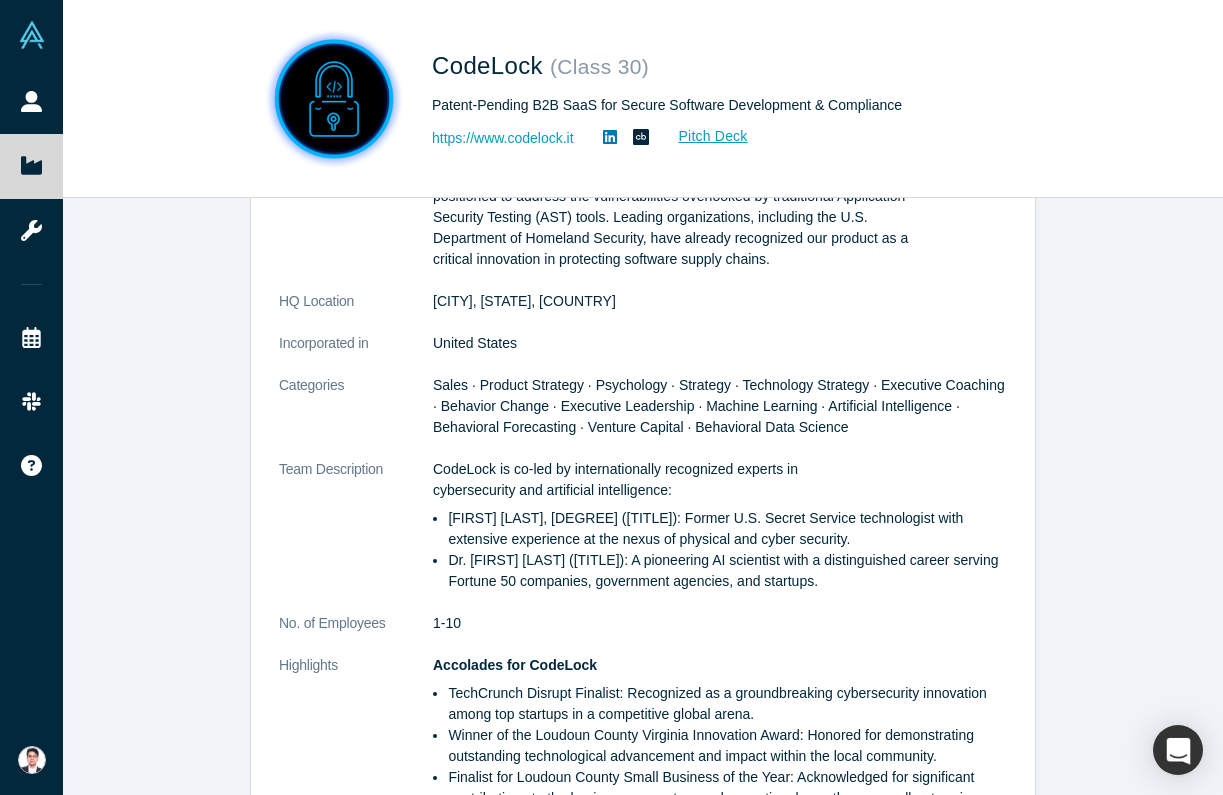 click on "CodeLock is co-led by internationally recognized experts in
cybersecurity and artificial intelligence:" at bounding box center (720, 480) 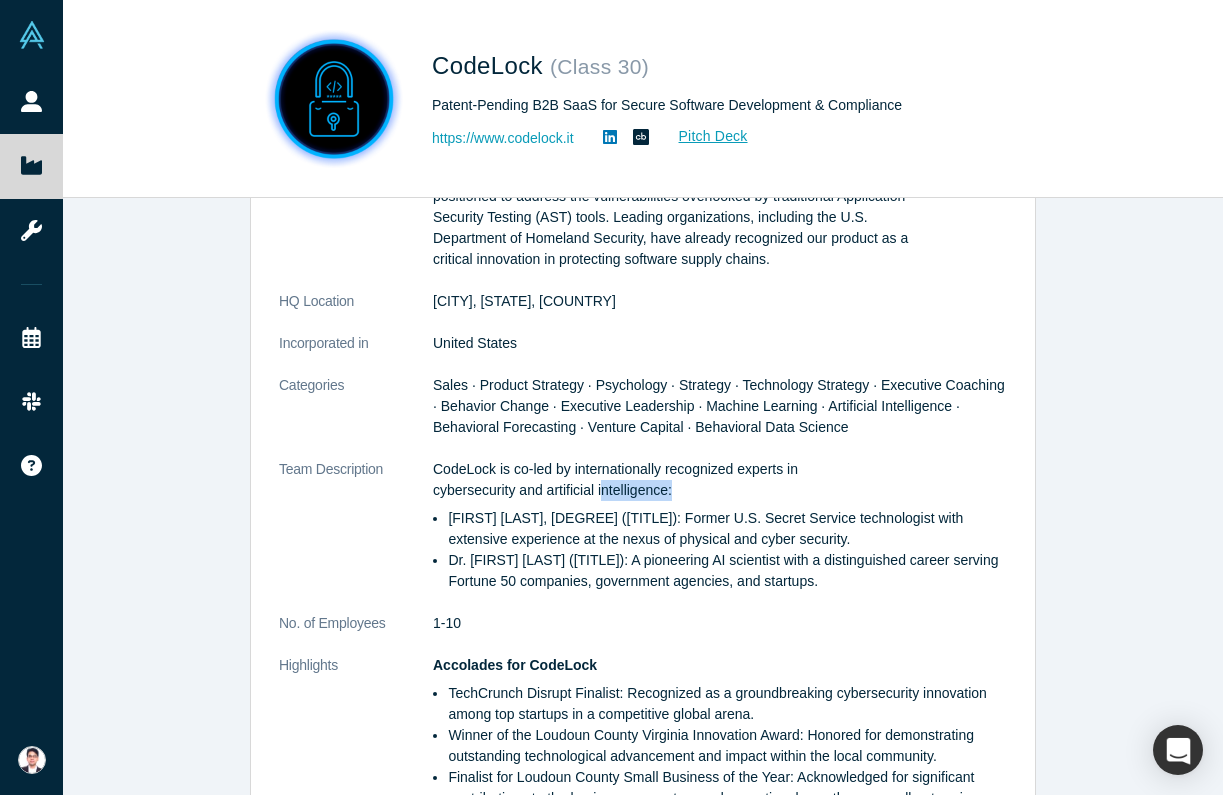 click on "CodeLock is co-led by internationally recognized experts in
cybersecurity and artificial intelligence:" at bounding box center (720, 480) 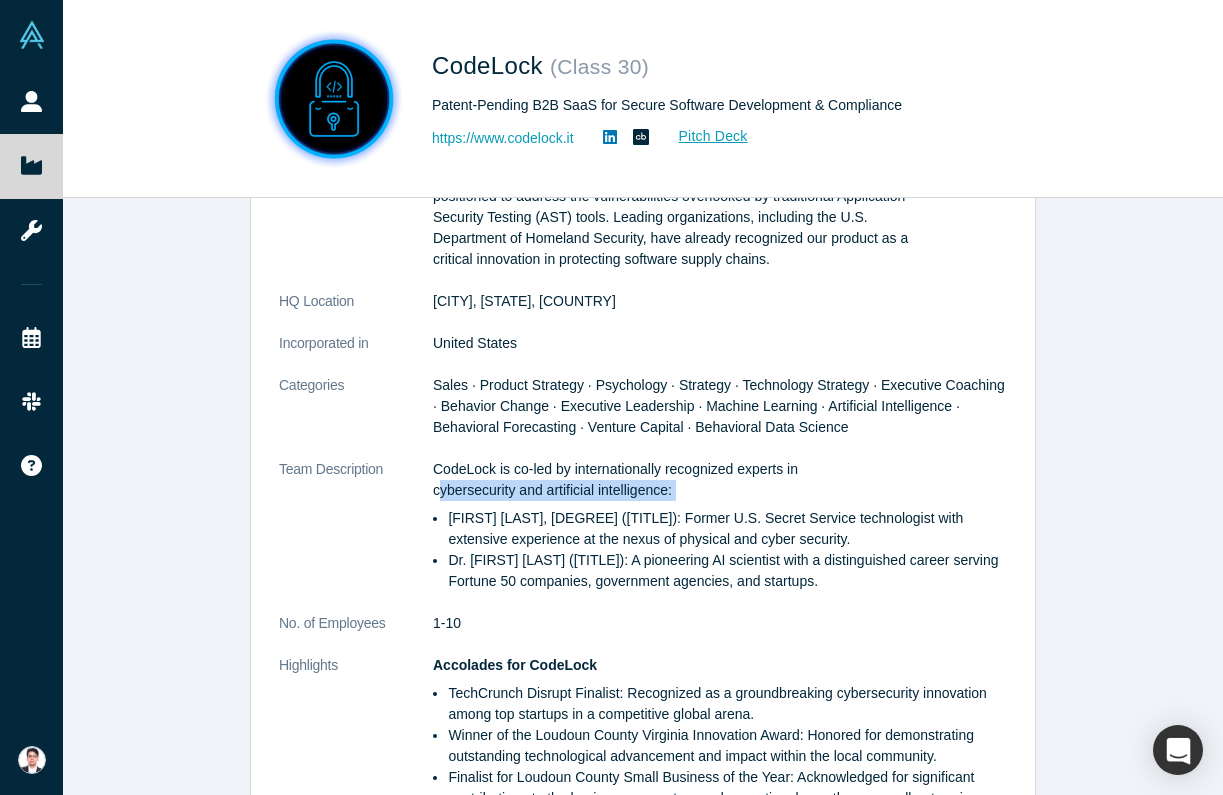 click on "Dr. JT Kostman (CTO): A pioneering AI scientist with a distinguished career serving Fortune 50 companies, government agencies, and startups." at bounding box center [727, 571] 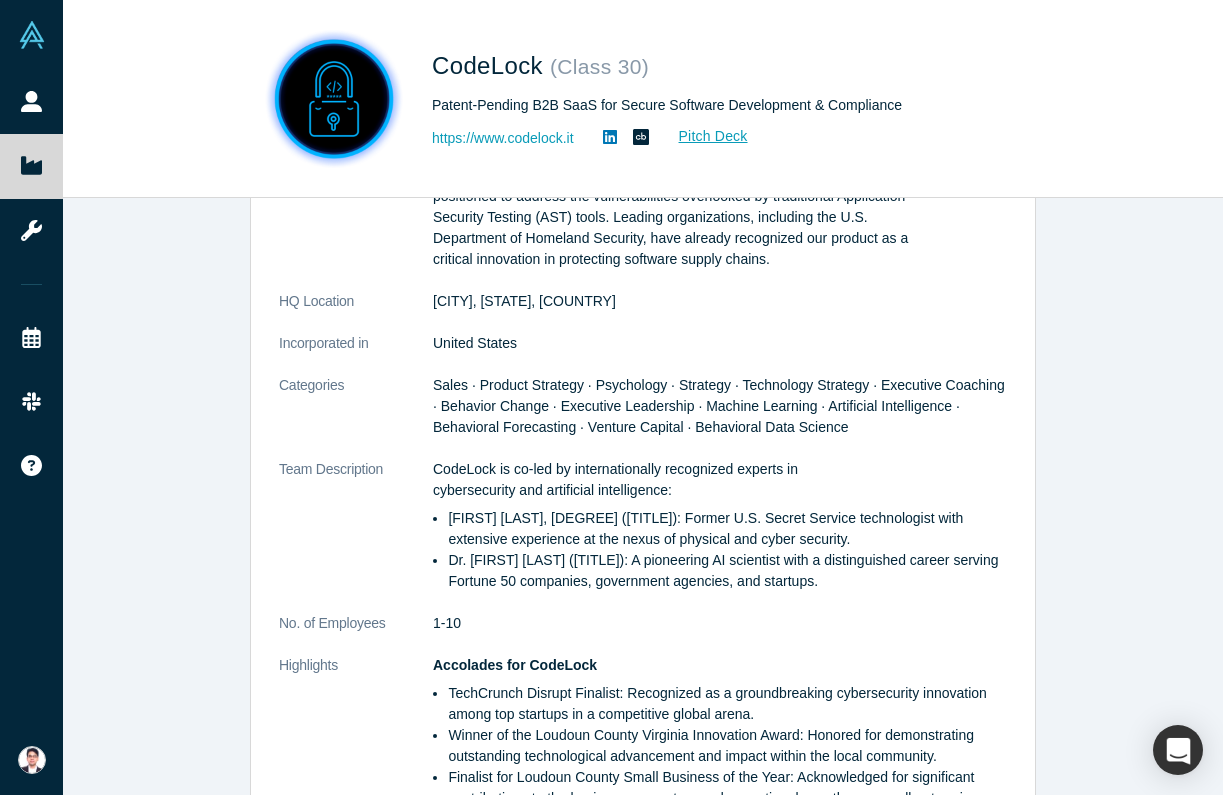 click on "Dr. JT Kostman (CTO): A pioneering AI scientist with a distinguished career serving Fortune 50 companies, government agencies, and startups." at bounding box center [727, 571] 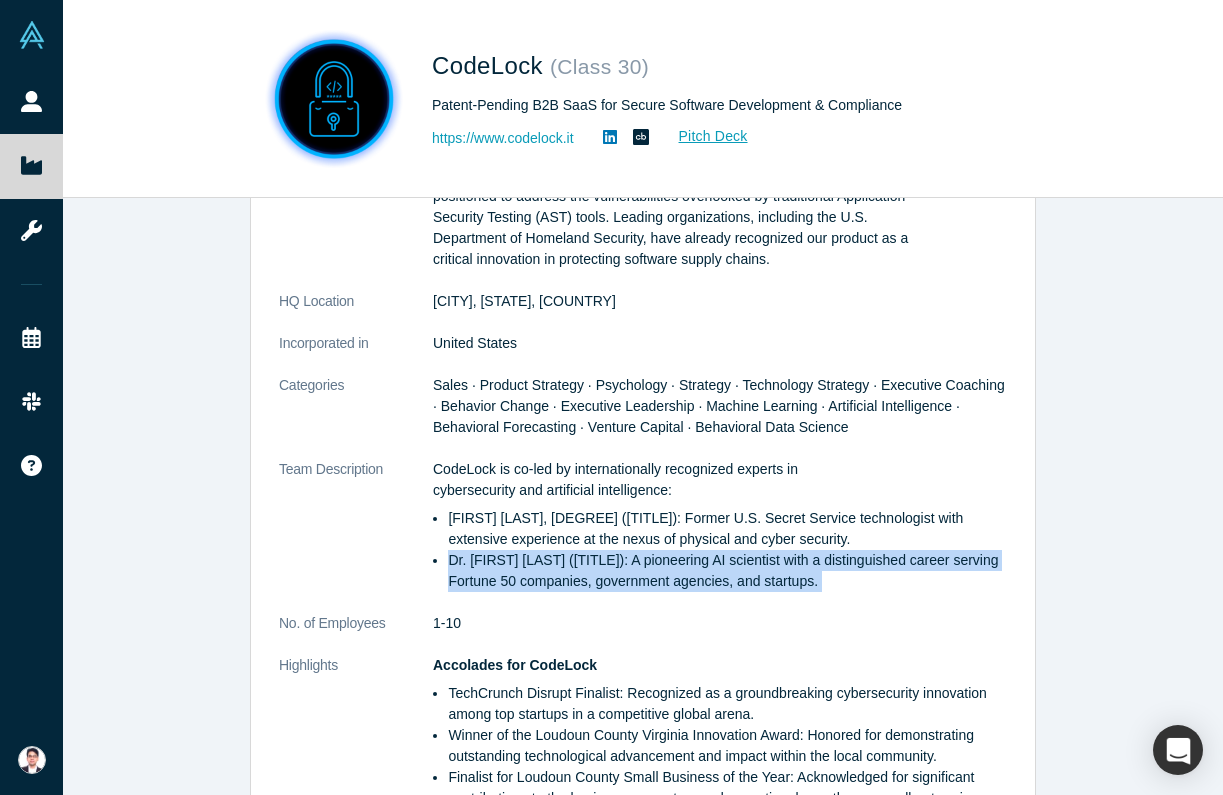 click on "Dr. JT Kostman (CTO): A pioneering AI scientist with a distinguished career serving Fortune 50 companies, government agencies, and startups." at bounding box center [727, 571] 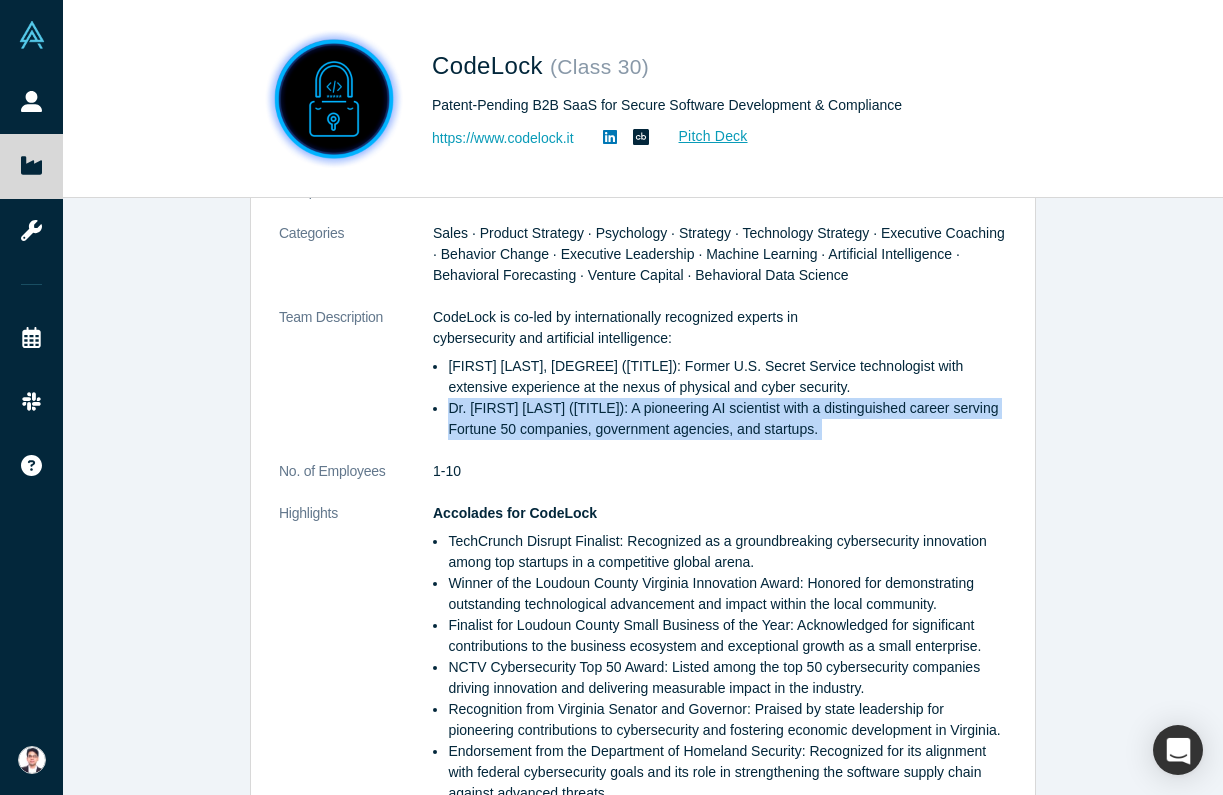 scroll, scrollTop: 690, scrollLeft: 0, axis: vertical 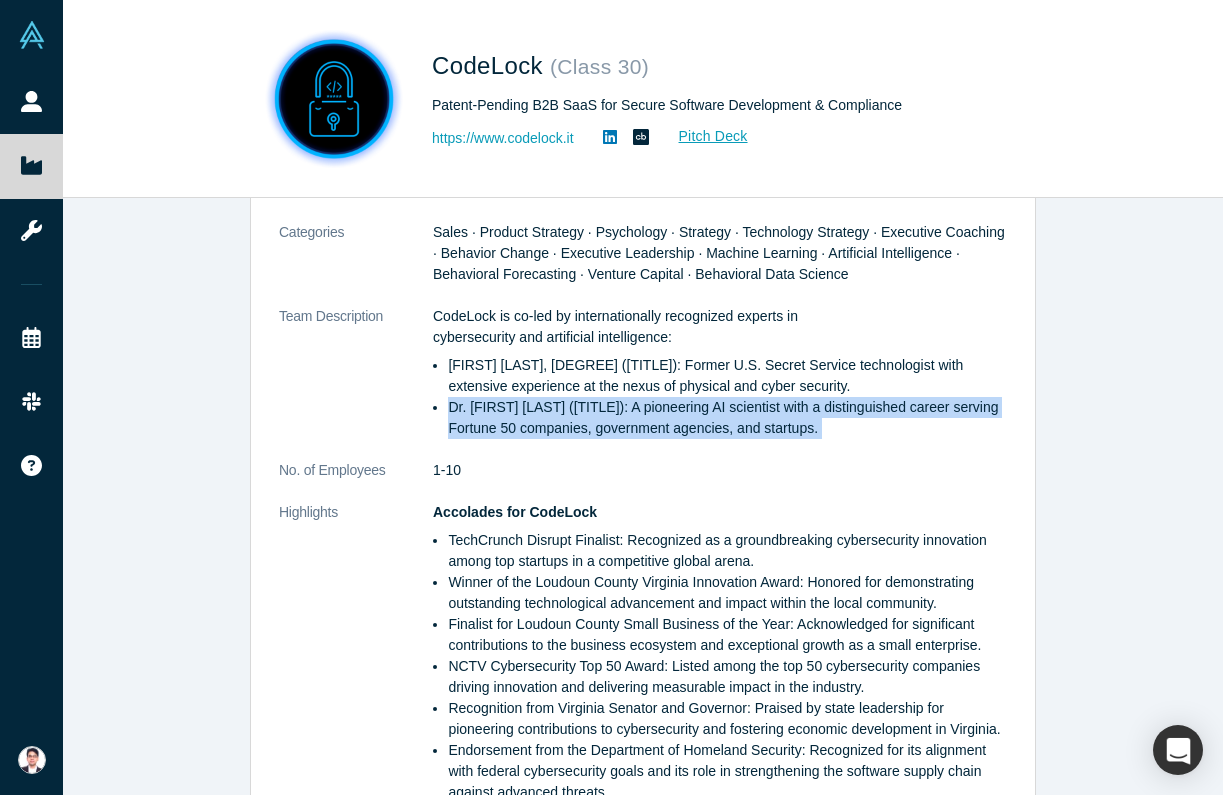 click on "TechCrunch Disrupt Finalist: Recognized as a groundbreaking cybersecurity innovation among top startups in a competitive global arena." at bounding box center [727, 551] 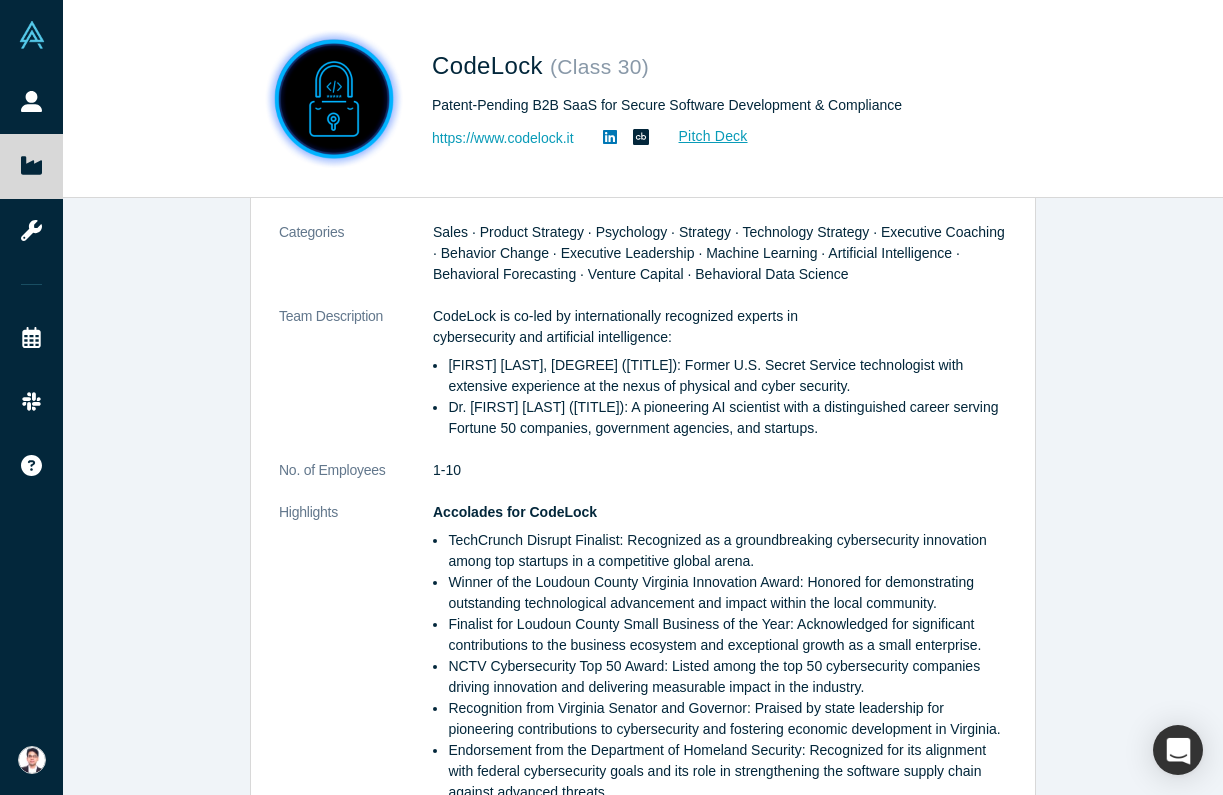 click on "TechCrunch Disrupt Finalist: Recognized as a groundbreaking cybersecurity innovation among top startups in a competitive global arena." at bounding box center (727, 551) 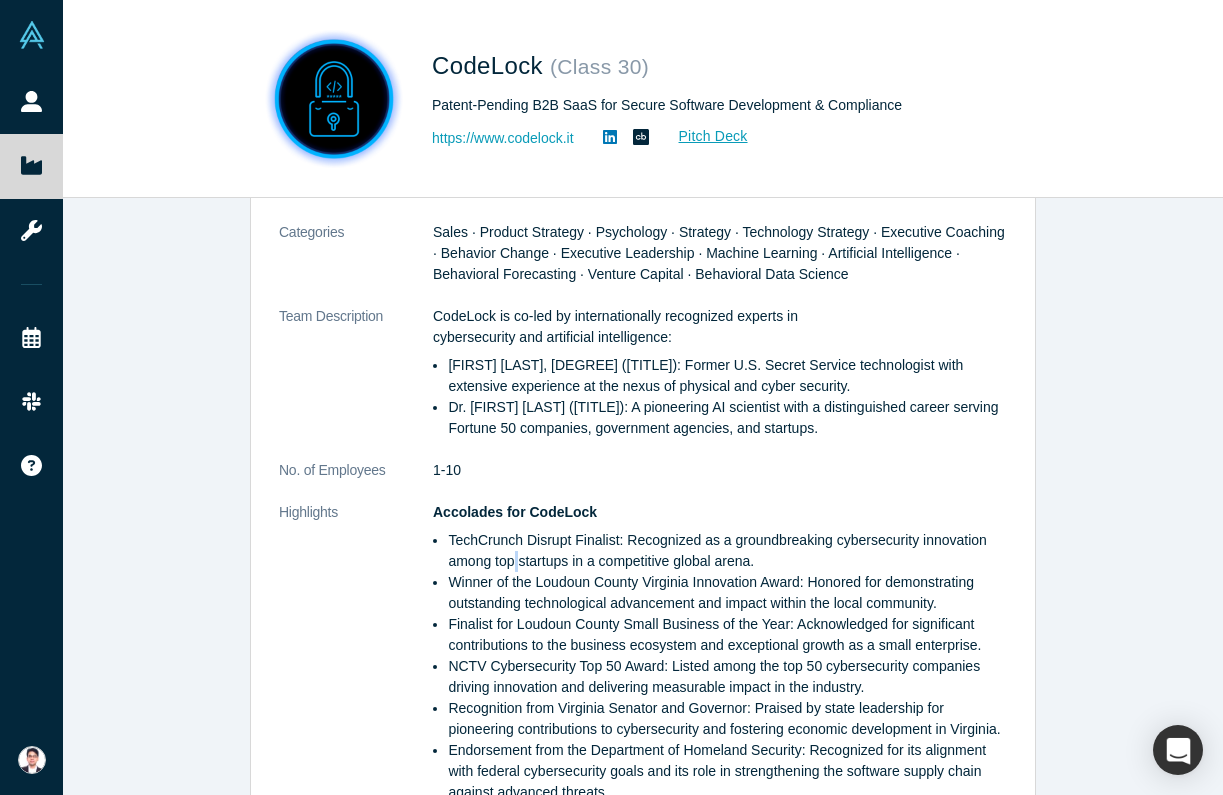 click on "TechCrunch Disrupt Finalist: Recognized as a groundbreaking cybersecurity innovation among top startups in a competitive global arena." at bounding box center [727, 551] 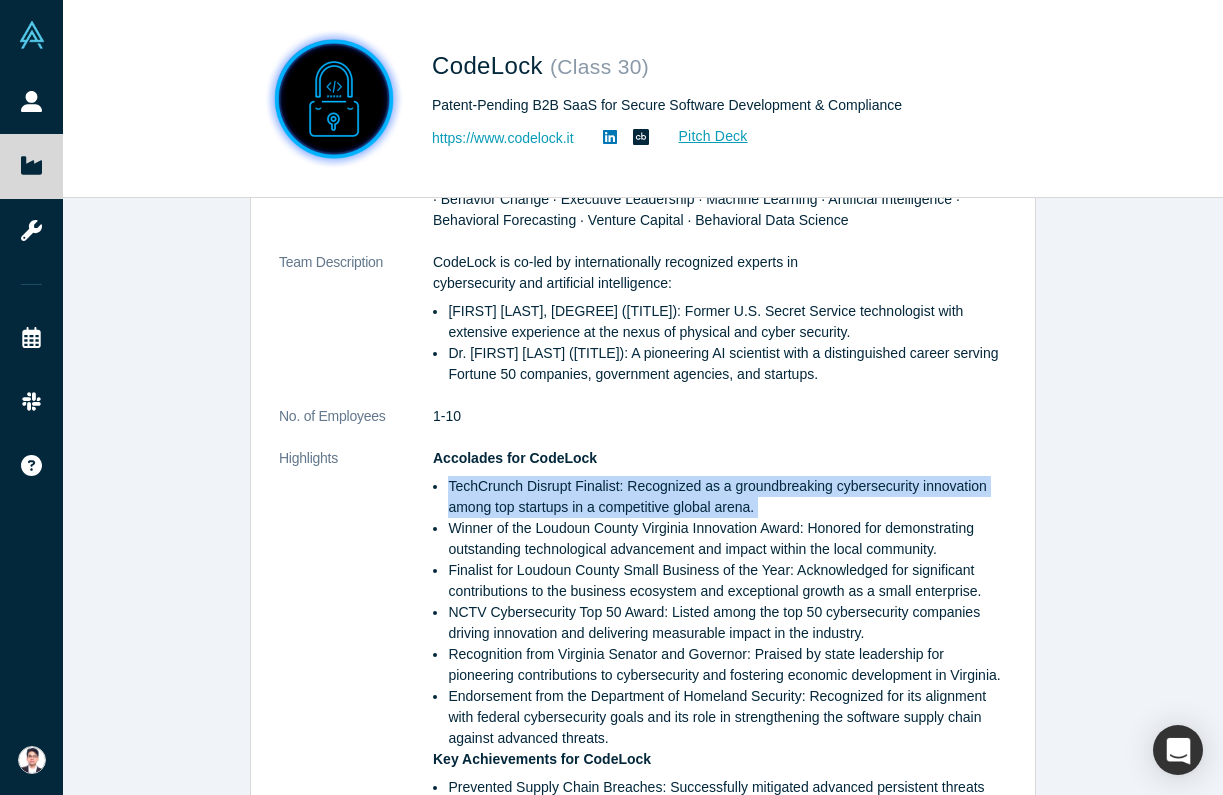scroll, scrollTop: 778, scrollLeft: 0, axis: vertical 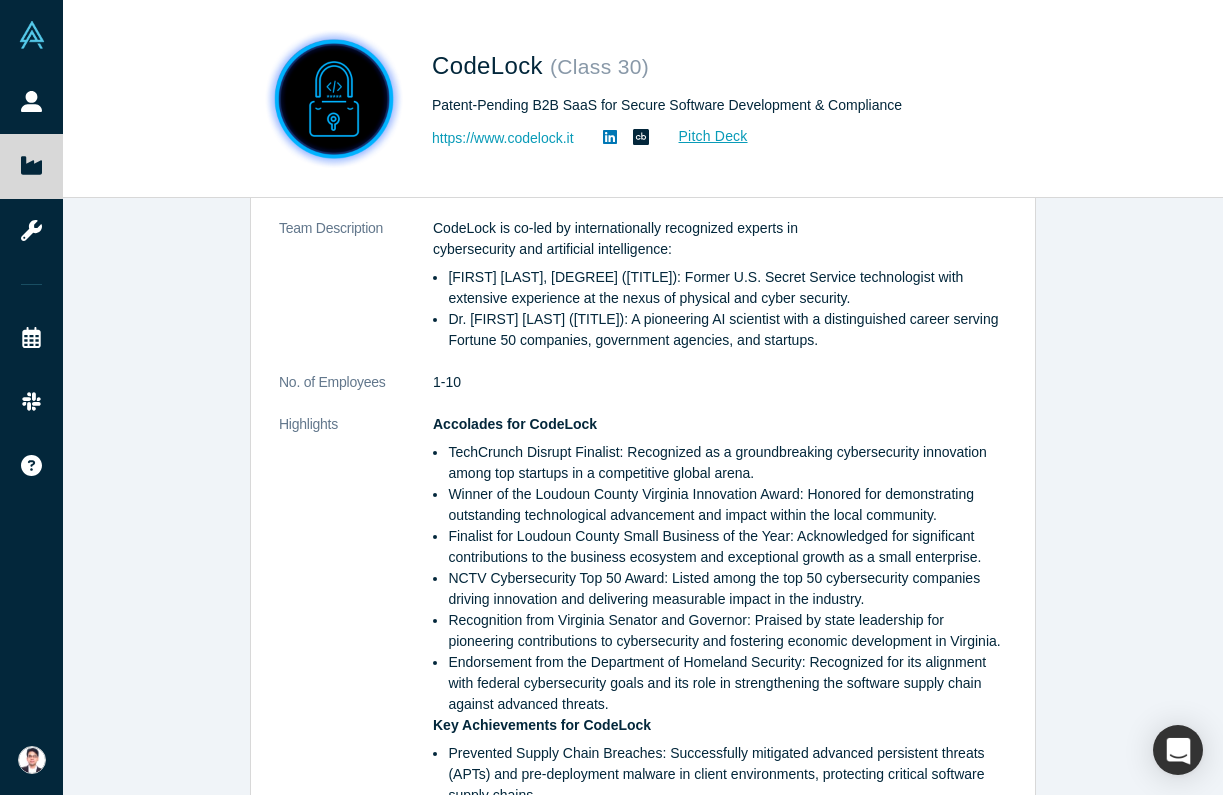 click on "Winner of the Loudoun County Virginia Innovation Award: Honored for demonstrating outstanding technological advancement and impact within the local community." at bounding box center [727, 505] 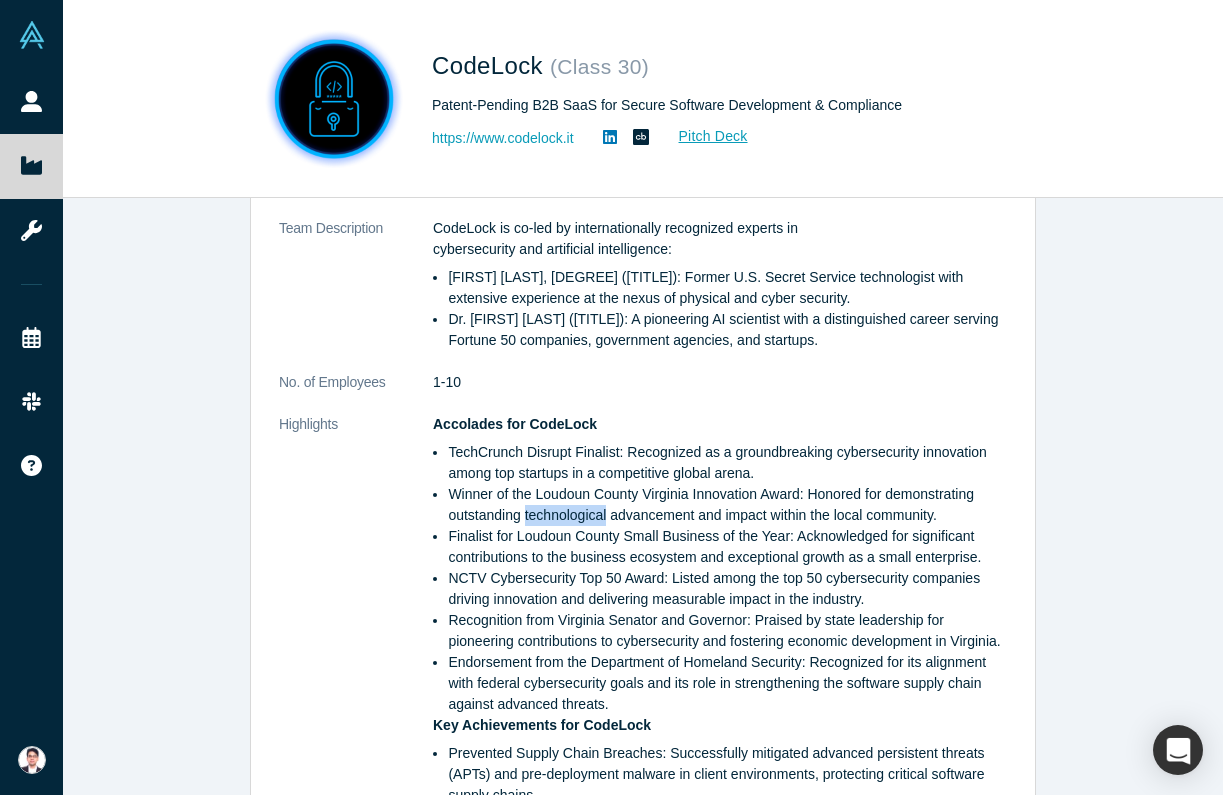 click on "Winner of the Loudoun County Virginia Innovation Award: Honored for demonstrating outstanding technological advancement and impact within the local community." at bounding box center (727, 505) 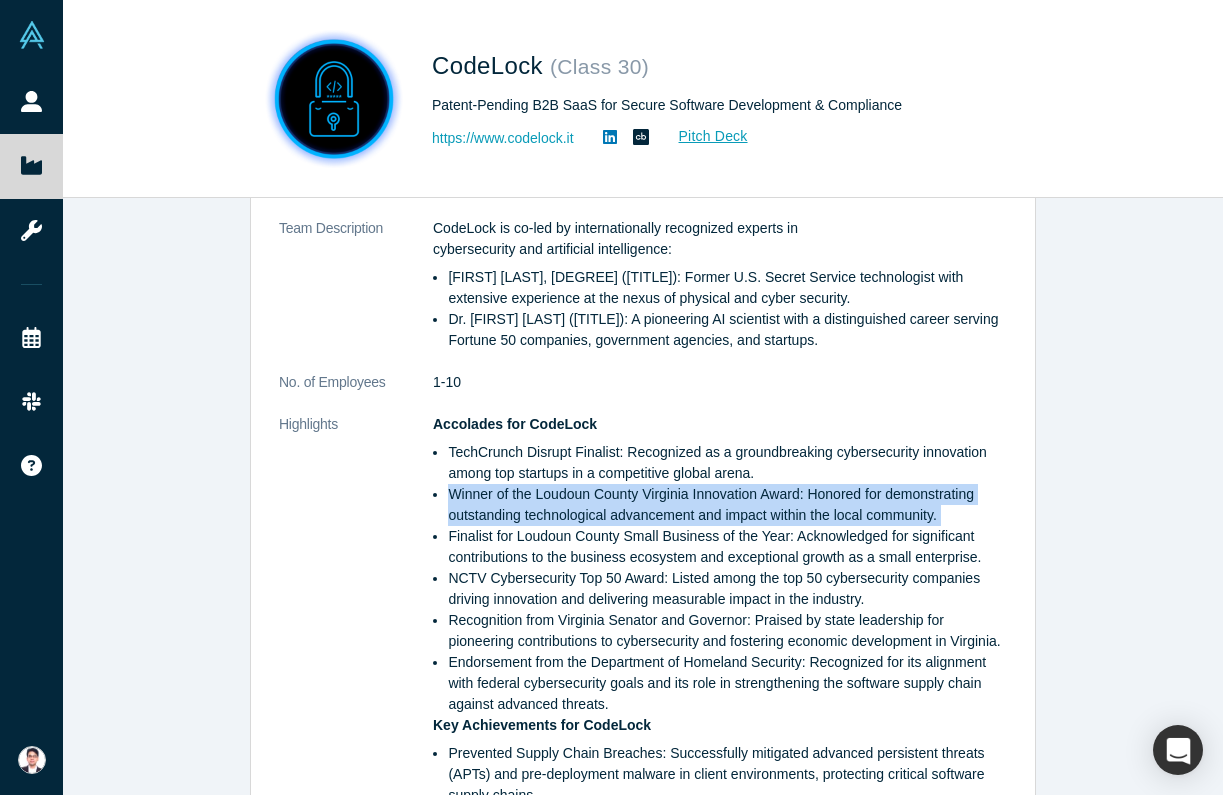 click on "Winner of the Loudoun County Virginia Innovation Award: Honored for demonstrating outstanding technological advancement and impact within the local community." at bounding box center (727, 505) 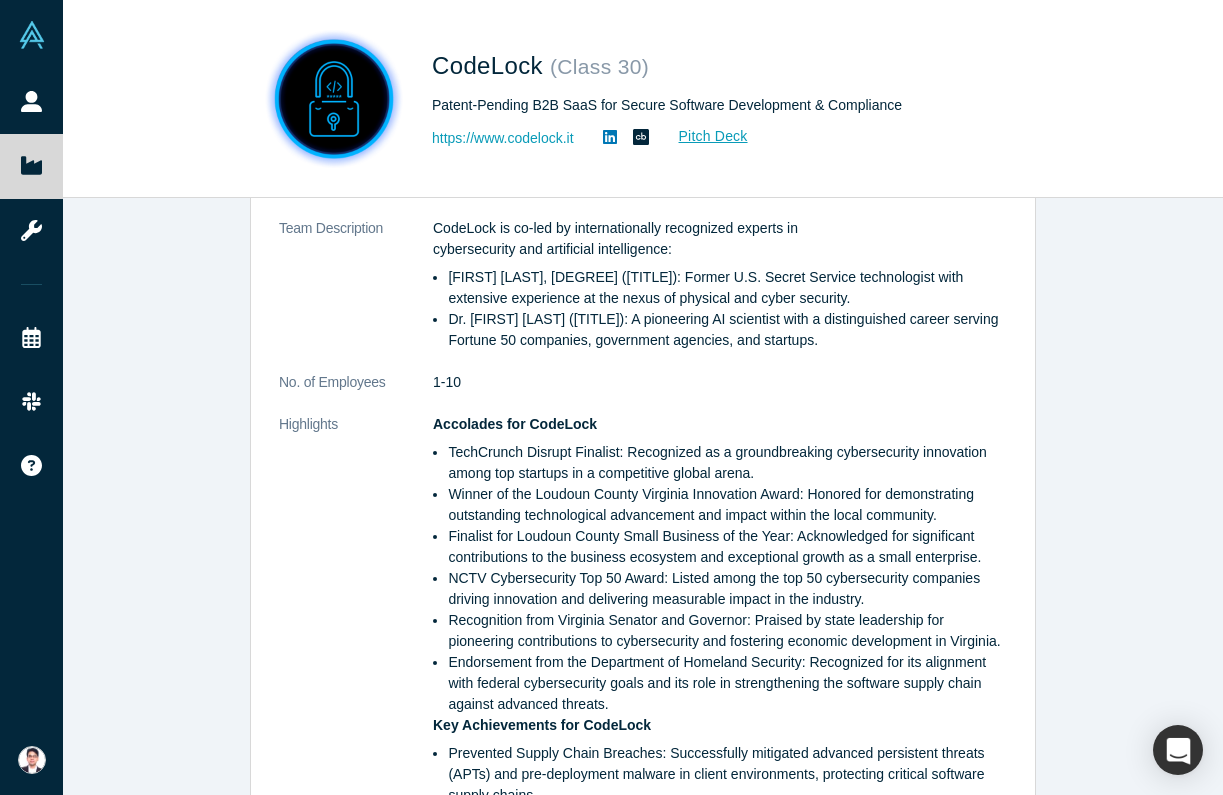 click on "Winner of the Loudoun County Virginia Innovation Award: Honored for demonstrating outstanding technological advancement and impact within the local community." at bounding box center (727, 505) 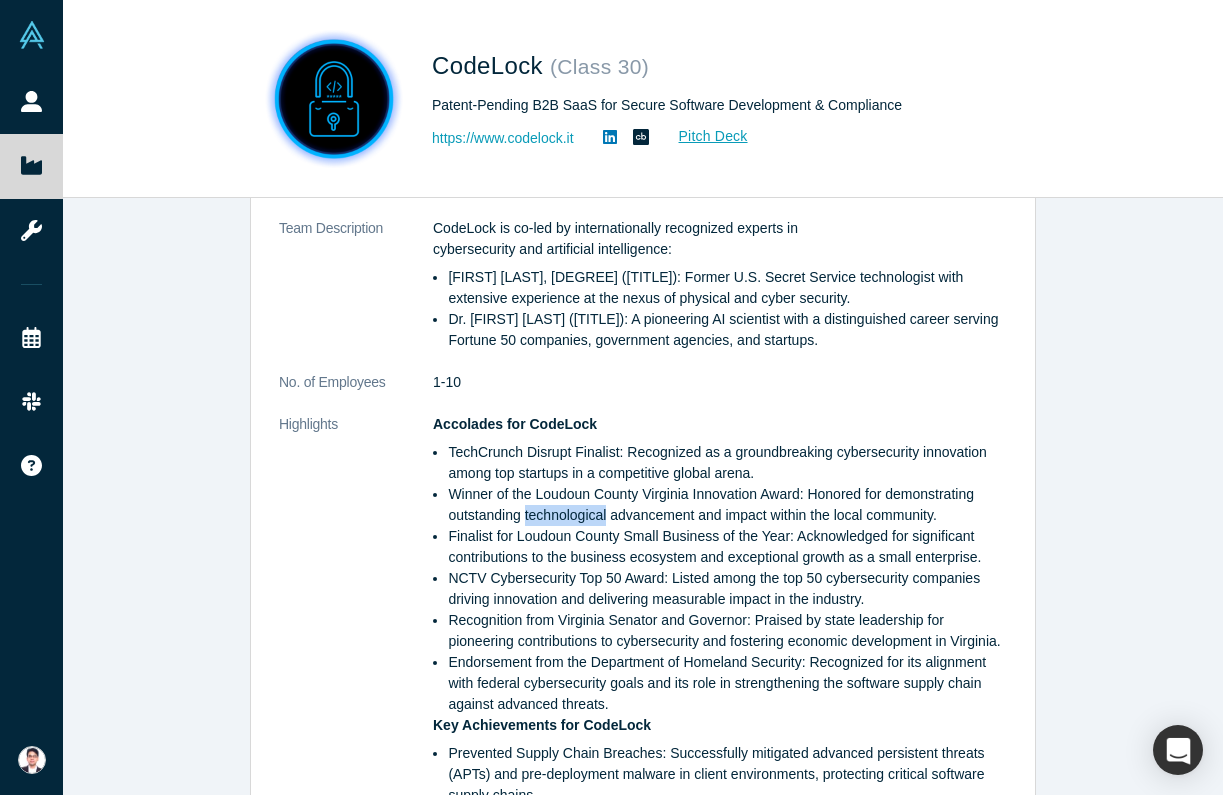 click on "Winner of the Loudoun County Virginia Innovation Award: Honored for demonstrating outstanding technological advancement and impact within the local community." at bounding box center [727, 505] 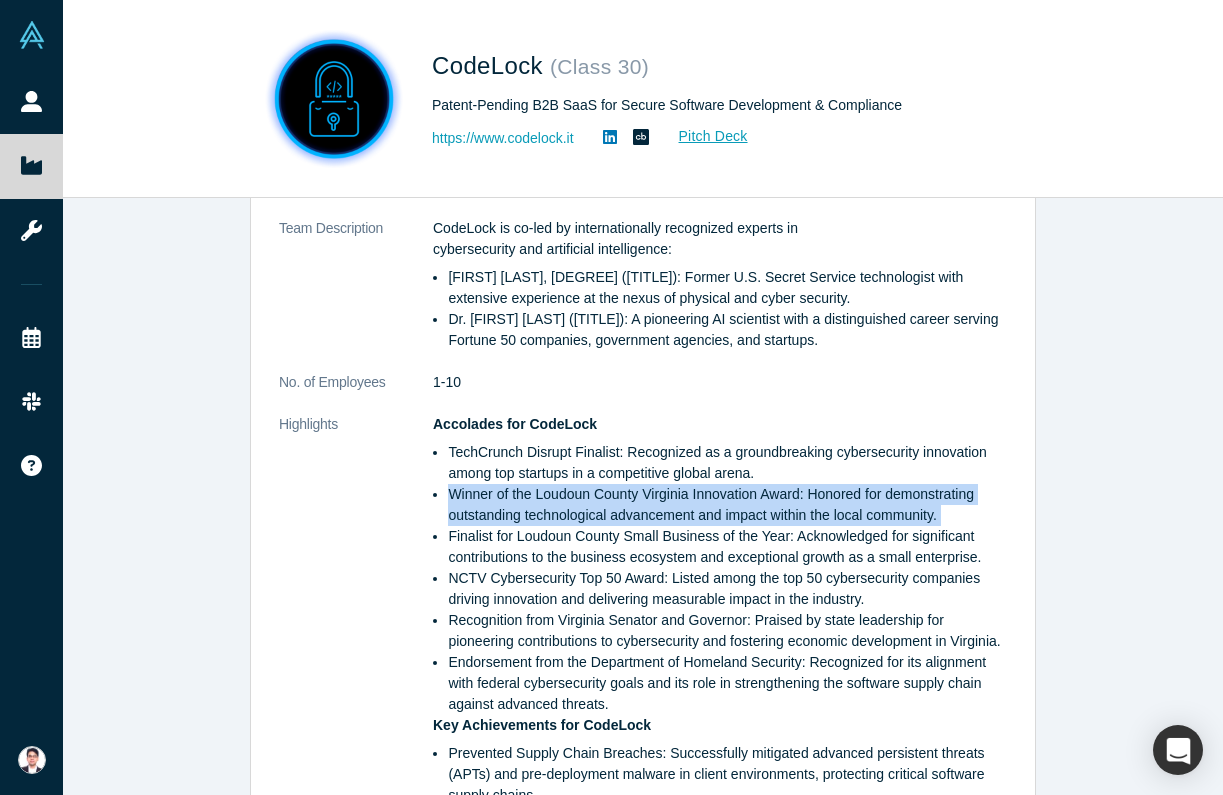 click on "Finalist for Loudoun County Small Business of the Year: Acknowledged for significant contributions to the business ecosystem and exceptional growth as a small enterprise." at bounding box center (727, 547) 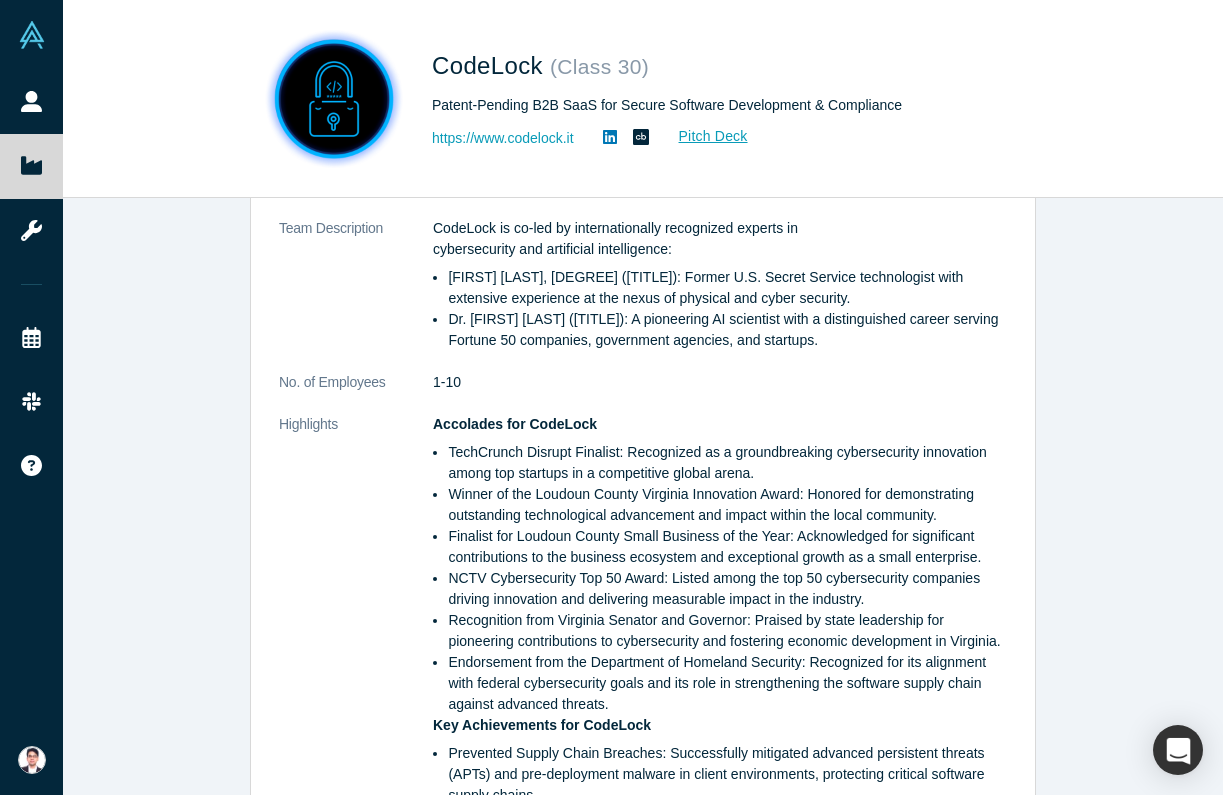 click on "Finalist for Loudoun County Small Business of the Year: Acknowledged for significant contributions to the business ecosystem and exceptional growth as a small enterprise." at bounding box center (727, 547) 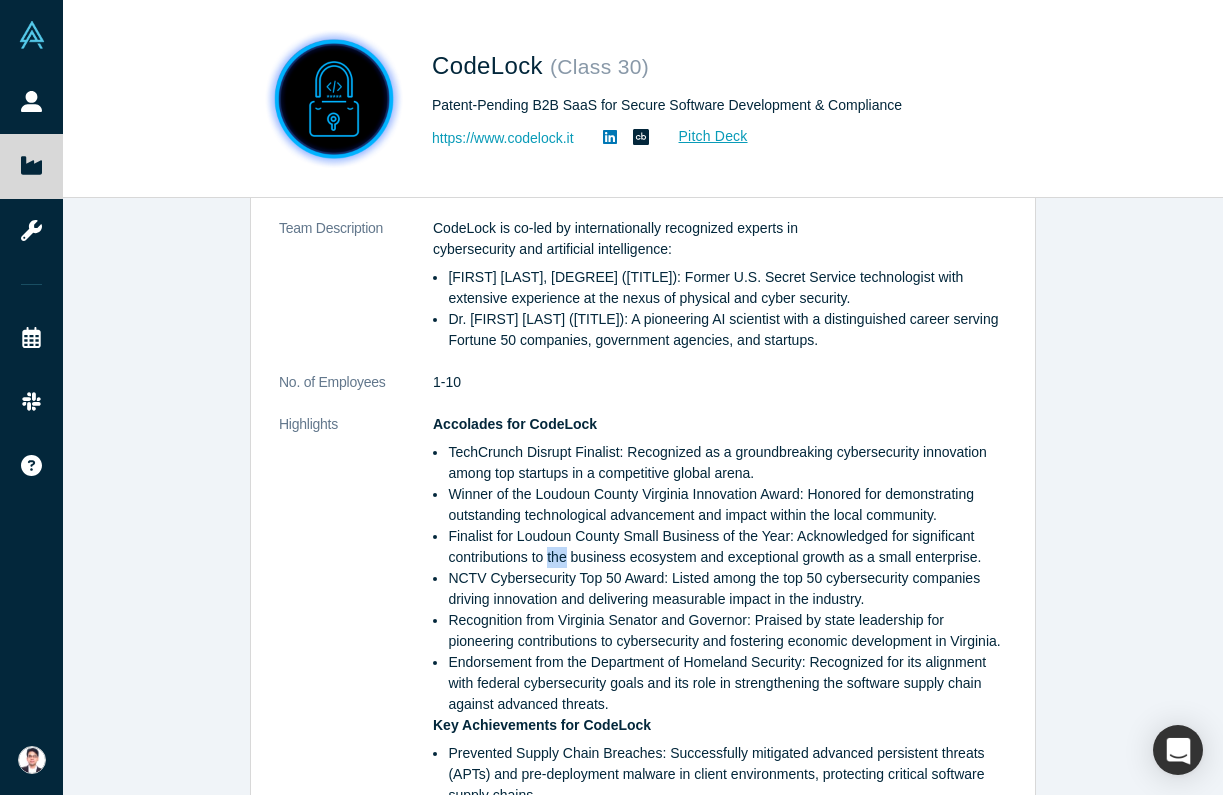 click on "Finalist for Loudoun County Small Business of the Year: Acknowledged for significant contributions to the business ecosystem and exceptional growth as a small enterprise." at bounding box center [727, 547] 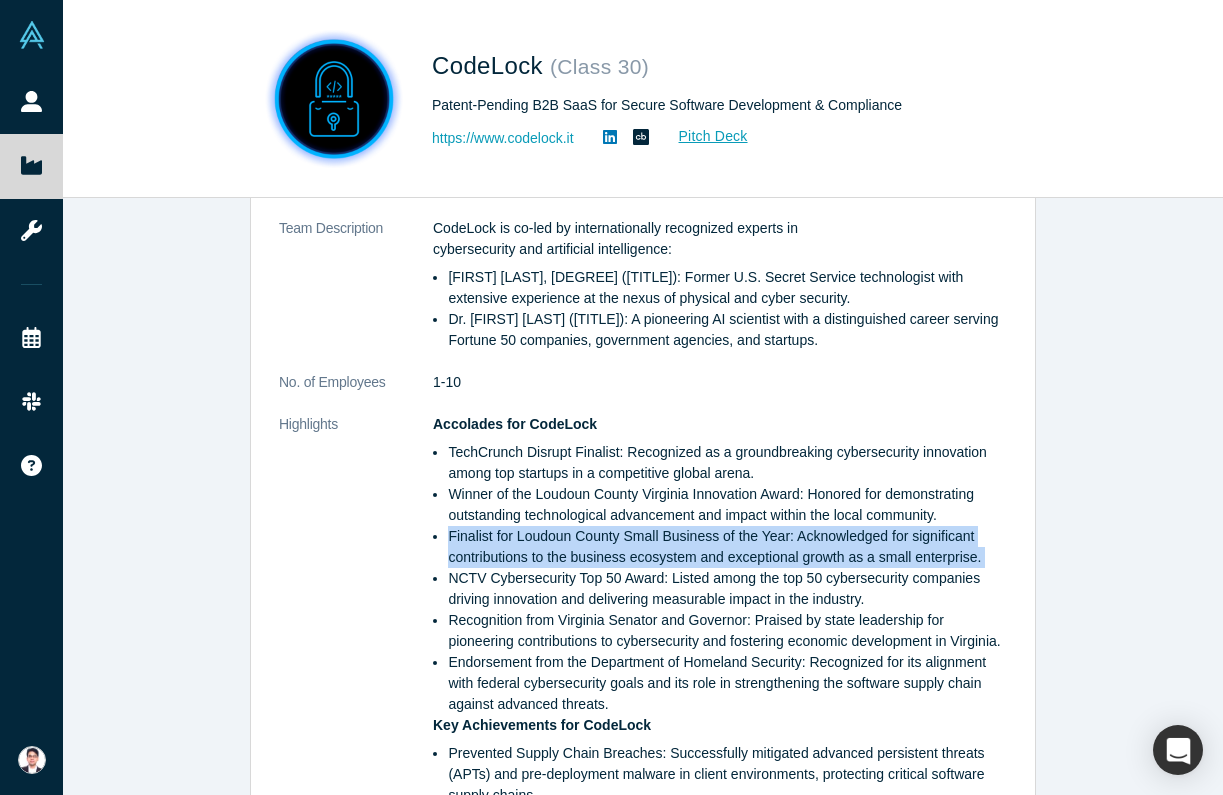click on "Finalist for Loudoun County Small Business of the Year: Acknowledged for significant contributions to the business ecosystem and exceptional growth as a small enterprise." at bounding box center (727, 547) 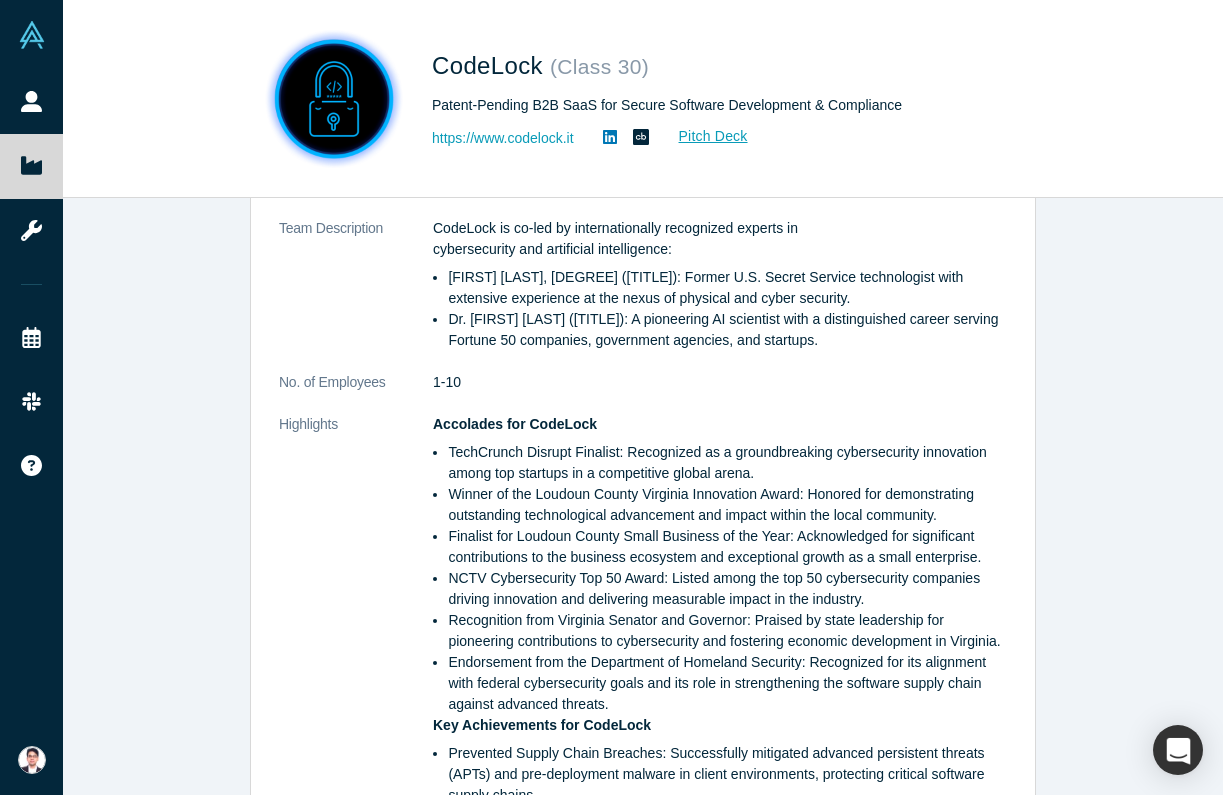 click on "Finalist for Loudoun County Small Business of the Year: Acknowledged for significant contributions to the business ecosystem and exceptional growth as a small enterprise." at bounding box center (727, 547) 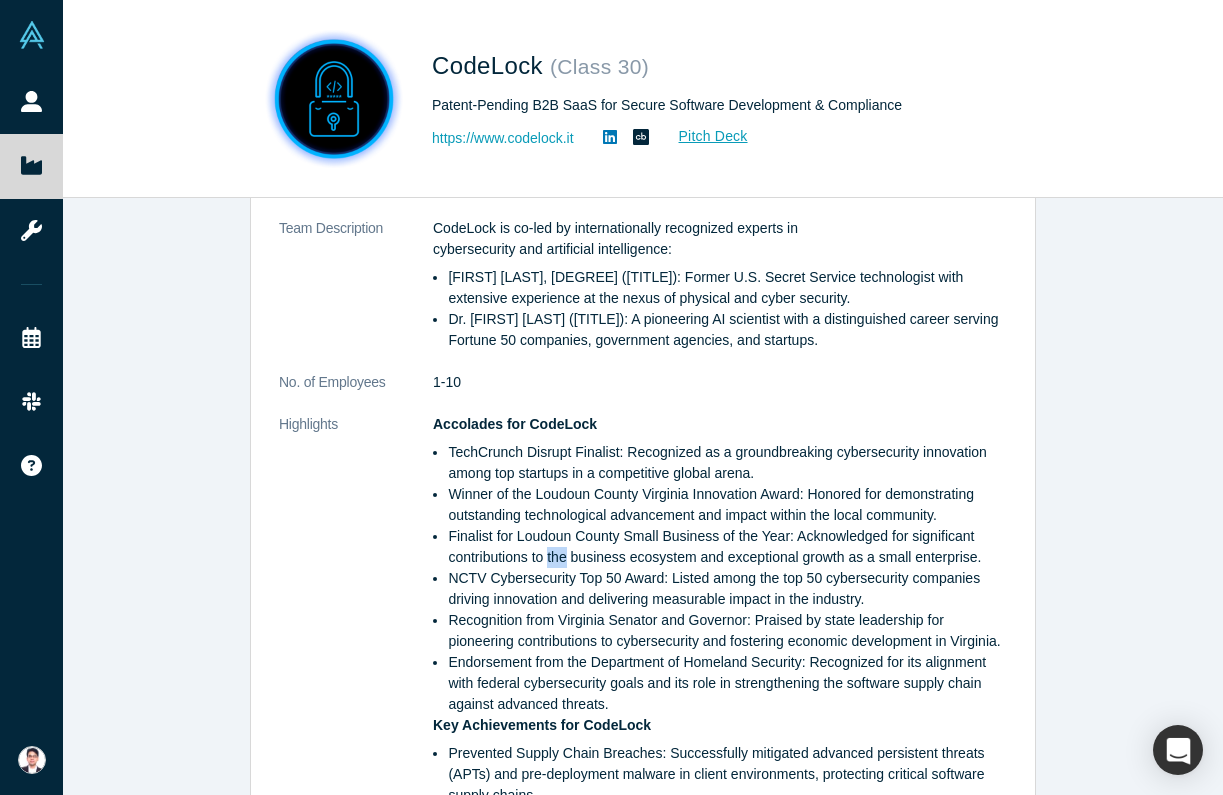 click on "Finalist for Loudoun County Small Business of the Year: Acknowledged for significant contributions to the business ecosystem and exceptional growth as a small enterprise." at bounding box center [727, 547] 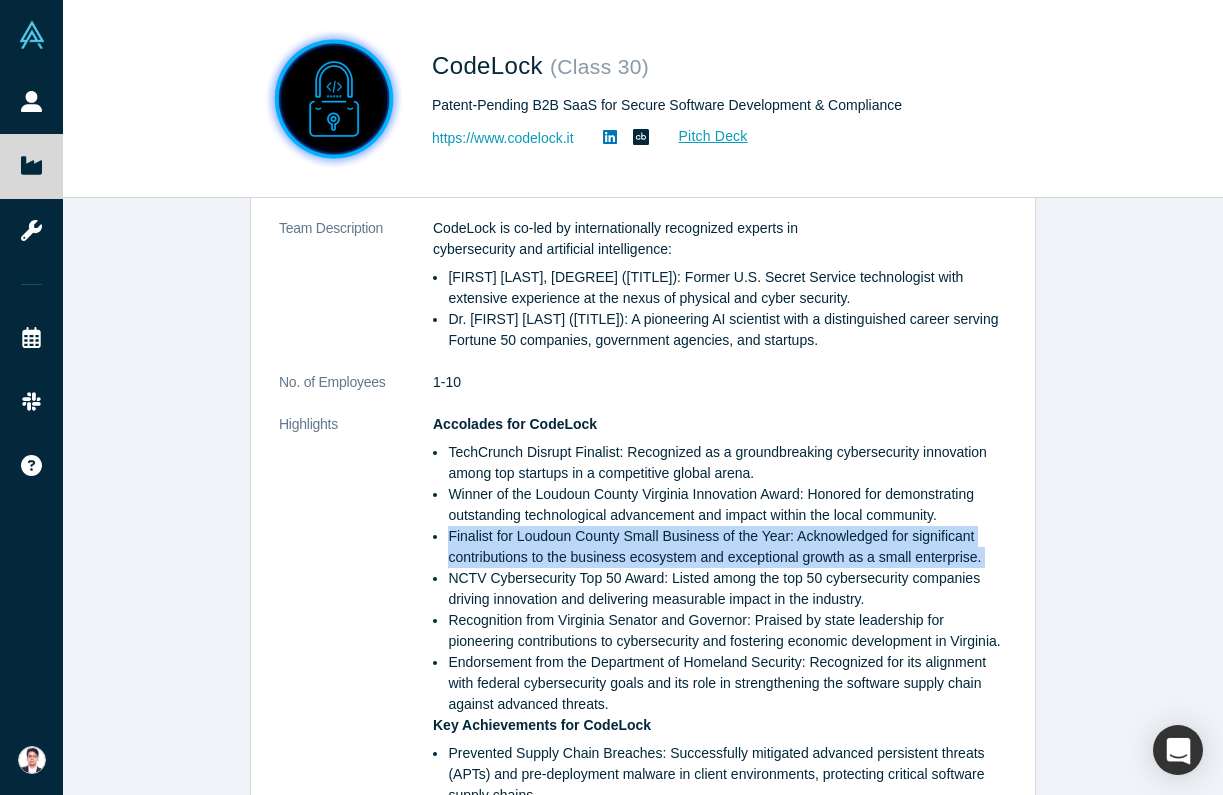 click on "NCTV Cybersecurity Top 50 Award: Listed among the top 50 cybersecurity companies driving innovation and delivering measurable impact in the industry." at bounding box center (727, 589) 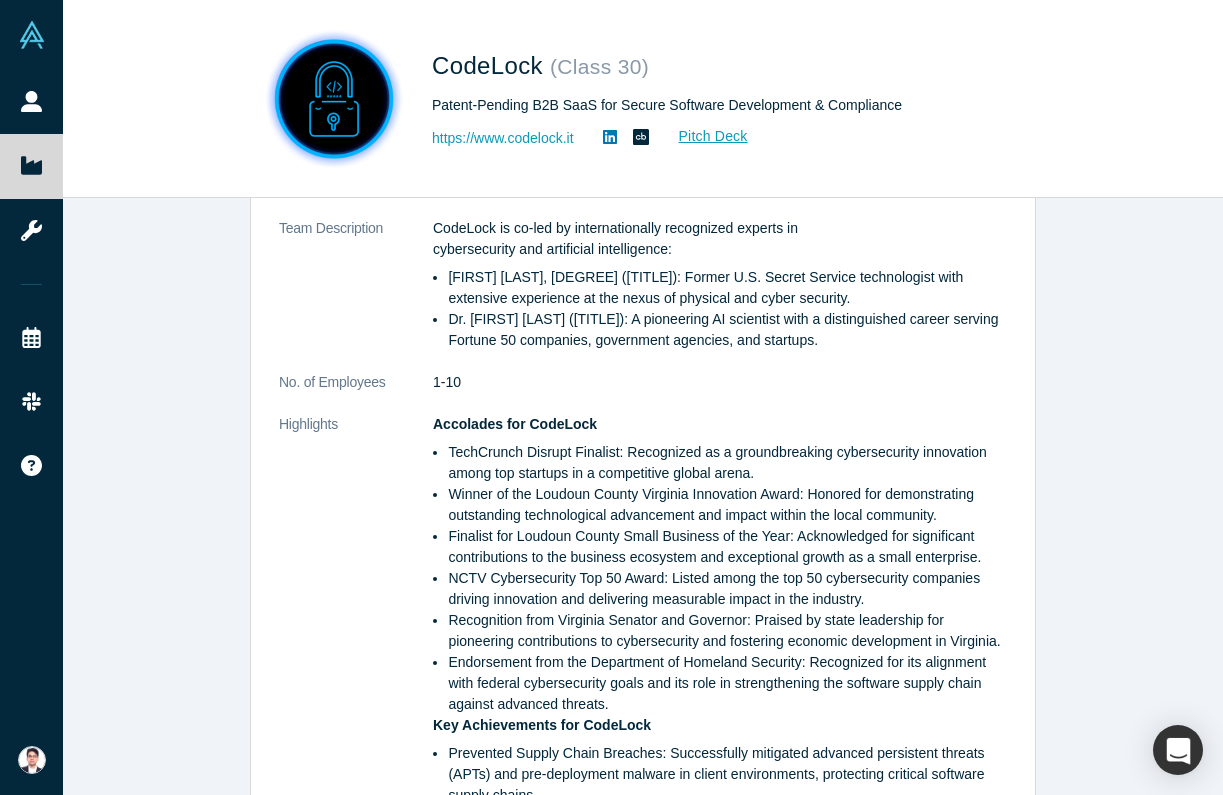 click on "NCTV Cybersecurity Top 50 Award: Listed among the top 50 cybersecurity companies driving innovation and delivering measurable impact in the industry." at bounding box center (727, 589) 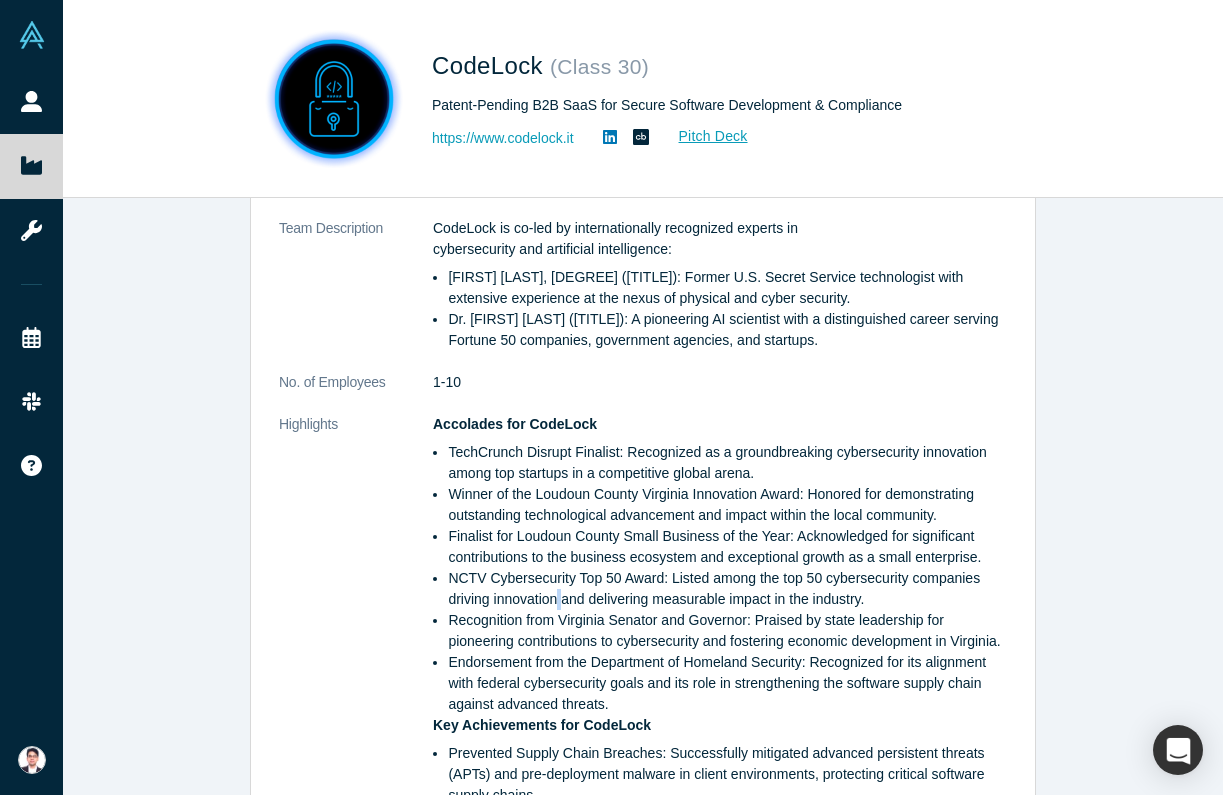 click on "NCTV Cybersecurity Top 50 Award: Listed among the top 50 cybersecurity companies driving innovation and delivering measurable impact in the industry." at bounding box center [727, 589] 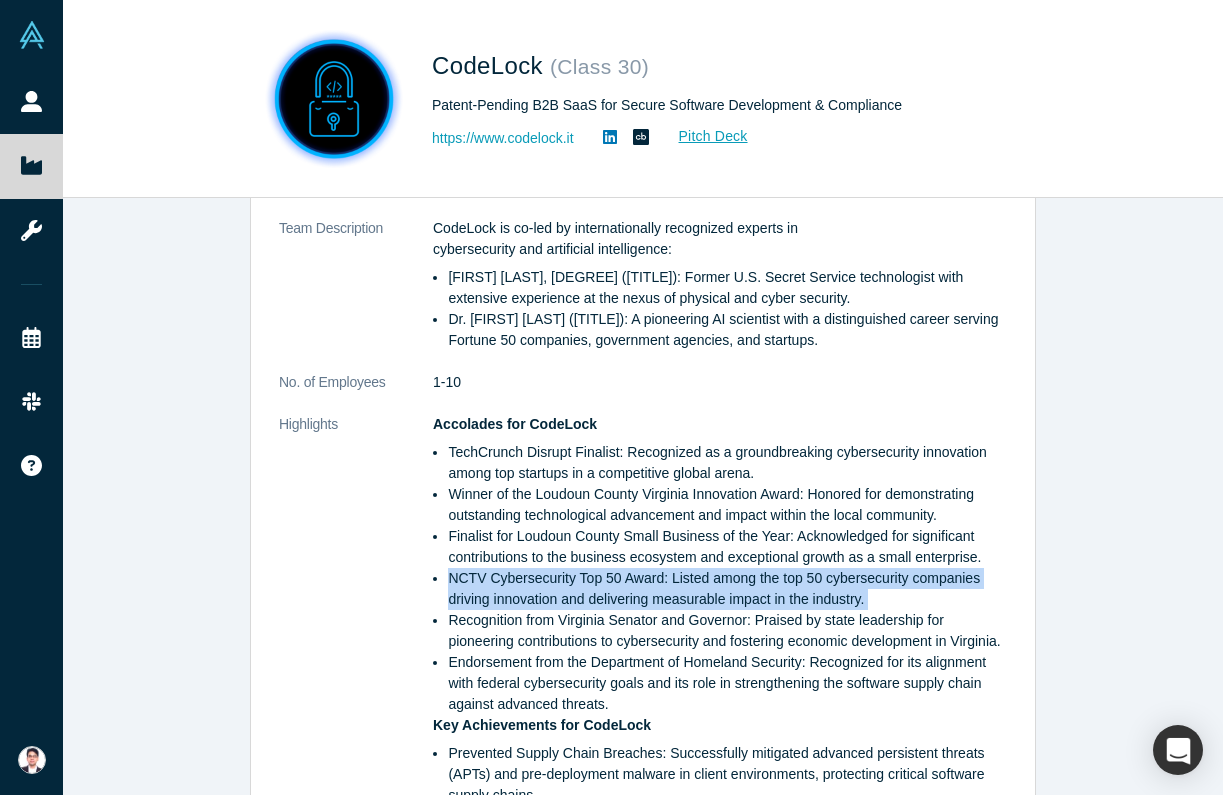 click on "Recognition from Virginia Senator and Governor: Praised by state leadership for pioneering contributions to cybersecurity and fostering economic development in Virginia." at bounding box center [727, 631] 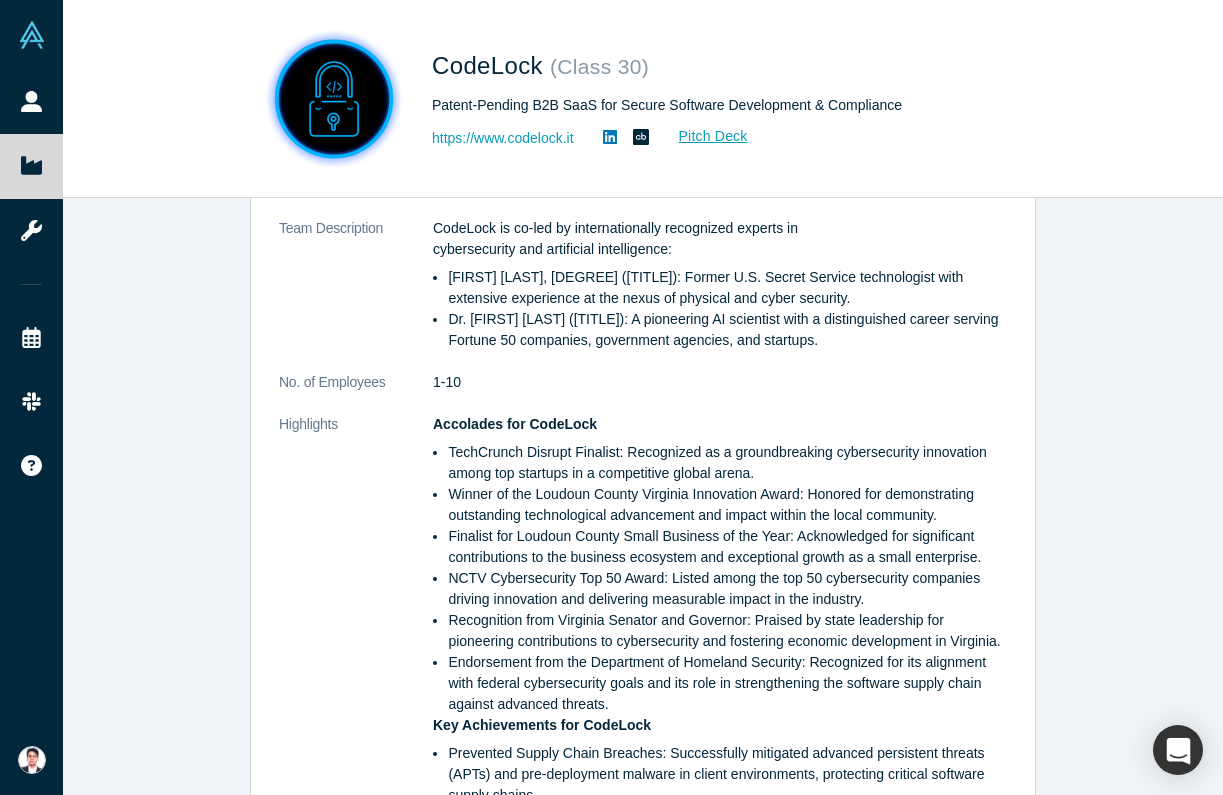 click on "Recognition from Virginia Senator and Governor: Praised by state leadership for pioneering contributions to cybersecurity and fostering economic development in Virginia." at bounding box center [727, 631] 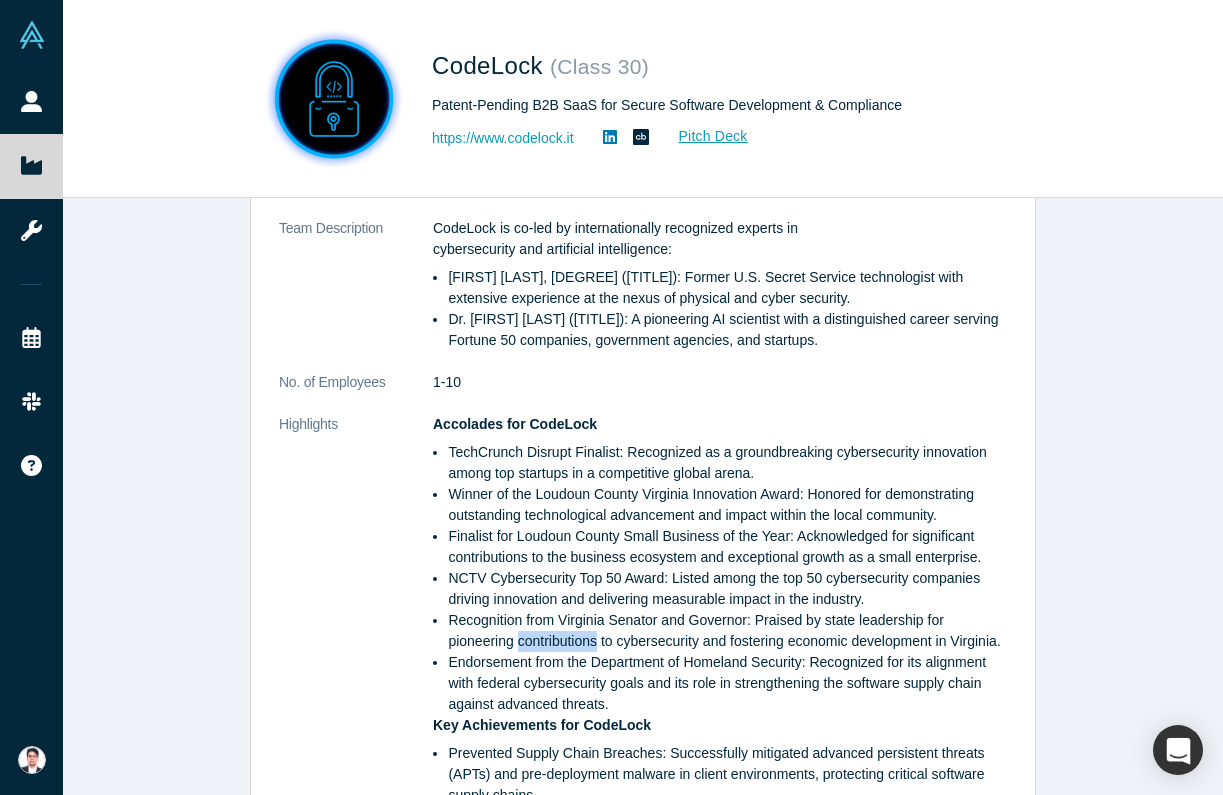 click on "Recognition from Virginia Senator and Governor: Praised by state leadership for pioneering contributions to cybersecurity and fostering economic development in Virginia." at bounding box center [727, 631] 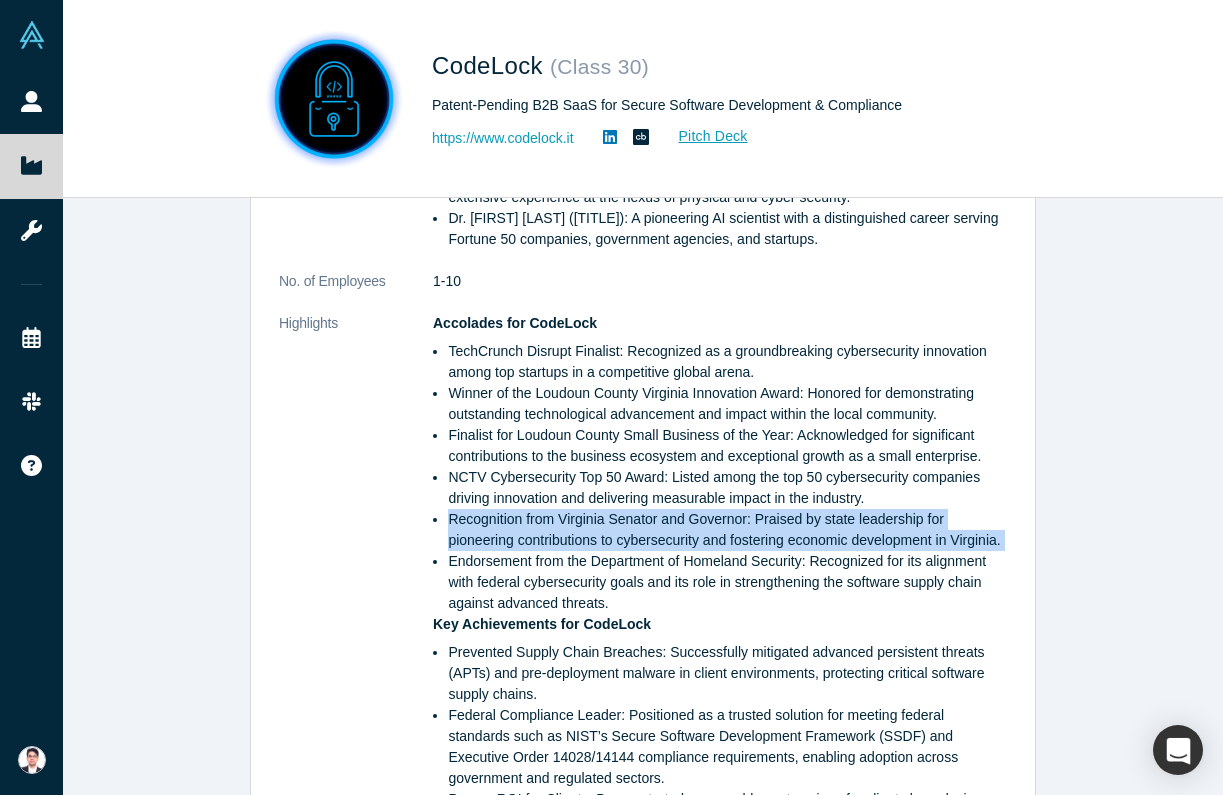 scroll, scrollTop: 880, scrollLeft: 0, axis: vertical 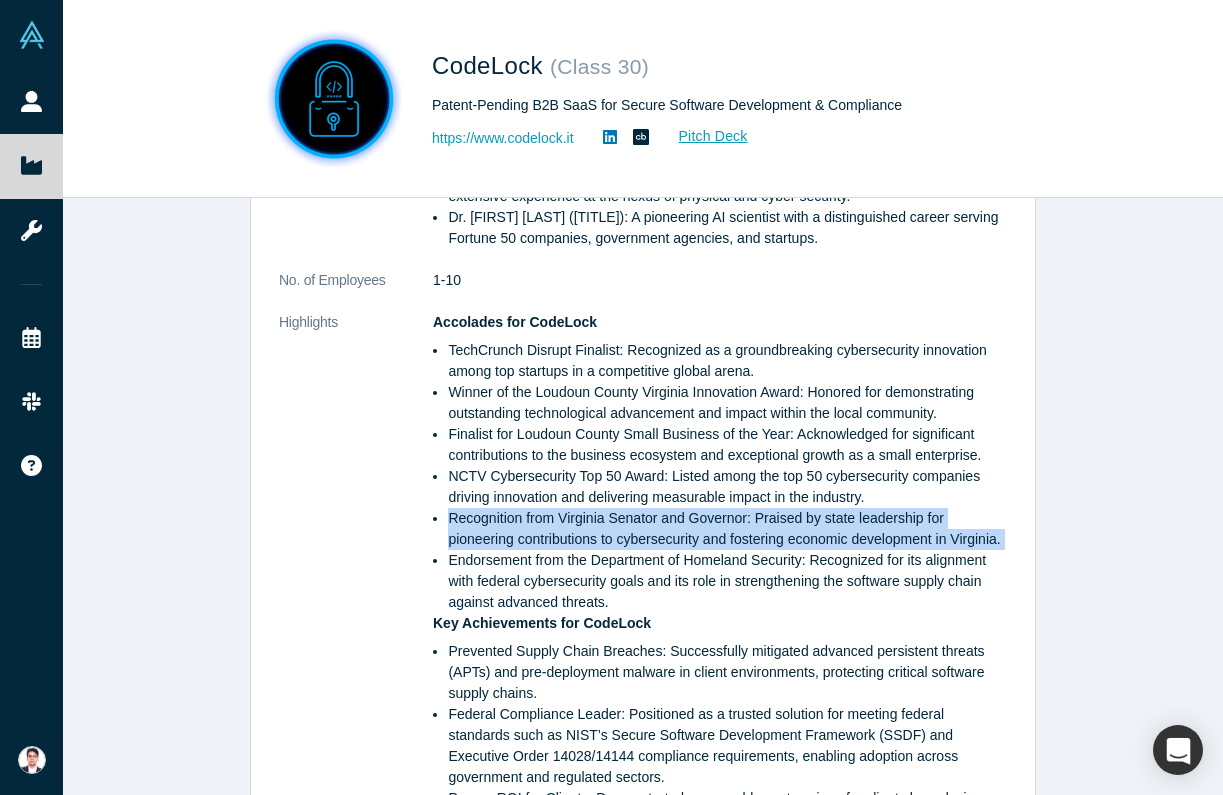 click on "Endorsement from the Department of Homeland Security: Recognized for its alignment with federal cybersecurity goals and its role in strengthening the software supply chain against advanced threats." at bounding box center (727, 581) 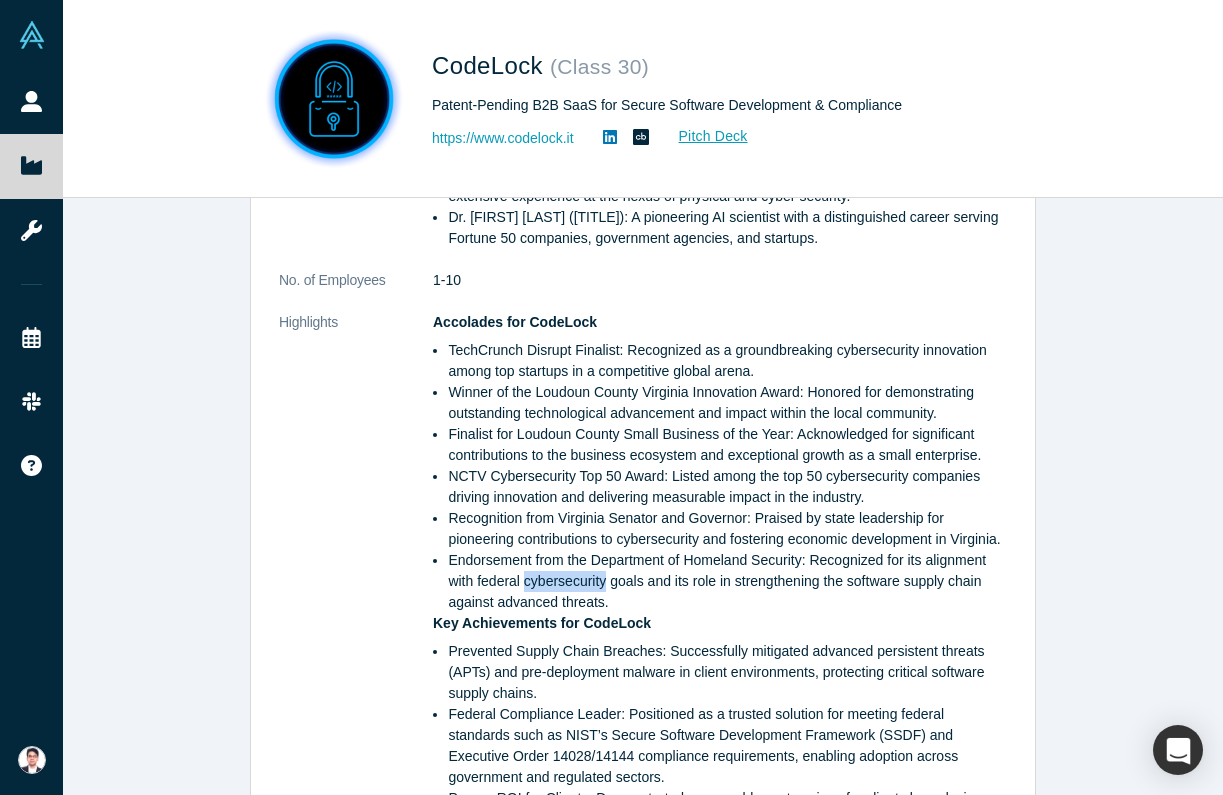 click on "Endorsement from the Department of Homeland Security: Recognized for its alignment with federal cybersecurity goals and its role in strengthening the software supply chain against advanced threats." at bounding box center [727, 581] 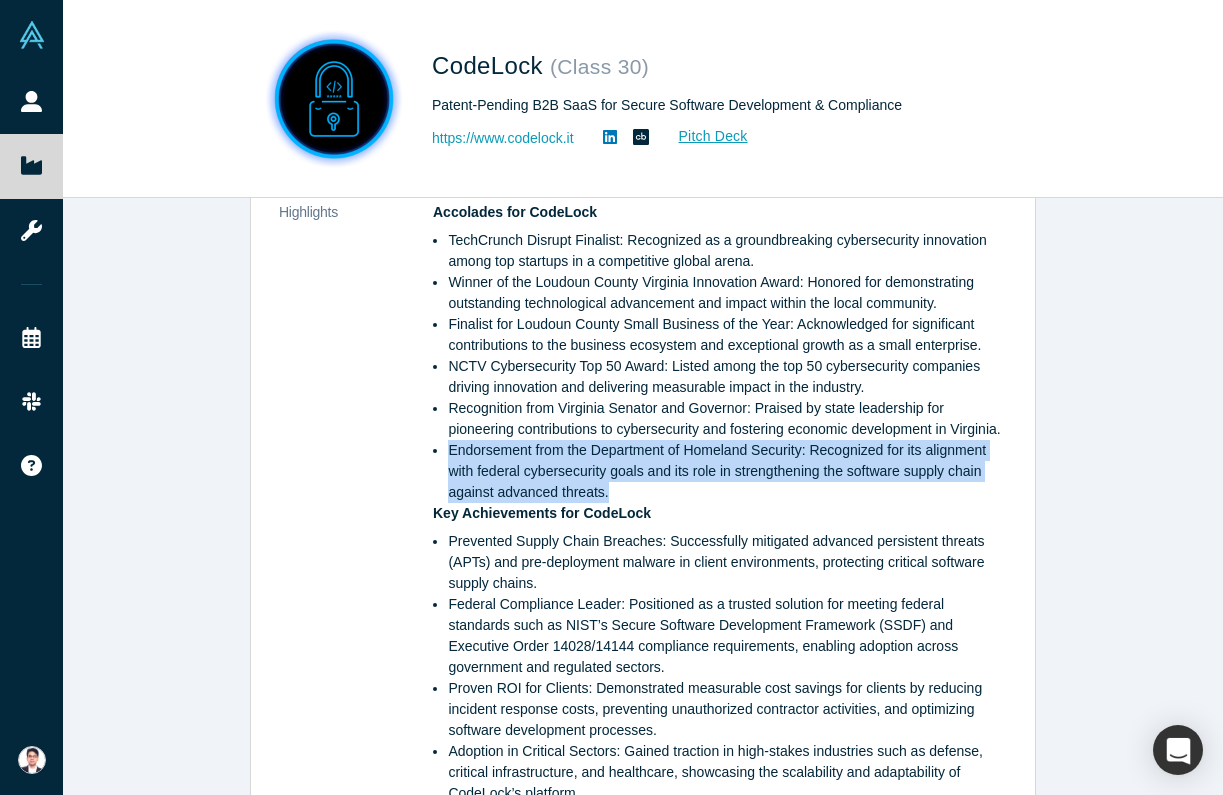scroll, scrollTop: 991, scrollLeft: 0, axis: vertical 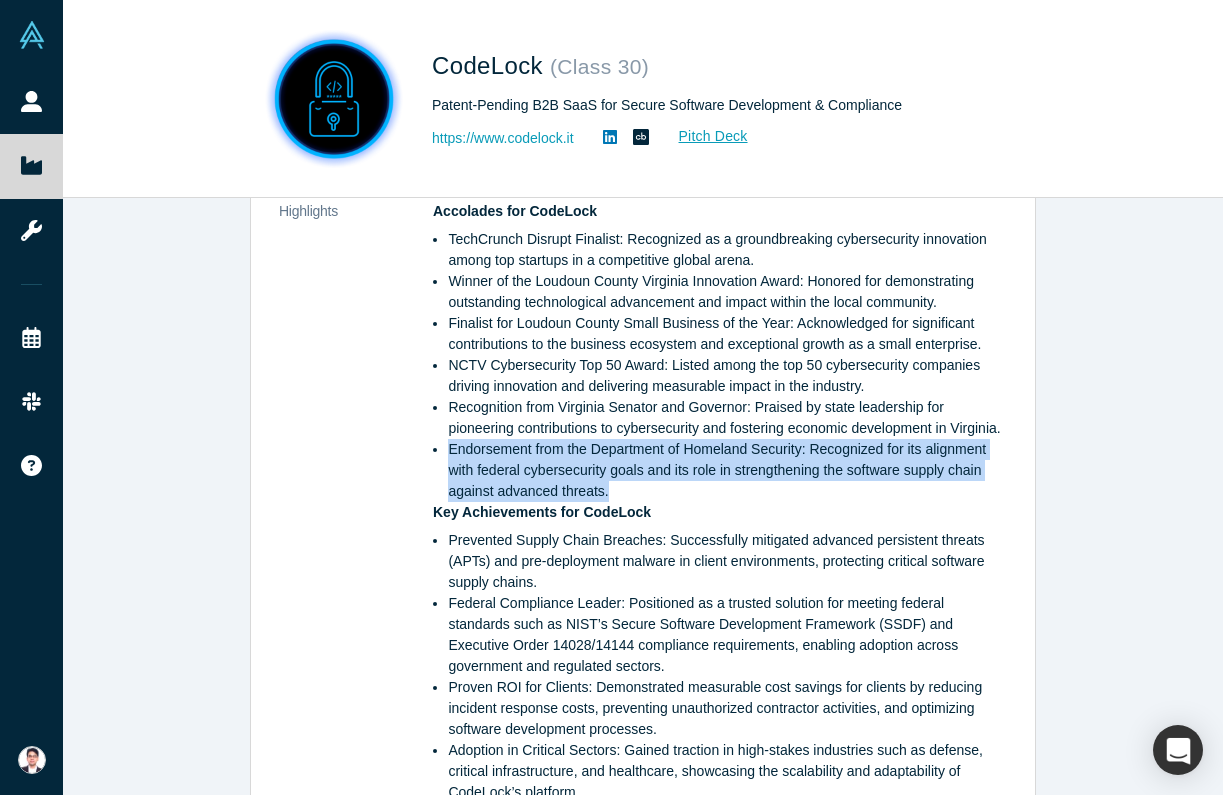 click on "Prevented Supply Chain Breaches: Successfully mitigated advanced persistent threats (APTs) and pre-deployment malware in client environments, protecting critical software supply chains." at bounding box center [727, 561] 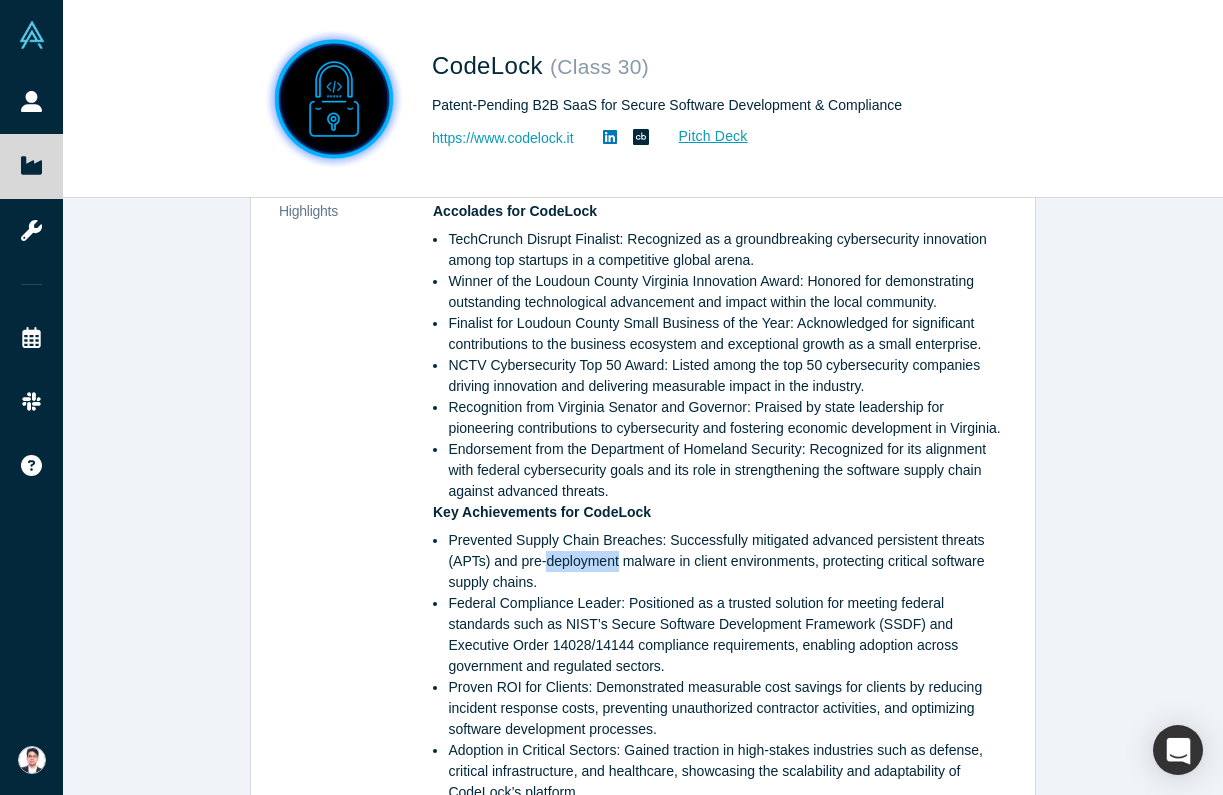 click on "Prevented Supply Chain Breaches: Successfully mitigated advanced persistent threats (APTs) and pre-deployment malware in client environments, protecting critical software supply chains." at bounding box center (727, 561) 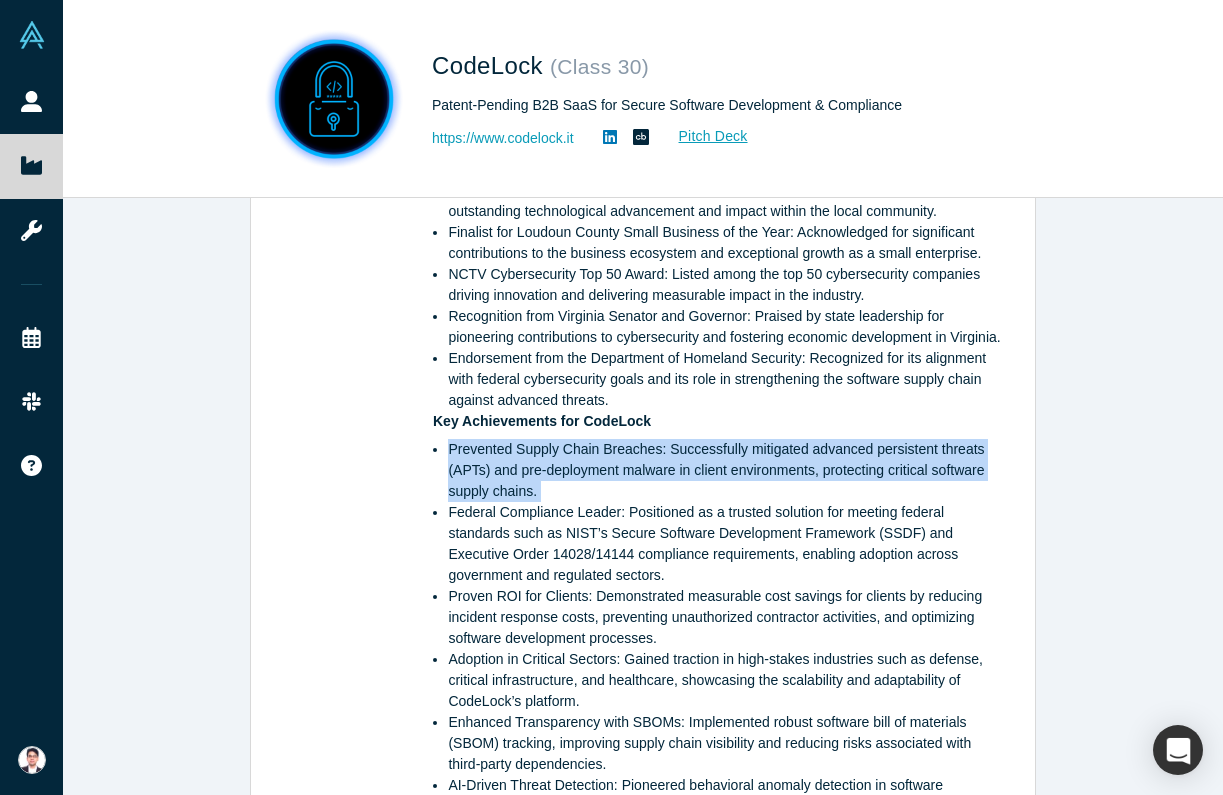 scroll, scrollTop: 1084, scrollLeft: 0, axis: vertical 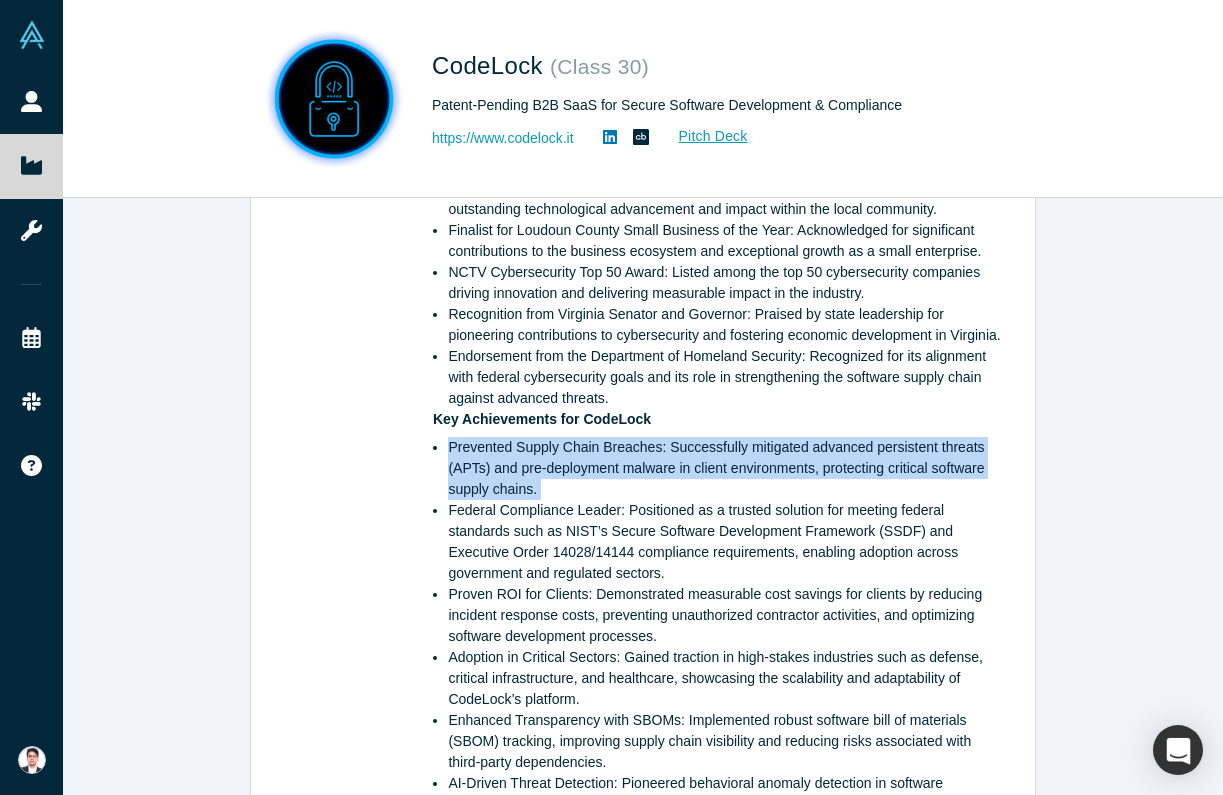 click on "Federal Compliance Leader: Positioned as a trusted solution for meeting federal standards such as NIST’s Secure Software Development Framework (SSDF) and Executive Order 14028/14144 compliance requirements, enabling adoption across government and regulated sectors." at bounding box center (727, 542) 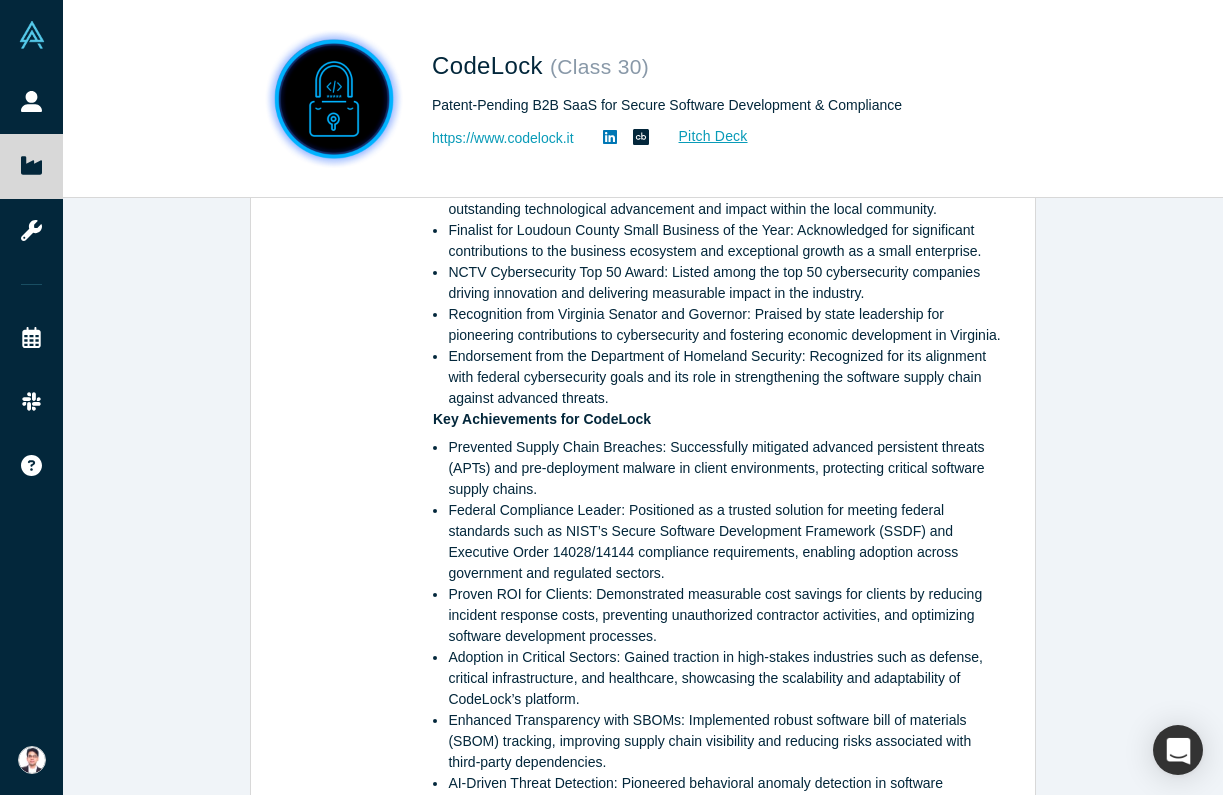 click on "Federal Compliance Leader: Positioned as a trusted solution for meeting federal standards such as NIST’s Secure Software Development Framework (SSDF) and Executive Order 14028/14144 compliance requirements, enabling adoption across government and regulated sectors." at bounding box center (727, 542) 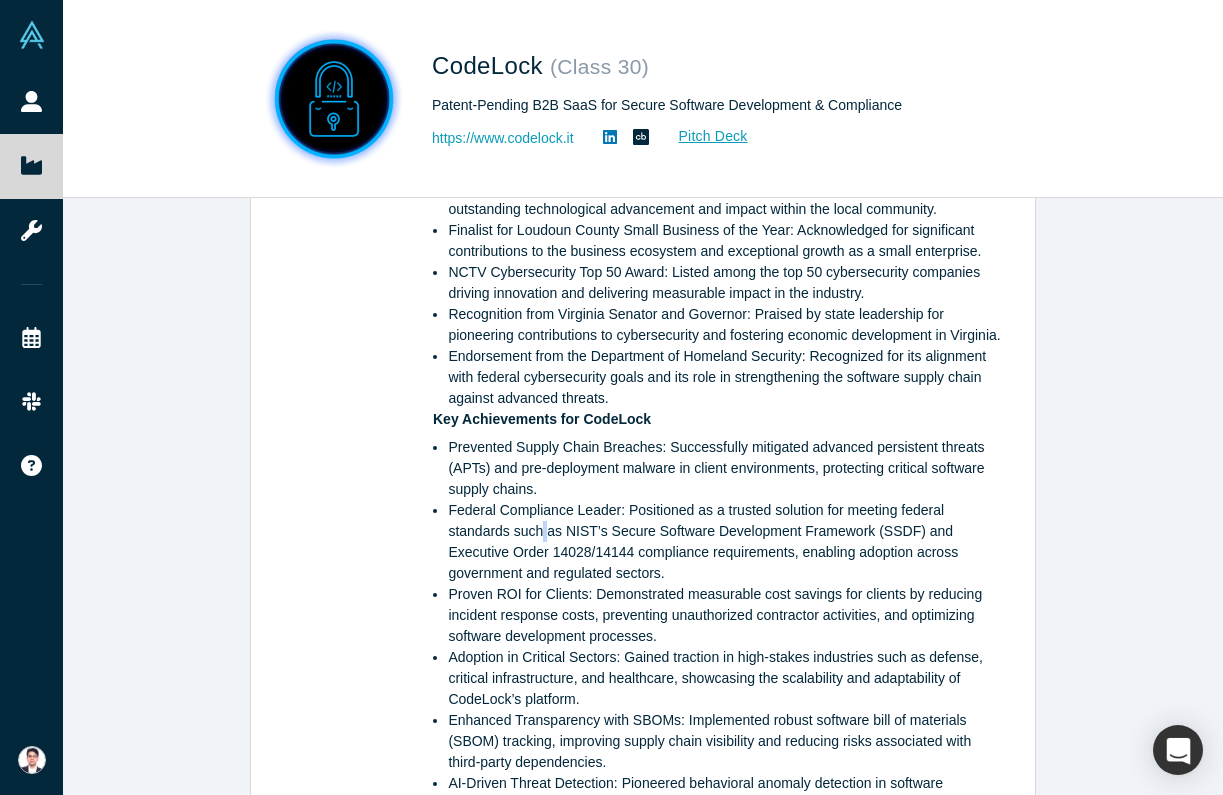 click on "Federal Compliance Leader: Positioned as a trusted solution for meeting federal standards such as NIST’s Secure Software Development Framework (SSDF) and Executive Order 14028/14144 compliance requirements, enabling adoption across government and regulated sectors." at bounding box center [727, 542] 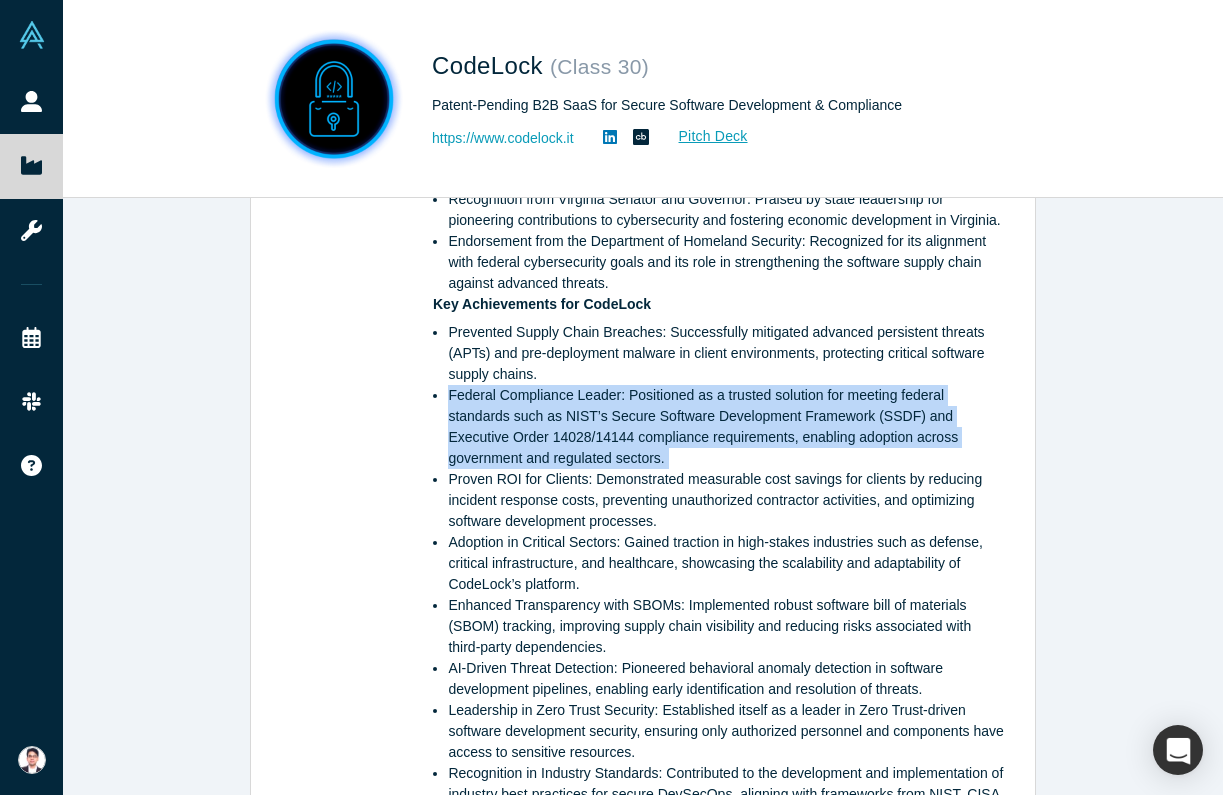 scroll, scrollTop: 1301, scrollLeft: 0, axis: vertical 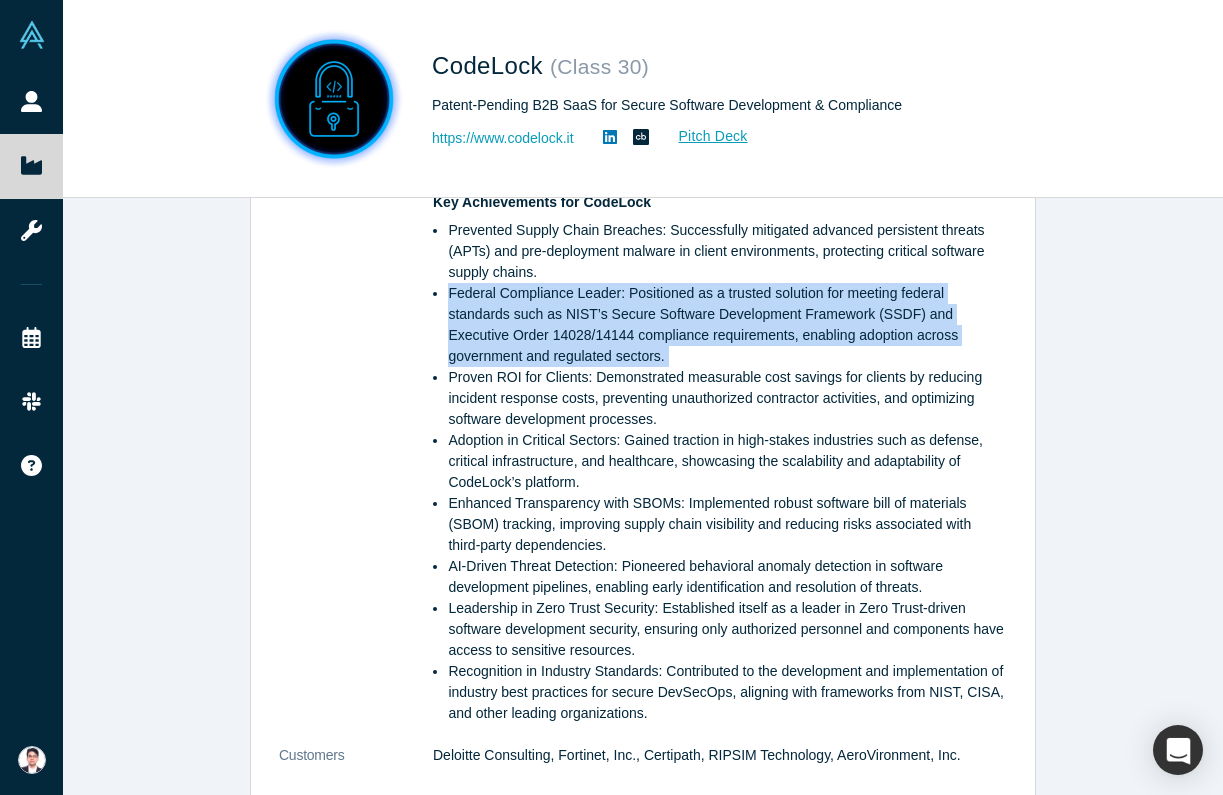 click on "Enhanced Transparency with SBOMs: Implemented robust software bill of materials (SBOM) tracking, improving supply chain visibility and reducing risks associated with third-party dependencies." at bounding box center (727, 524) 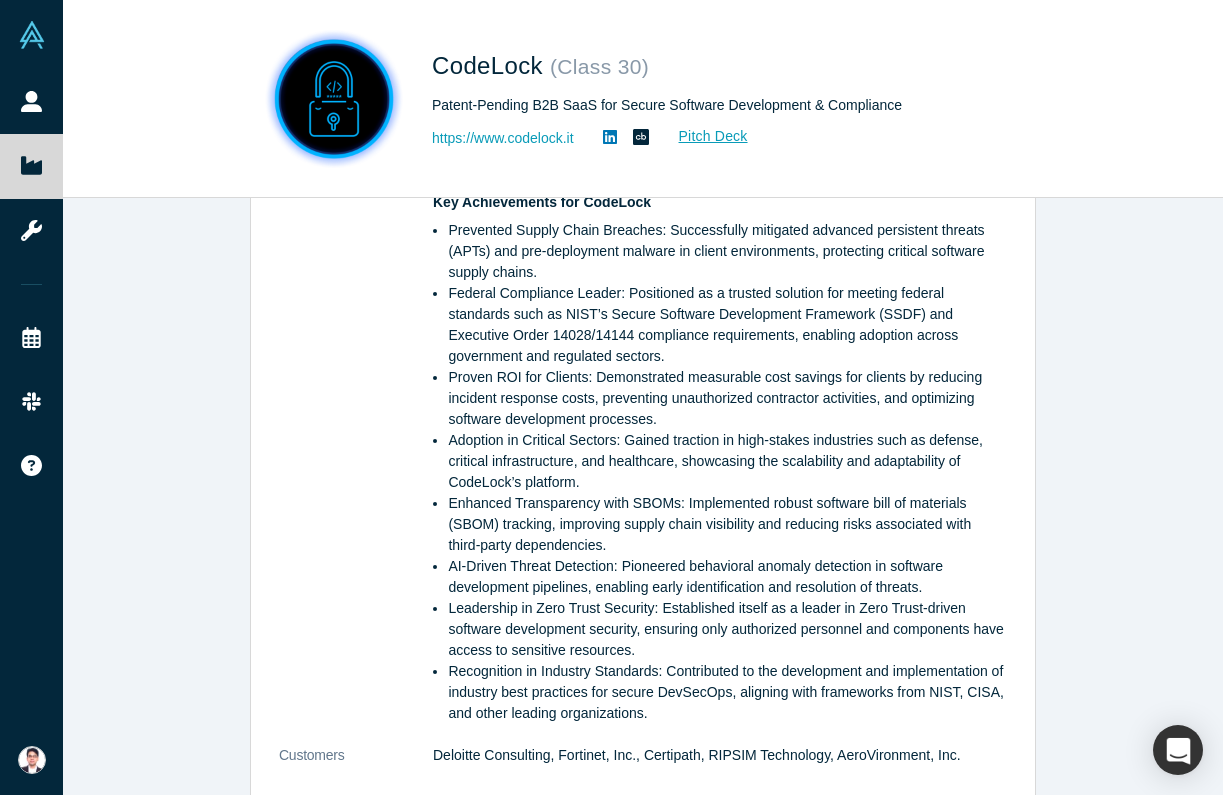 click on "Enhanced Transparency with SBOMs: Implemented robust software bill of materials (SBOM) tracking, improving supply chain visibility and reducing risks associated with third-party dependencies." at bounding box center [727, 524] 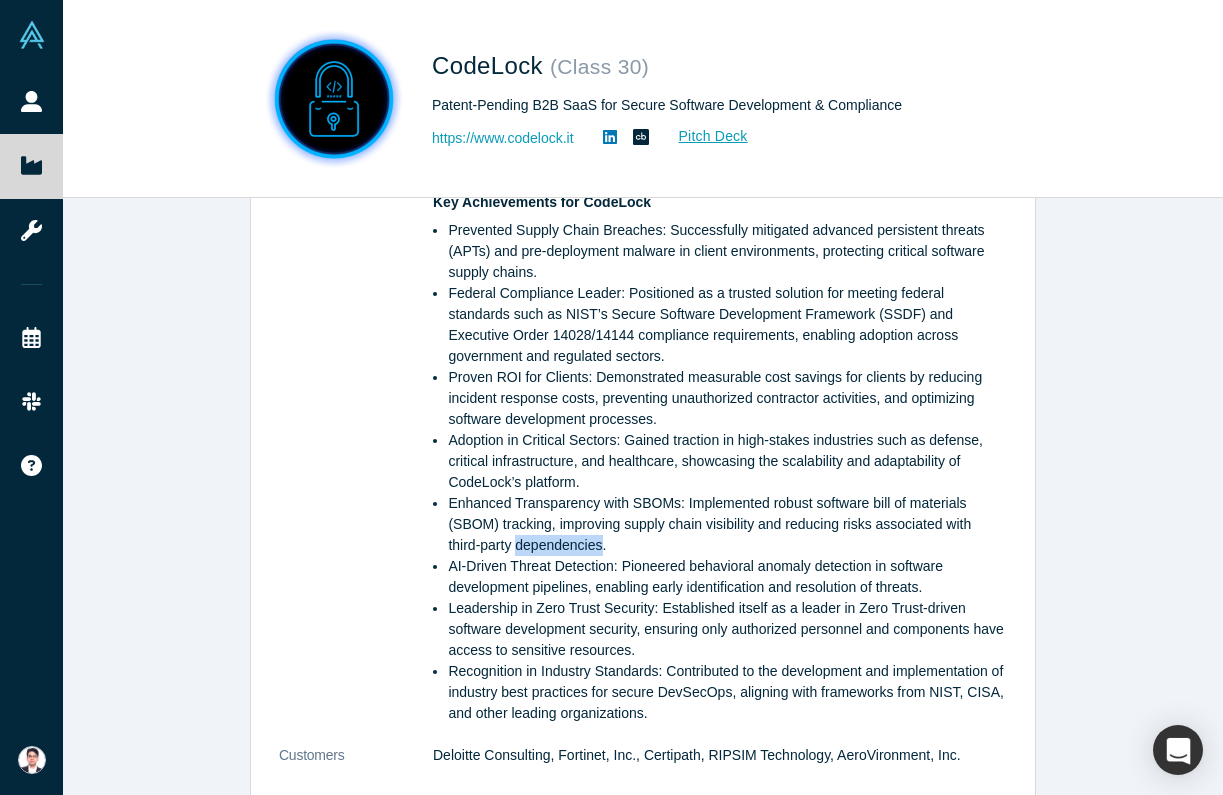 click on "Enhanced Transparency with SBOMs: Implemented robust software bill of materials (SBOM) tracking, improving supply chain visibility and reducing risks associated with third-party dependencies." at bounding box center [727, 524] 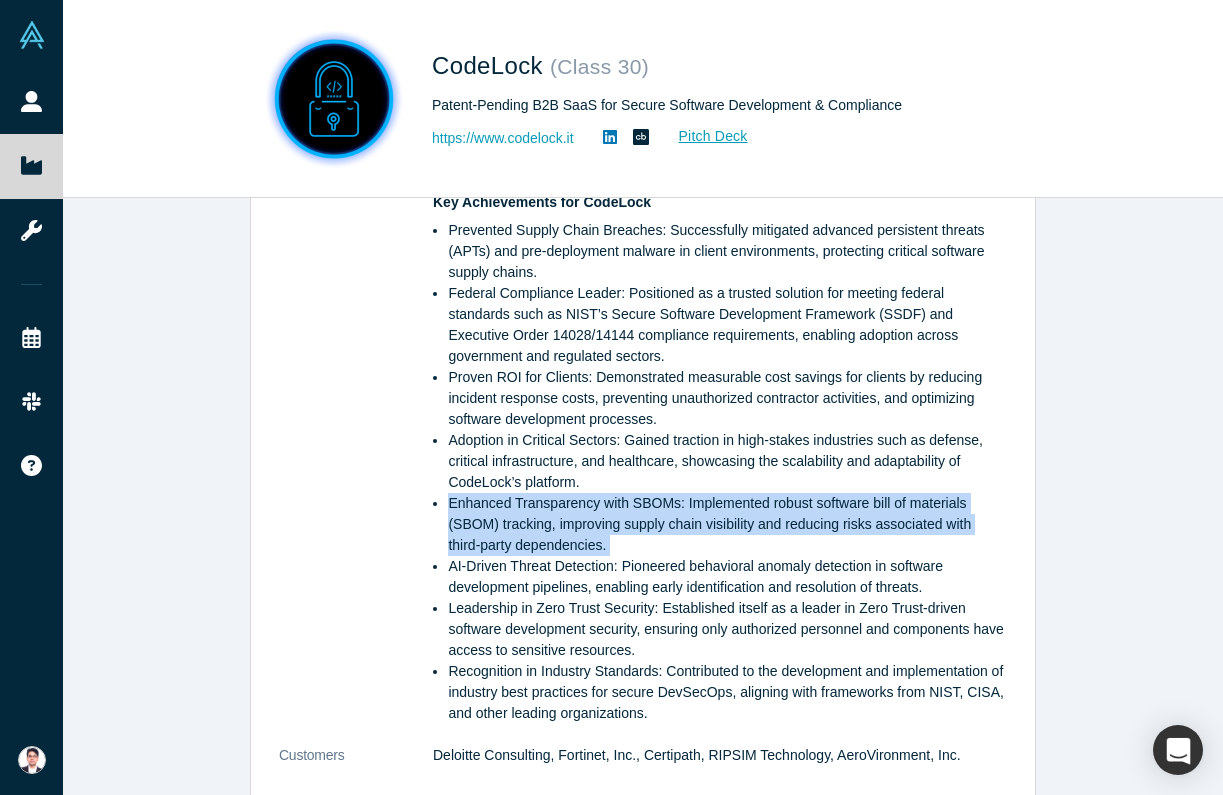 click on "Leadership in Zero Trust Security: Established itself as a leader in Zero Trust-driven software development security, ensuring only authorized personnel and components have access to sensitive resources." at bounding box center [727, 629] 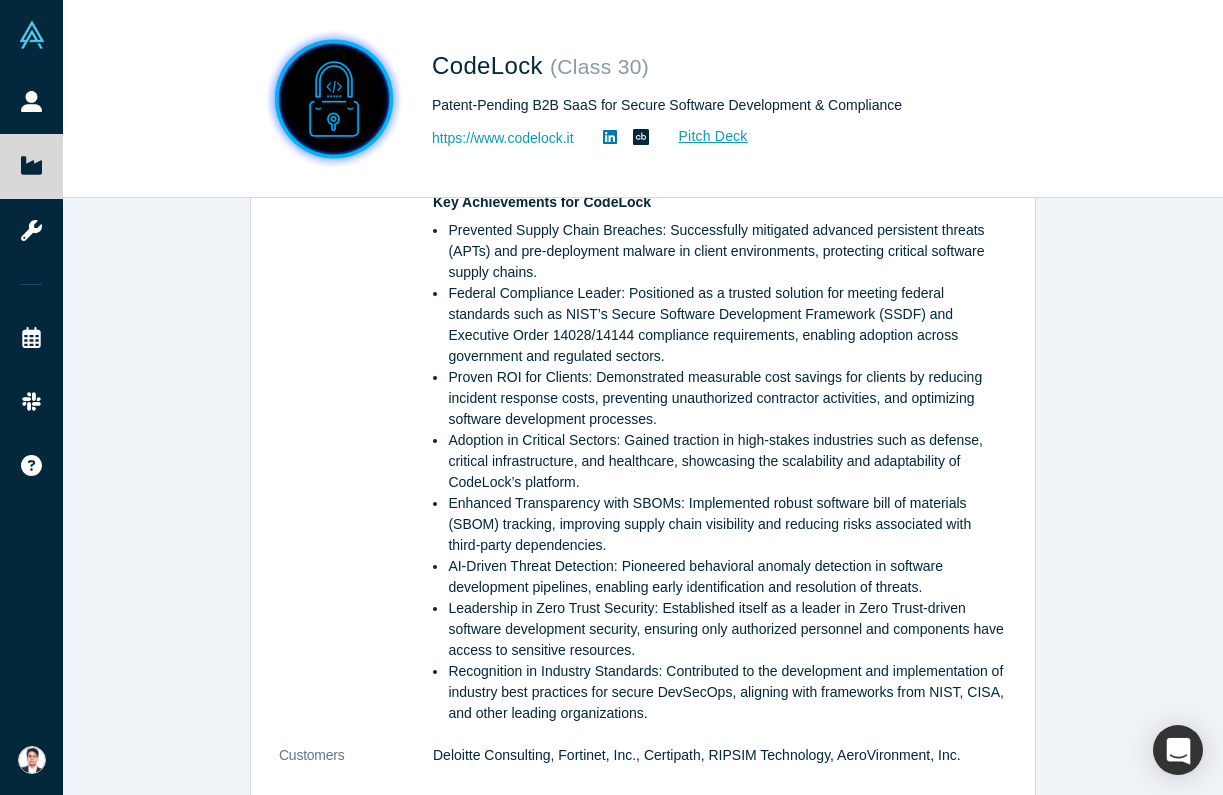 click on "Leadership in Zero Trust Security: Established itself as a leader in Zero Trust-driven software development security, ensuring only authorized personnel and components have access to sensitive resources." at bounding box center [727, 629] 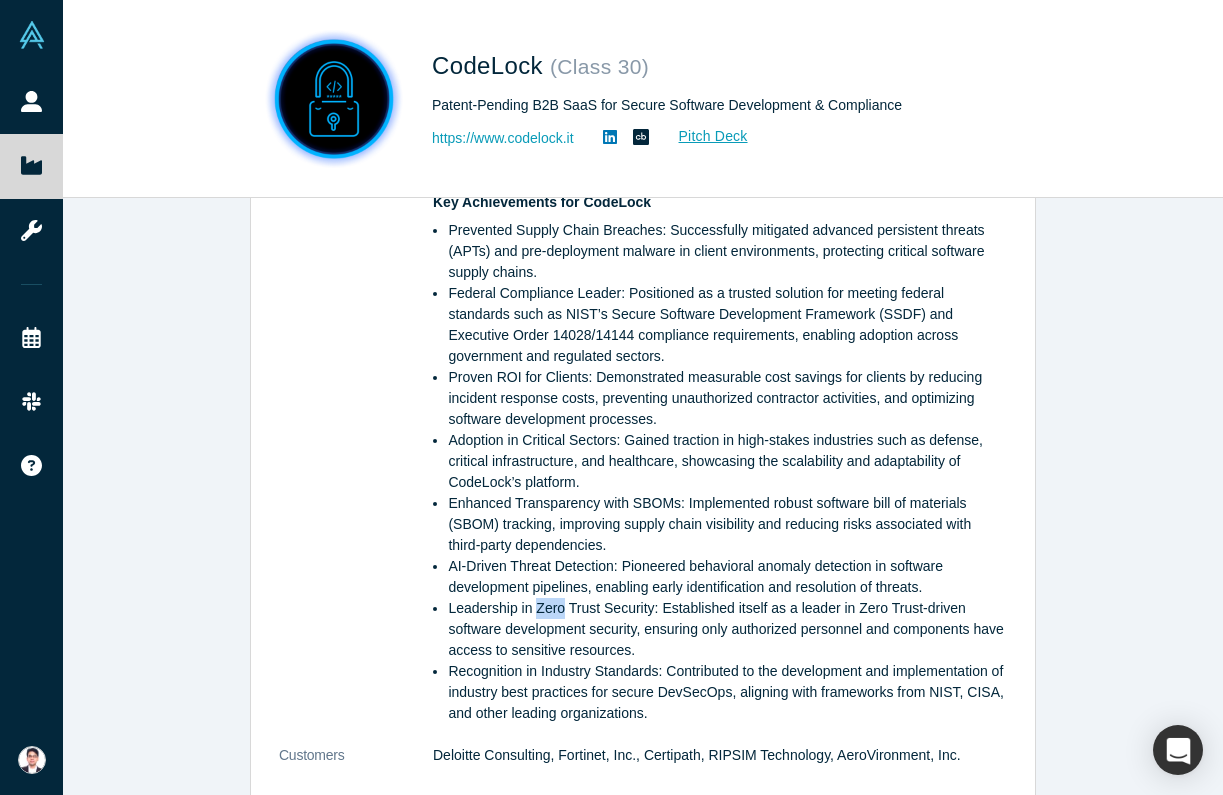 click on "Leadership in Zero Trust Security: Established itself as a leader in Zero Trust-driven software development security, ensuring only authorized personnel and components have access to sensitive resources." at bounding box center [727, 629] 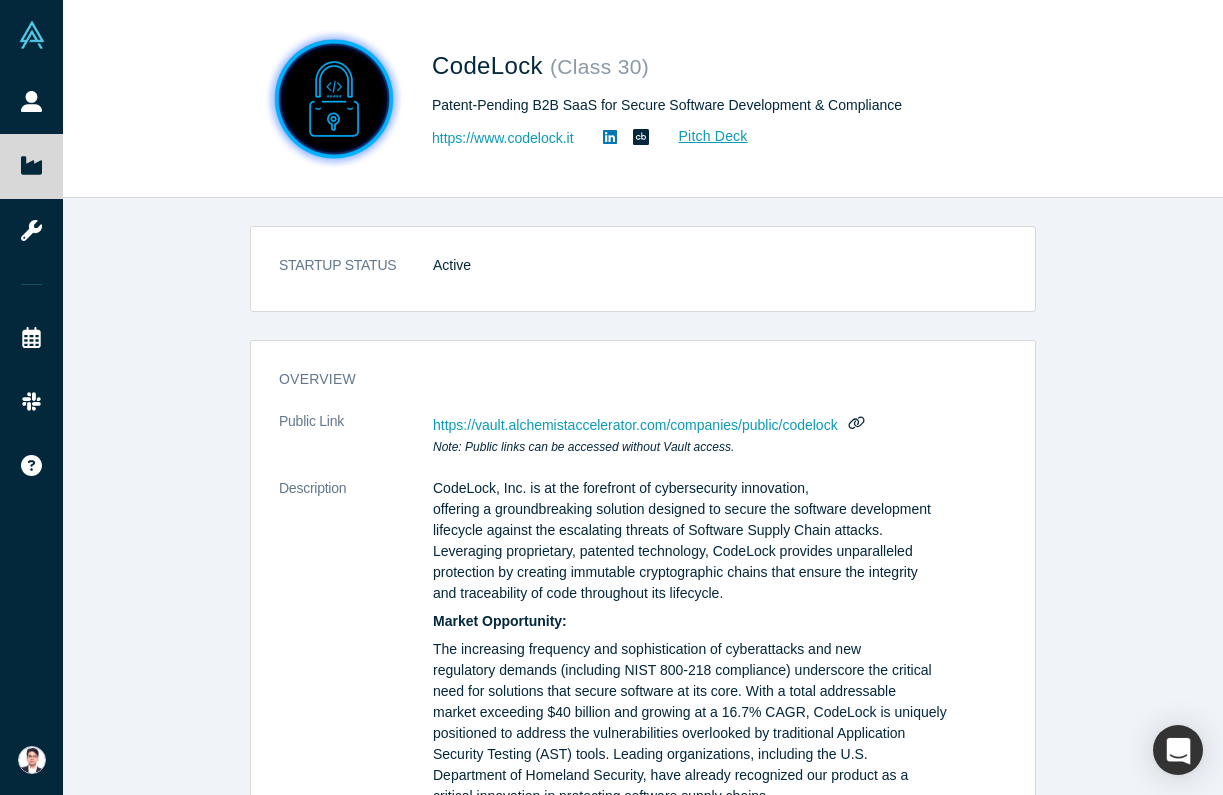 scroll, scrollTop: 0, scrollLeft: 0, axis: both 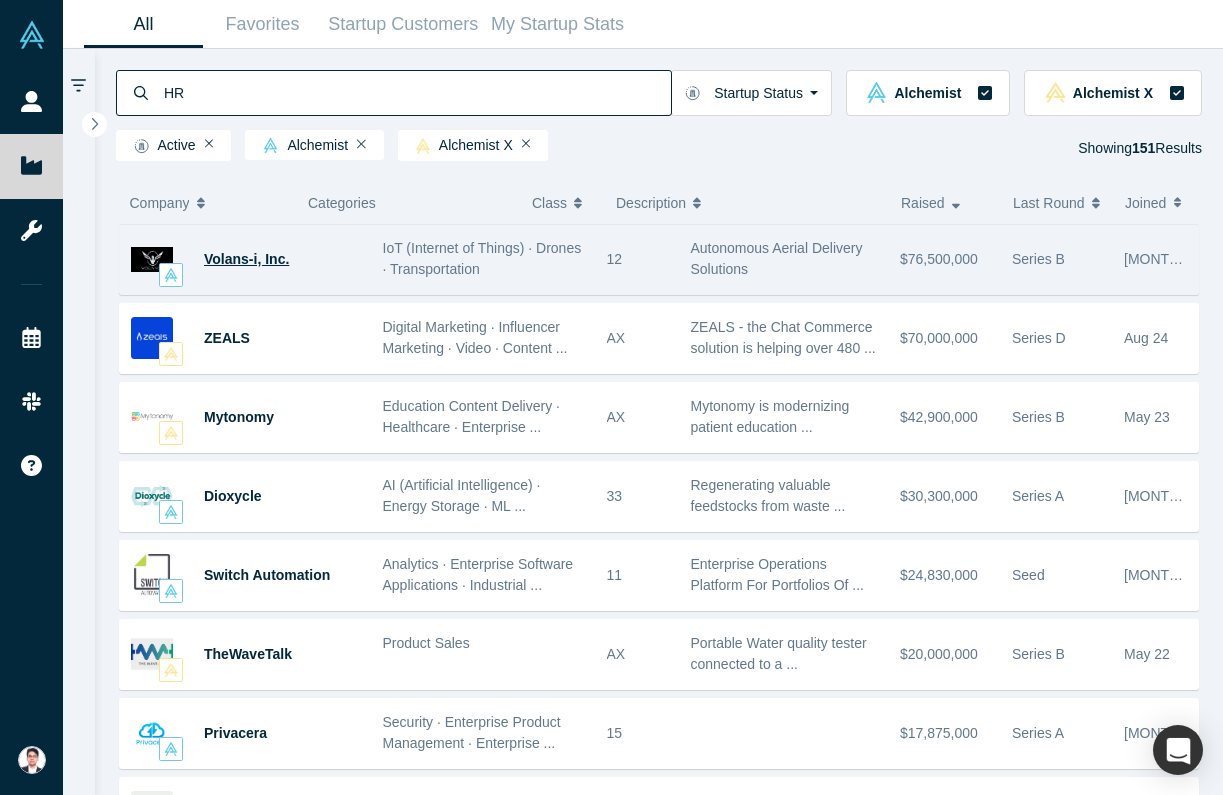 click on "Volans-i, Inc." at bounding box center [246, 259] 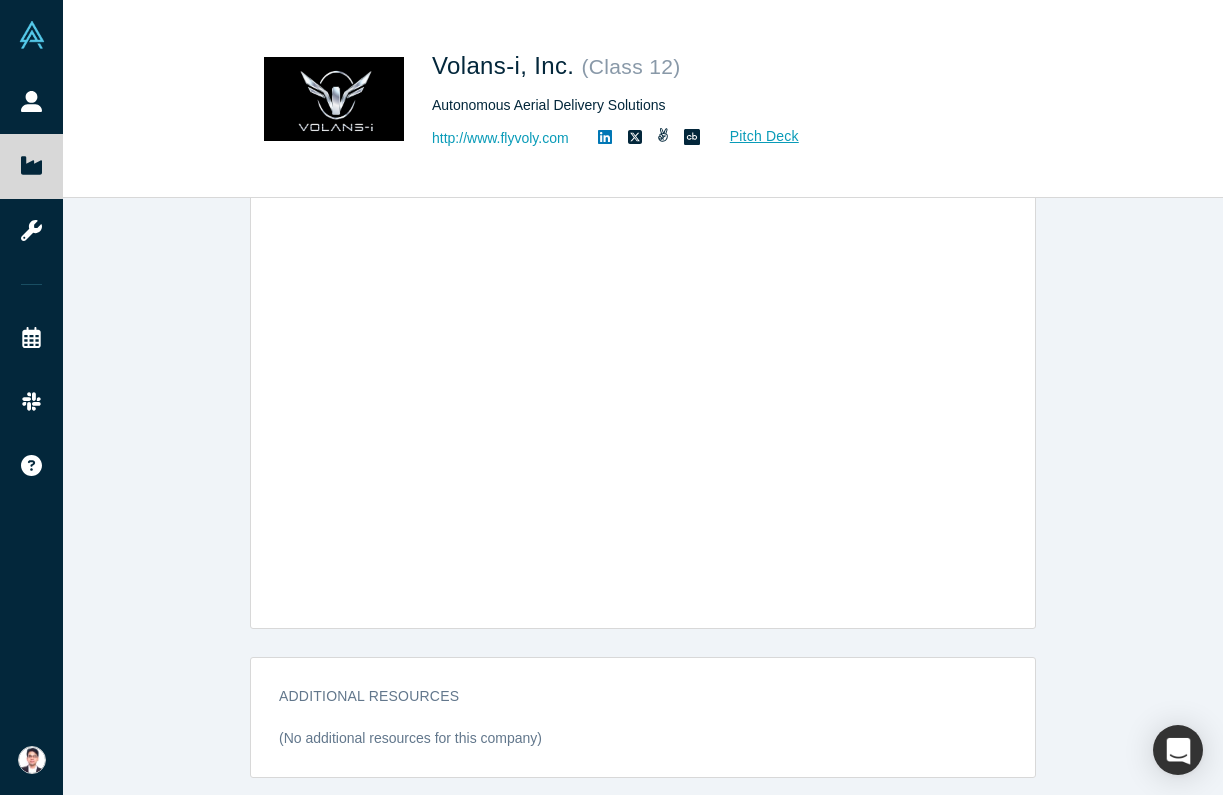 scroll, scrollTop: 1908, scrollLeft: 0, axis: vertical 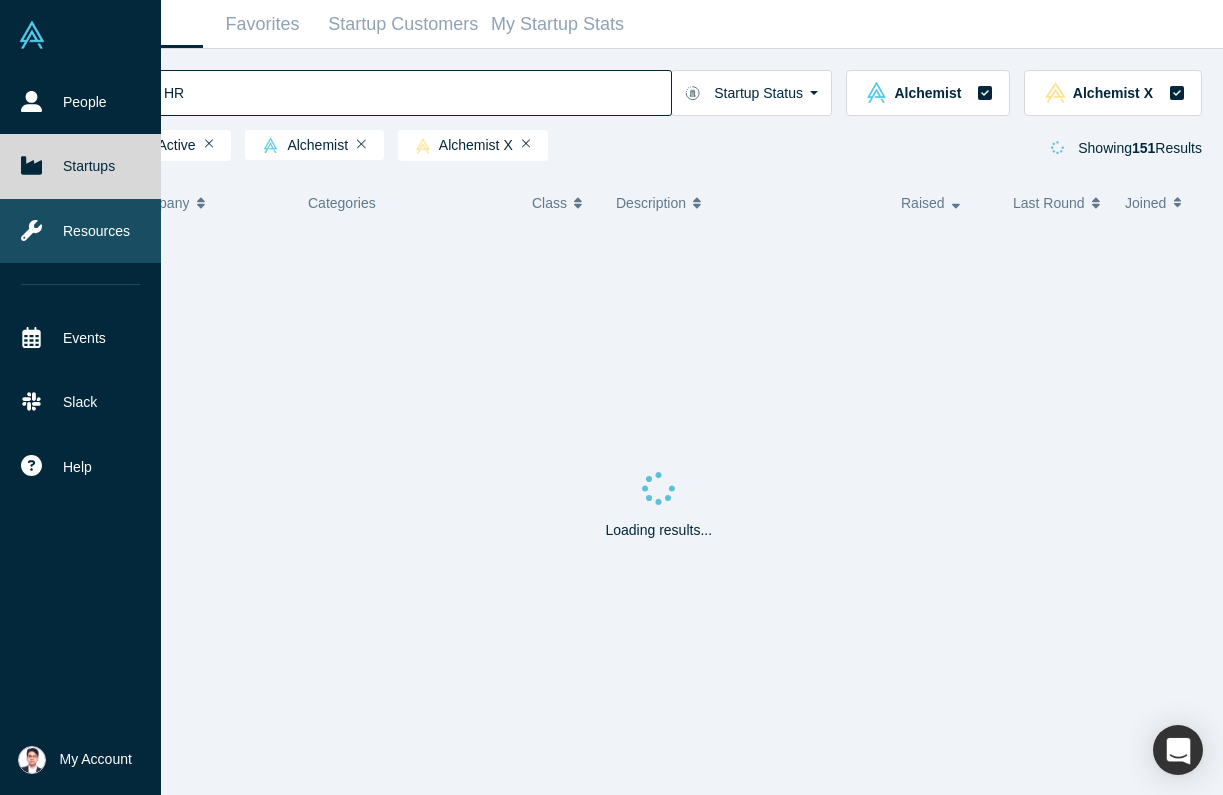click on "Resources" at bounding box center [80, 231] 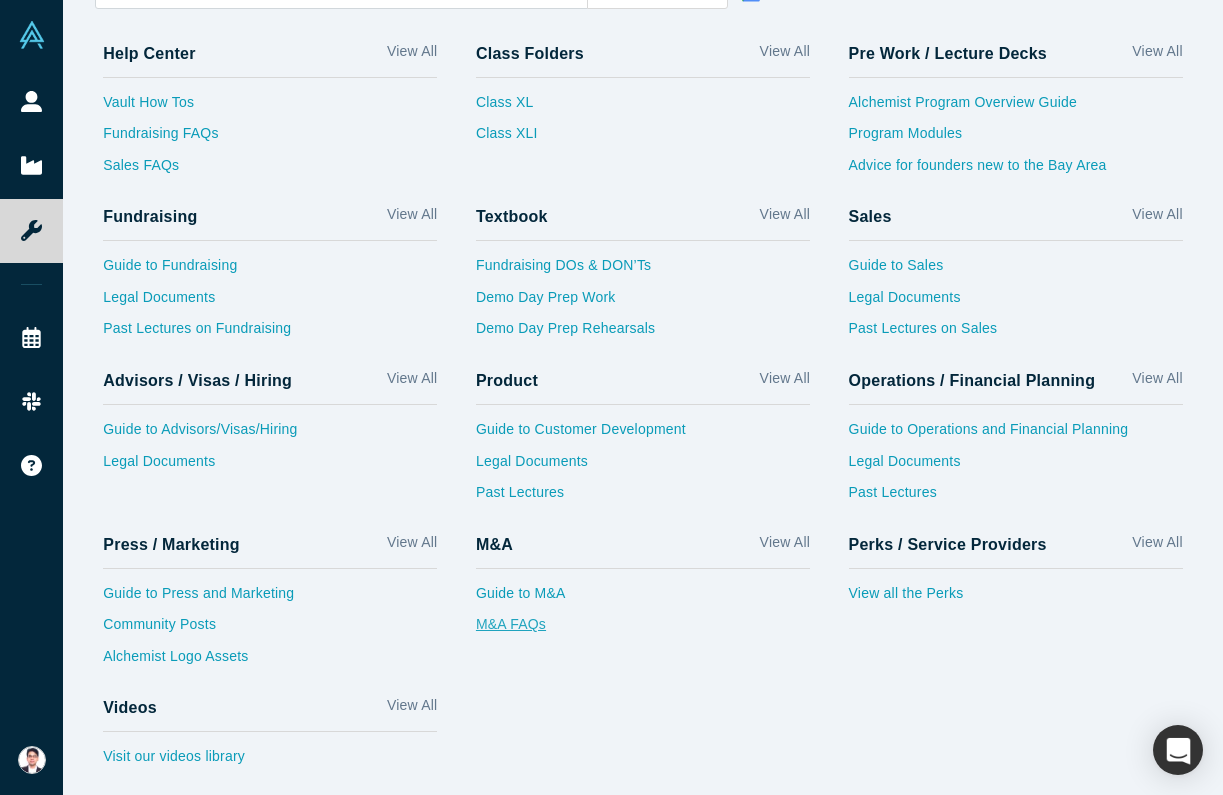 scroll, scrollTop: 58, scrollLeft: 0, axis: vertical 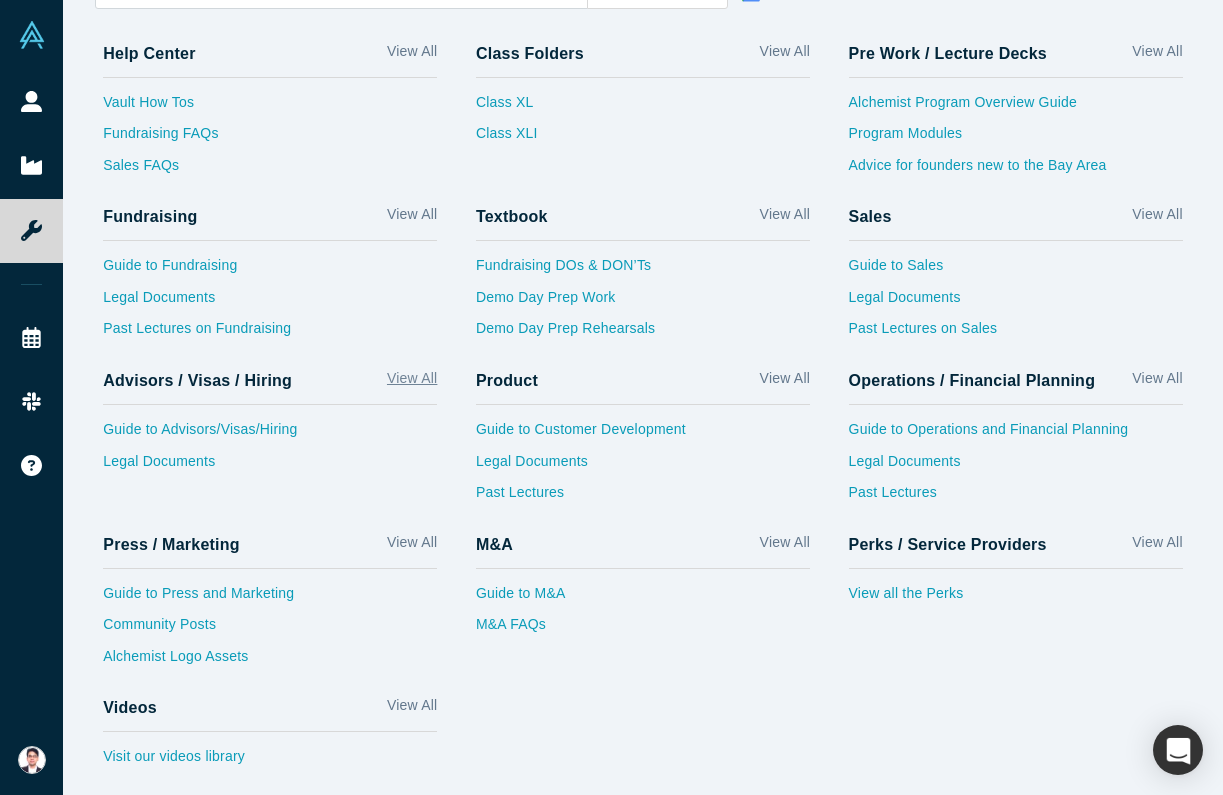 click on "View All" at bounding box center (412, 382) 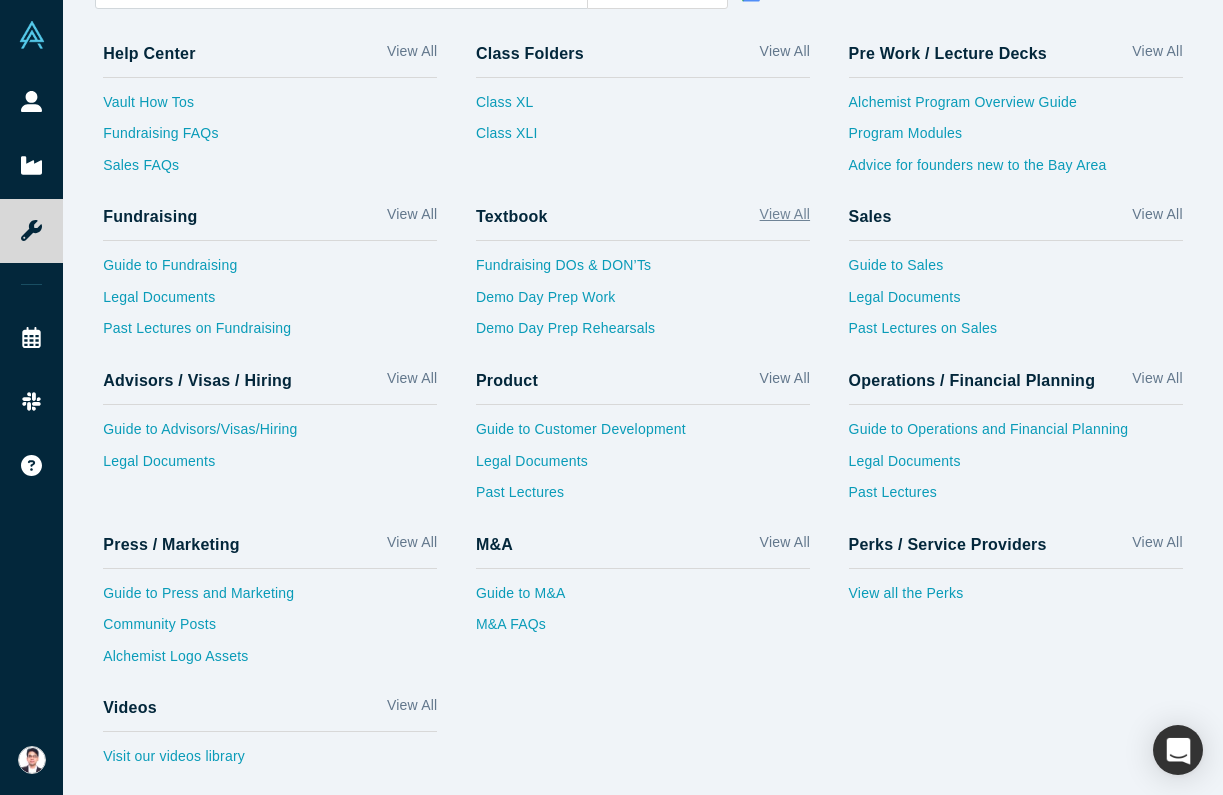click on "View All" at bounding box center [785, 218] 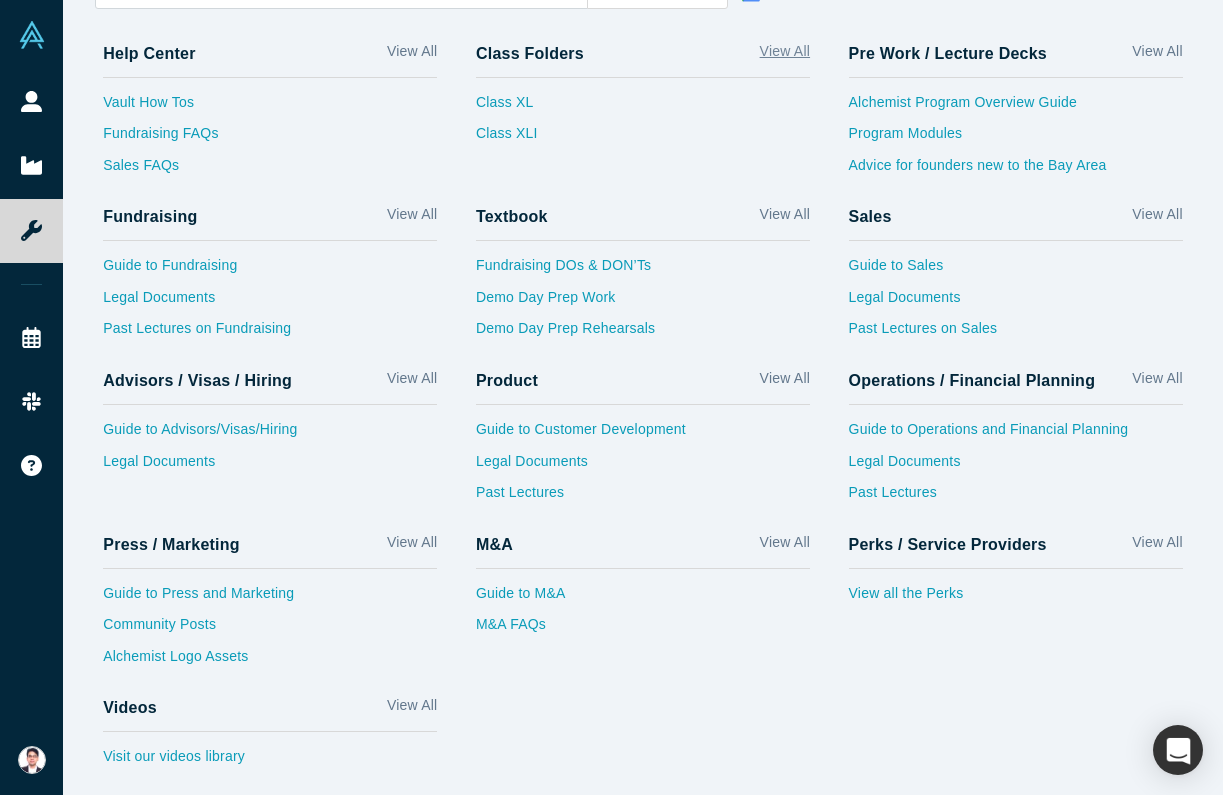 click on "View All" at bounding box center [785, 55] 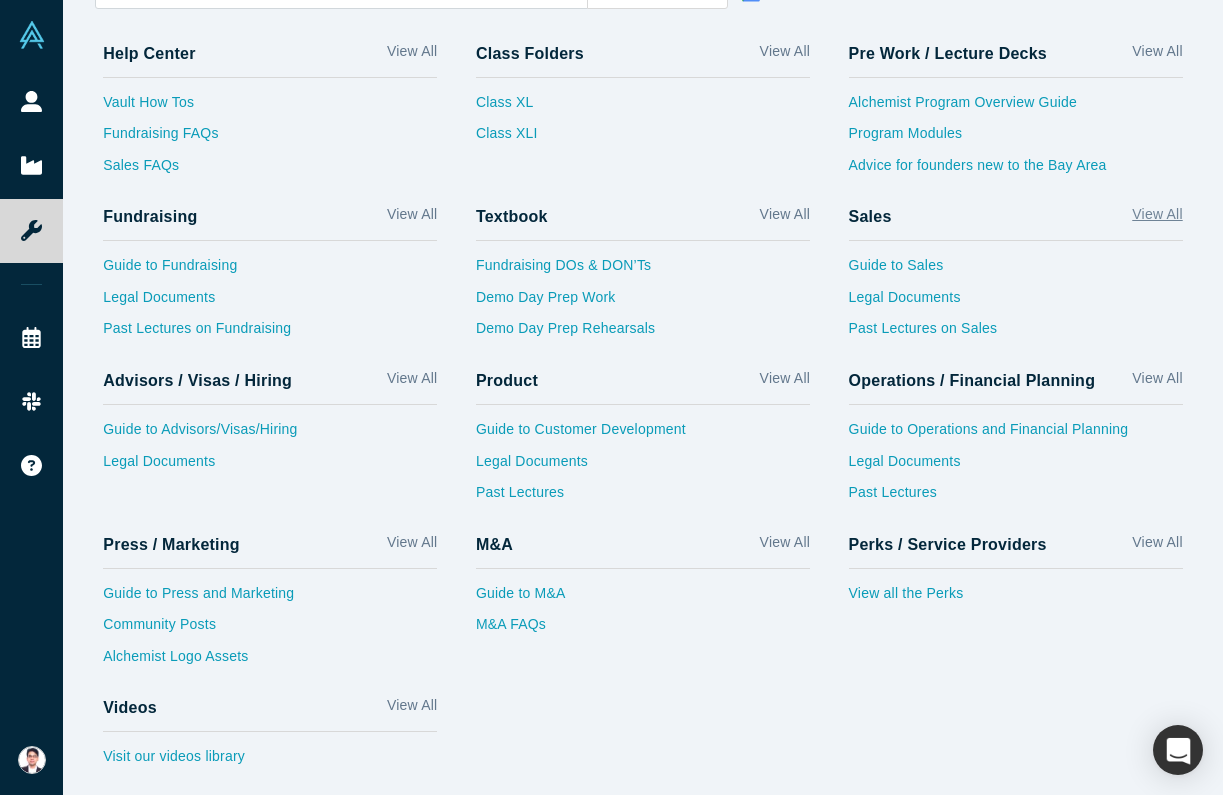 click on "View All" at bounding box center (1157, 218) 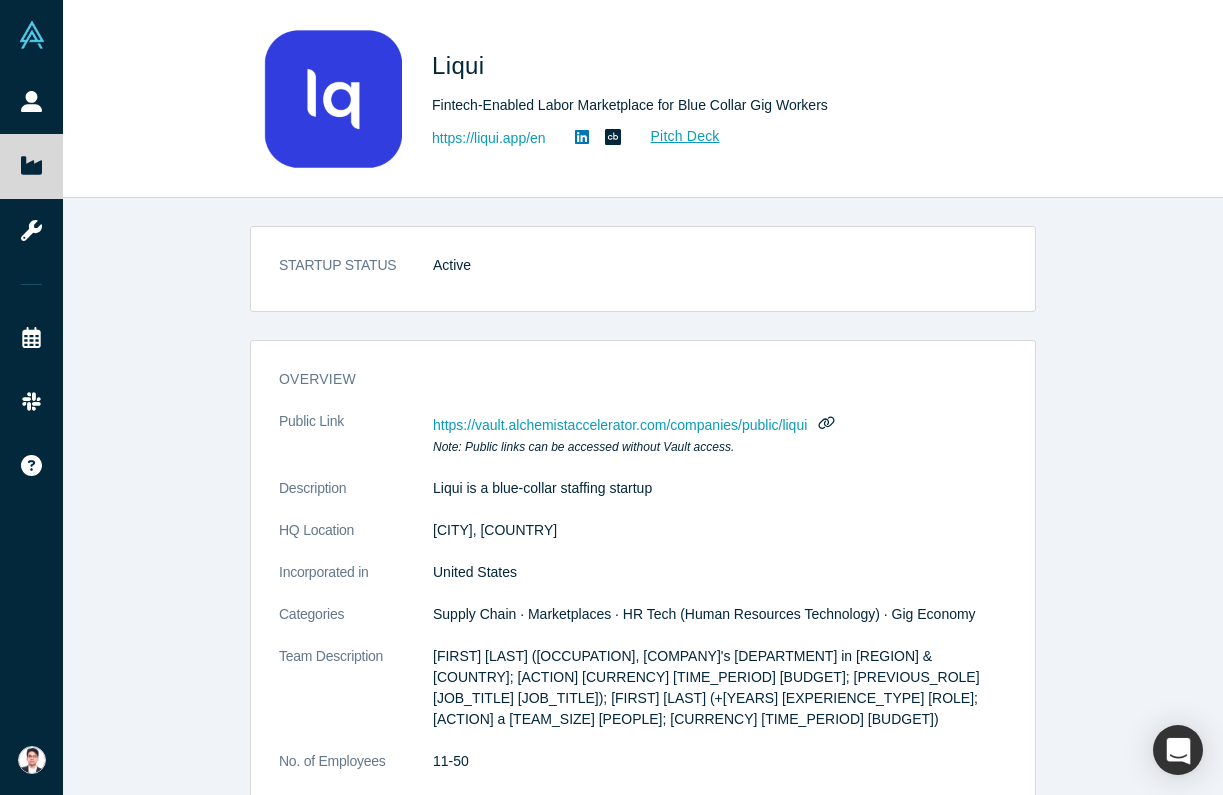 scroll, scrollTop: 0, scrollLeft: 0, axis: both 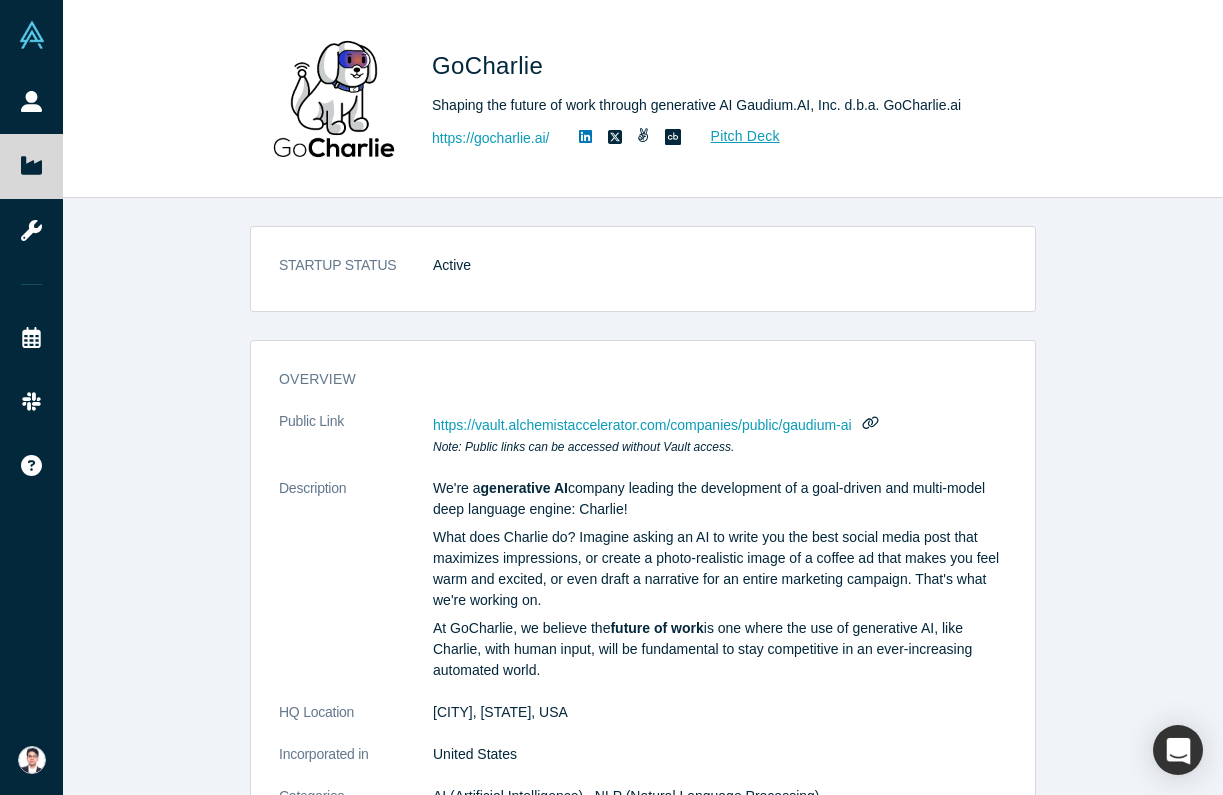 click on "Shaping the future of work through generative AI
Gaudium.AI, Inc. d.b.a. GoCharlie.ai" at bounding box center (712, 105) 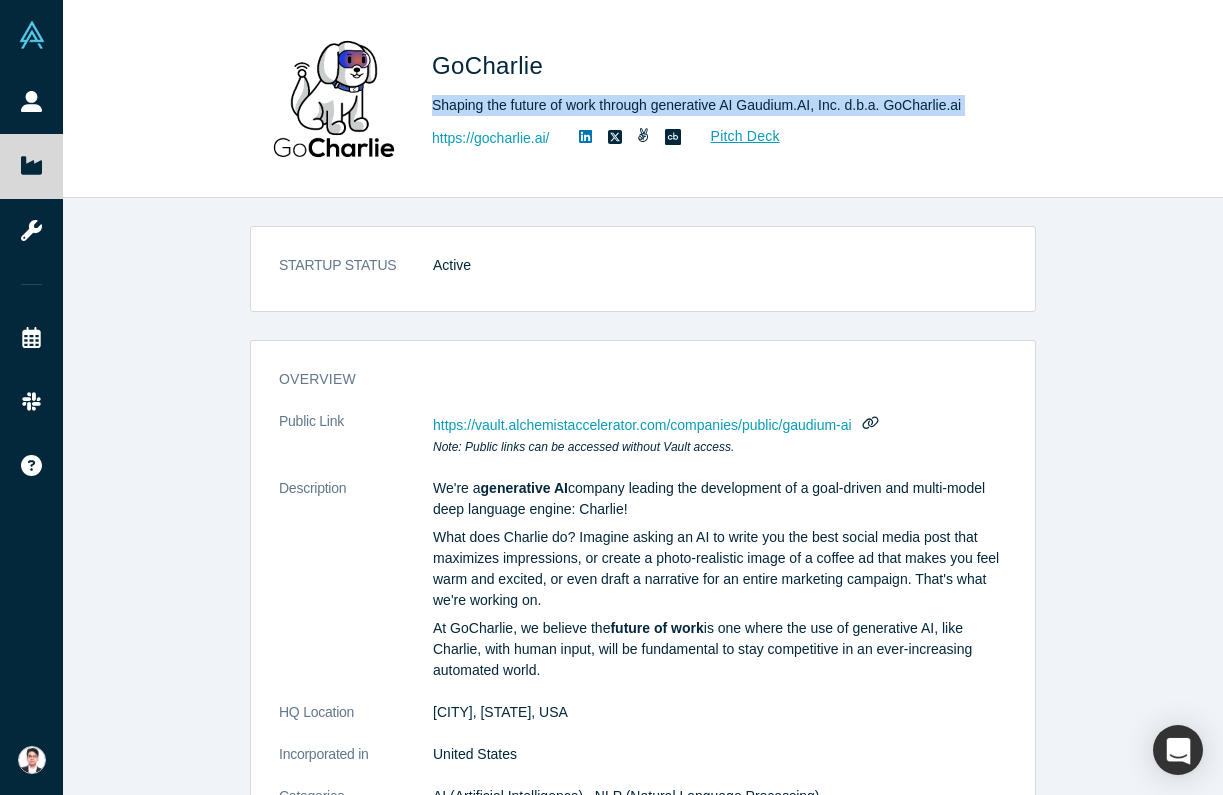 click on "Shaping the future of work through generative AI
Gaudium.AI, Inc. d.b.a. GoCharlie.ai" at bounding box center (712, 105) 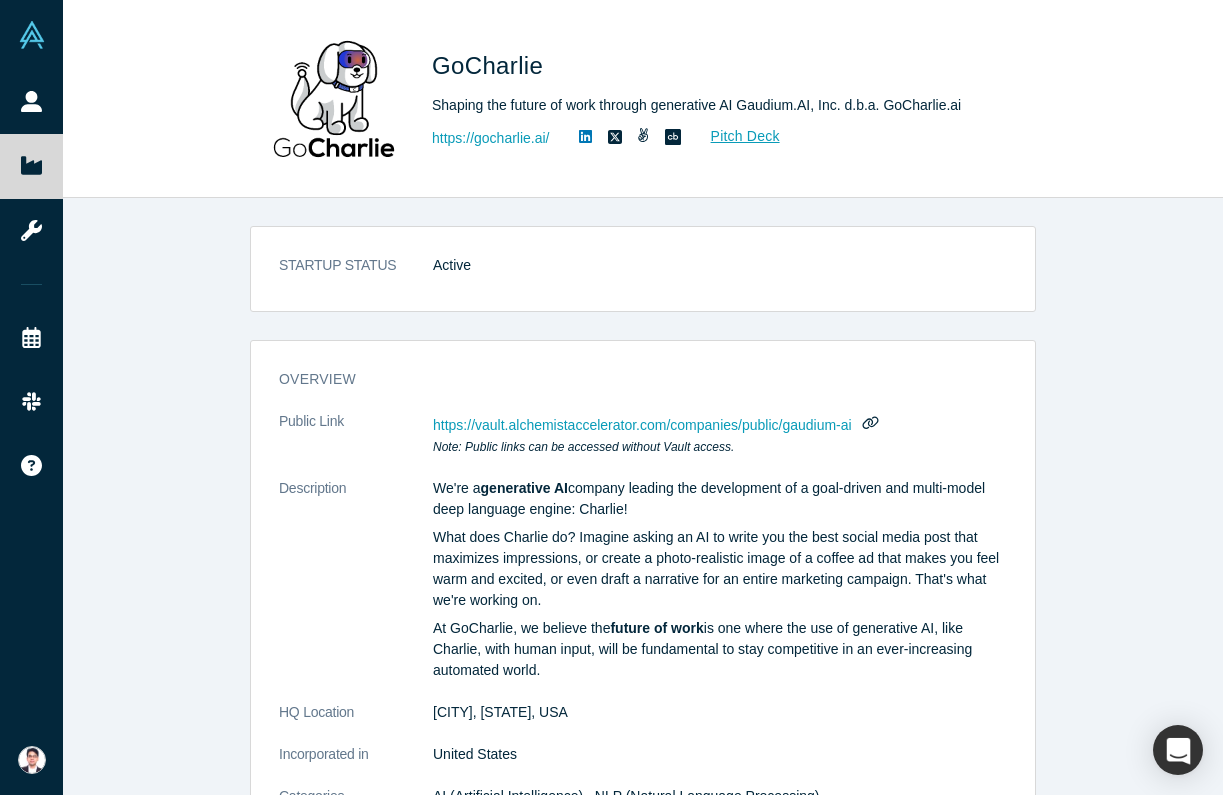 click on "Shaping the future of work through generative AI
Gaudium.AI, Inc. d.b.a. GoCharlie.ai" at bounding box center [712, 105] 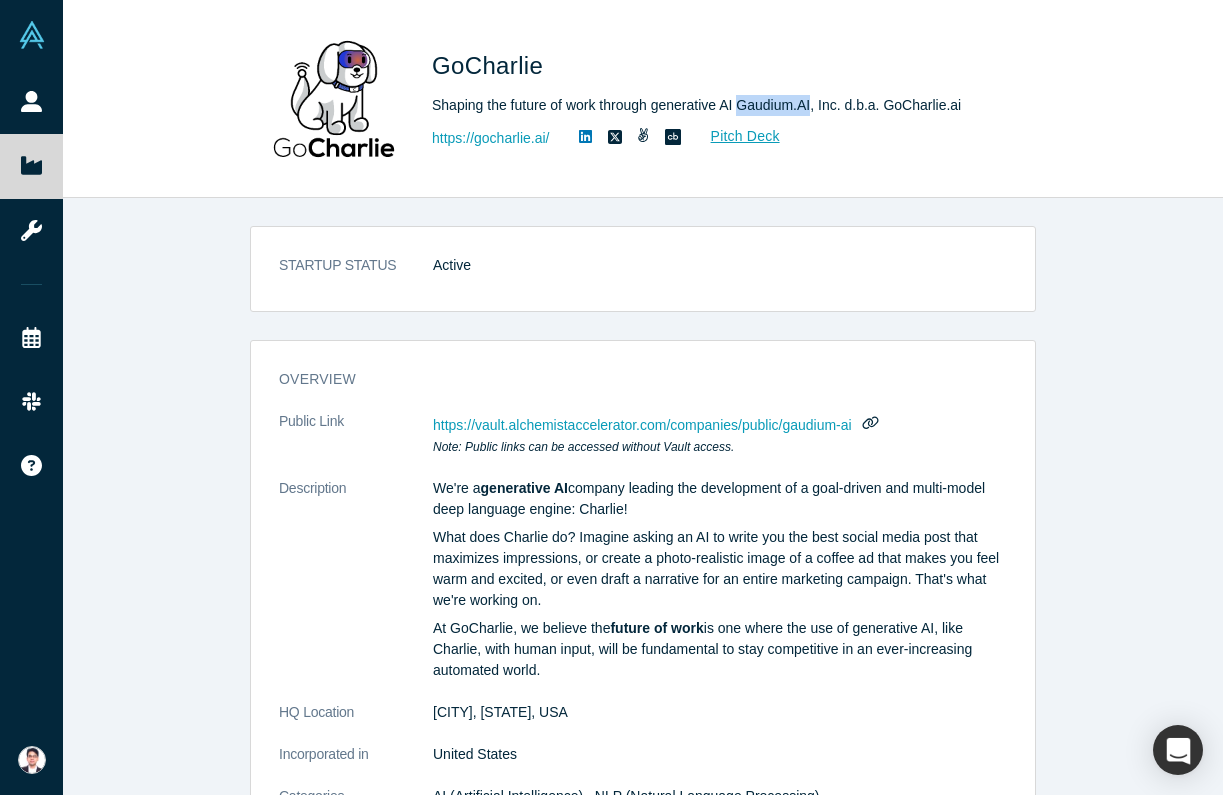 click on "Shaping the future of work through generative AI
Gaudium.AI, Inc. d.b.a. GoCharlie.ai" at bounding box center (712, 105) 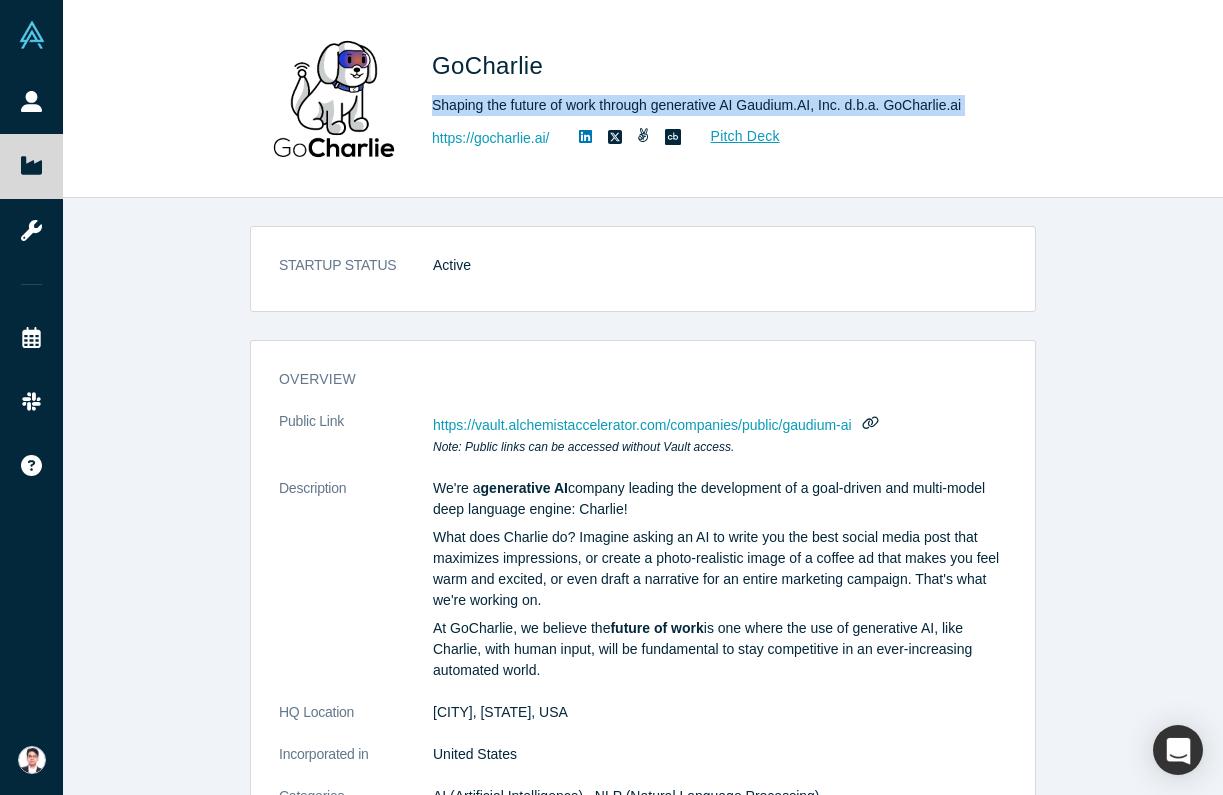 click on "Shaping the future of work through generative AI
Gaudium.AI, Inc. d.b.a. GoCharlie.ai" at bounding box center [712, 105] 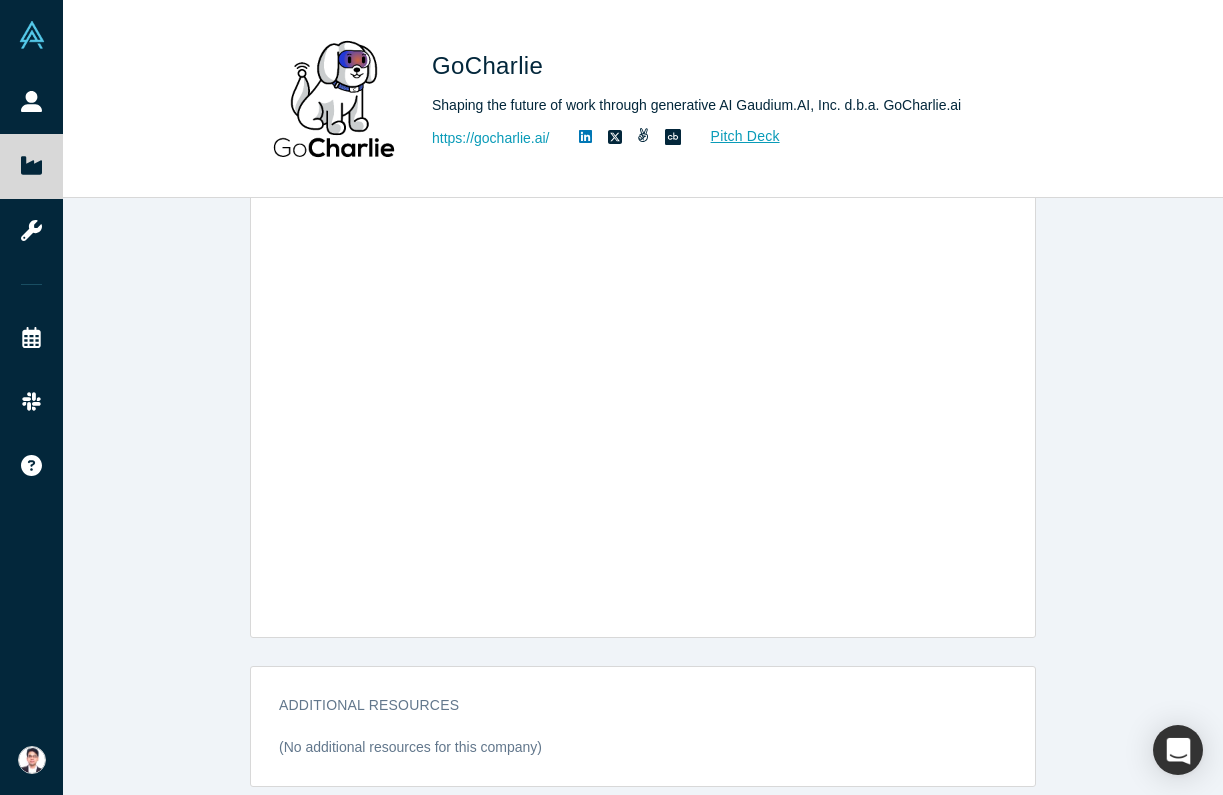 scroll, scrollTop: 1903, scrollLeft: 0, axis: vertical 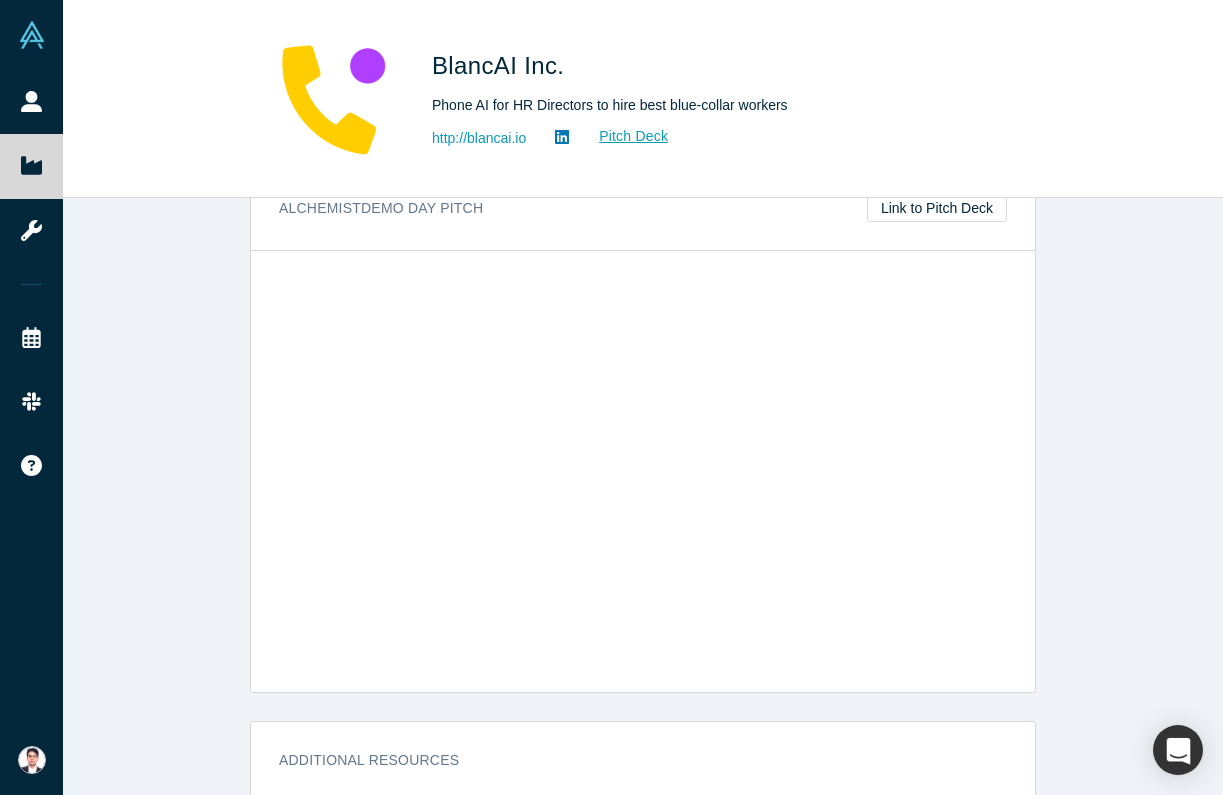 click on "STARTUP STATUS Active overview   Public Link   https://vault.alchemistaccelerator.com/companies/public/blancai Note: Public links can be accessed without Vault access. Description BlancAI help HR directors to hire best blue-collar workers with phone AI HQ Location San Francisco, CA, USA Incorporated in United States Categories Recruiting · HR Tech (Human Resources Technology) Team Description founder of HR expert serial entrepreneur and a leading AI/ML Engineer No. of Employees 1-10 Founders   Funding   1 Rounds N/A Investors $320,000  raised Closed Round  Type Investors Amount Apr 29, 2023 Pre-Seed N/A $320,000 Investors & Advisors   (No funds, angels or advisors registered for this company) Alchemist   Demo Day Pitch Link to Pitch Deck Additional Resources   (No additional resources for this company)" at bounding box center [643, 496] 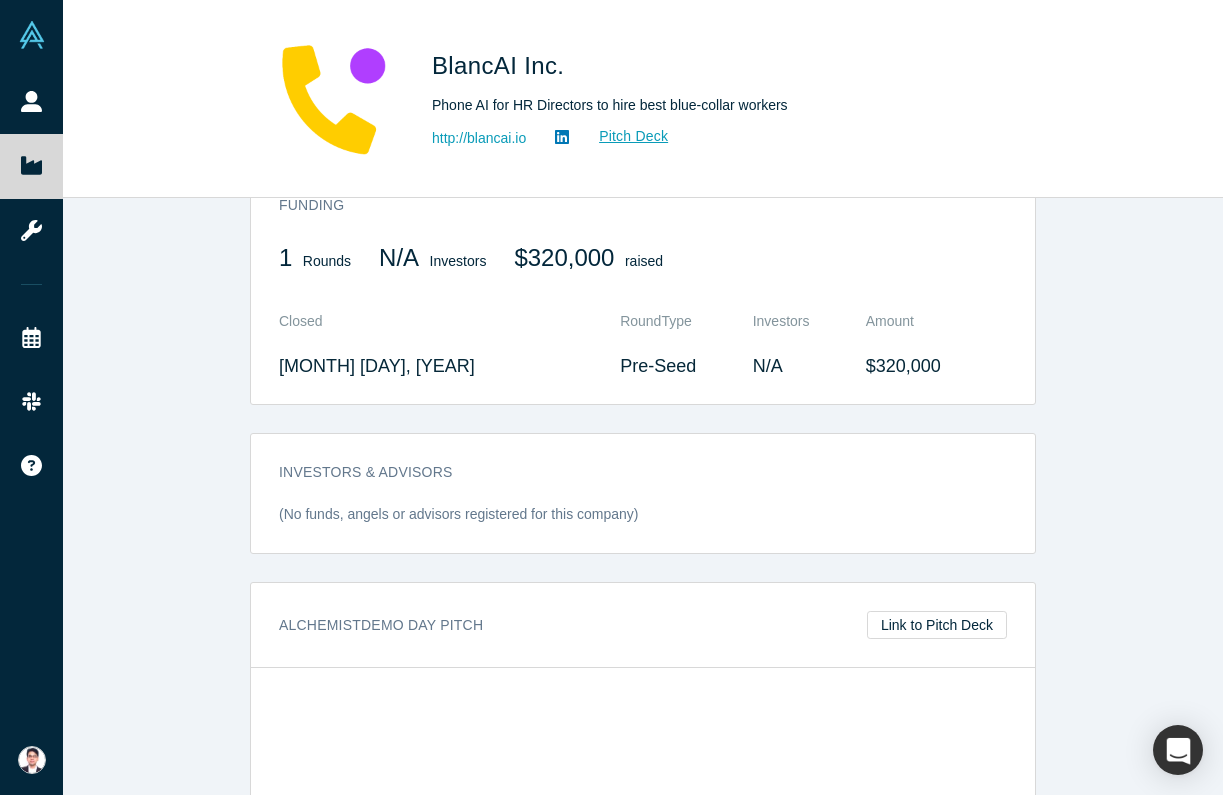 scroll, scrollTop: 737, scrollLeft: 0, axis: vertical 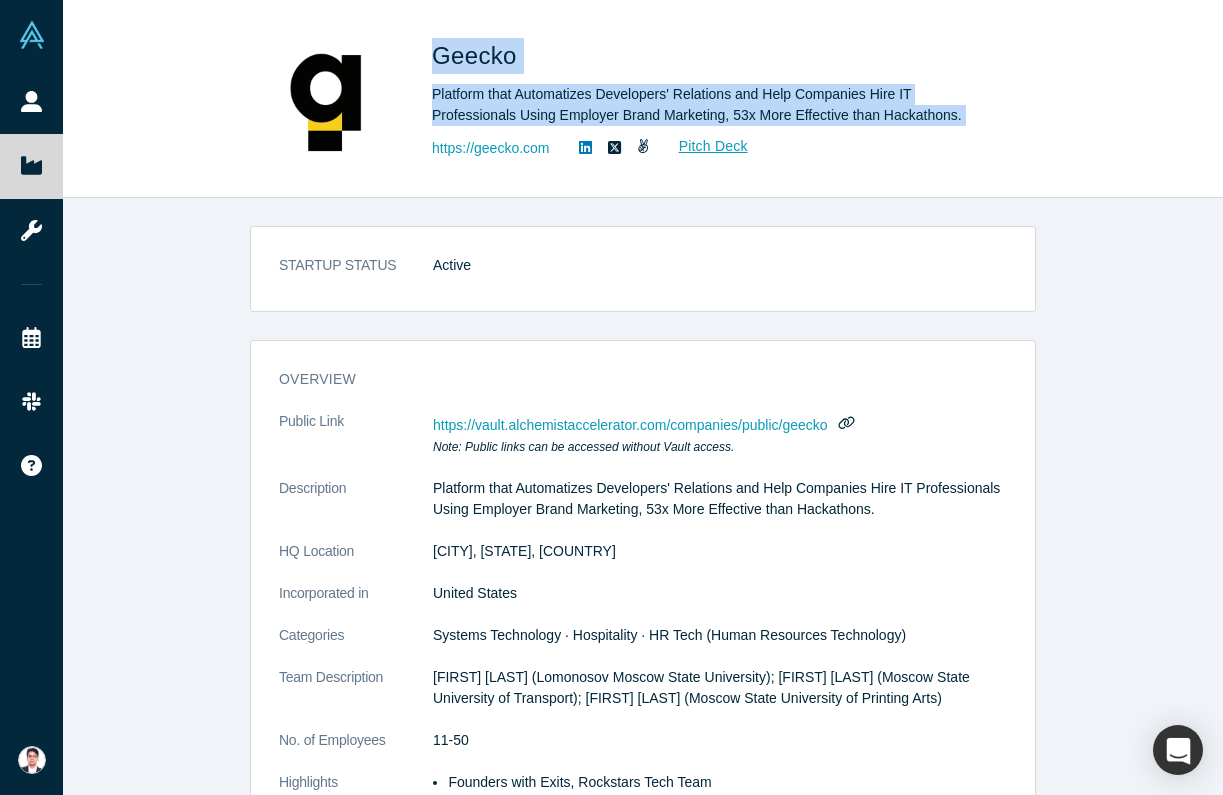click on "Platform that Automatizes Developers' Relations and Help Companies Hire IT Professionals Using Employer Brand Marketing, 53x More Effective than Hackathons." at bounding box center (712, 105) 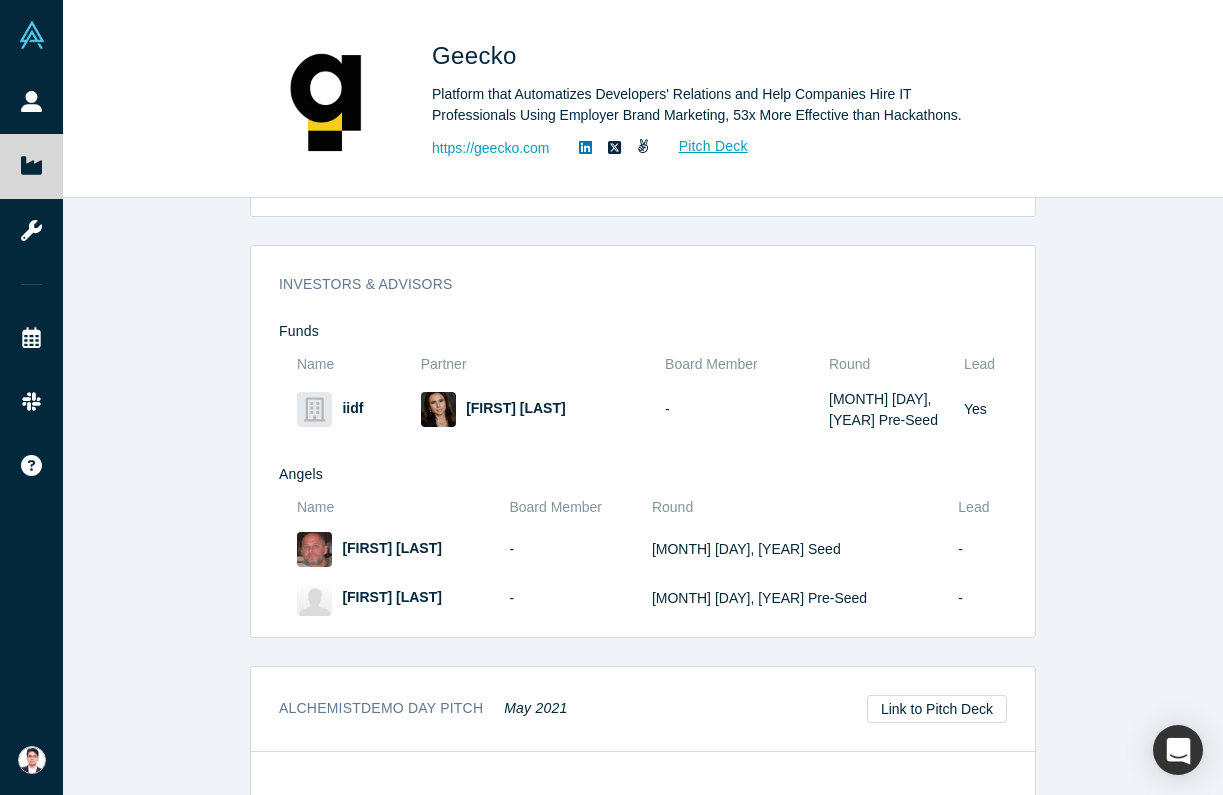 scroll, scrollTop: 1007, scrollLeft: 0, axis: vertical 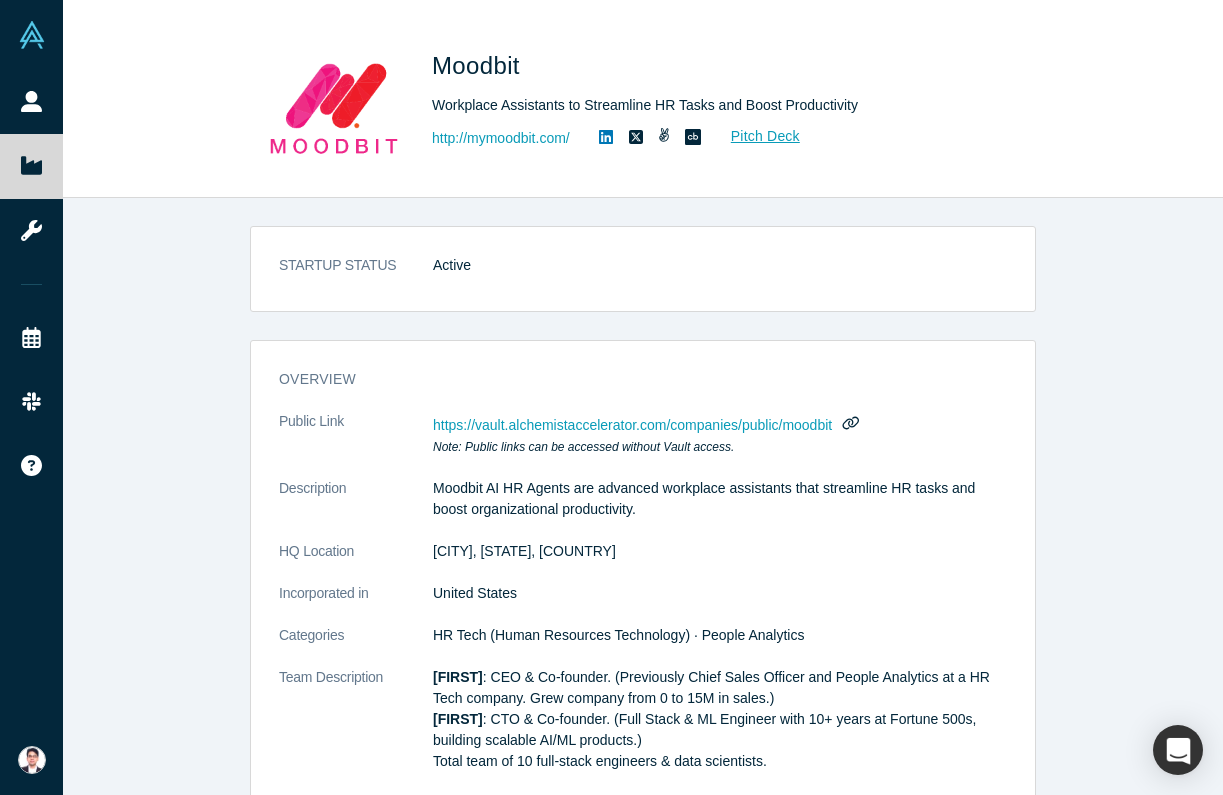 click on "Moodbit AI HR Agents are advanced workplace assistants that streamline HR tasks and boost organizational productivity." at bounding box center (720, 499) 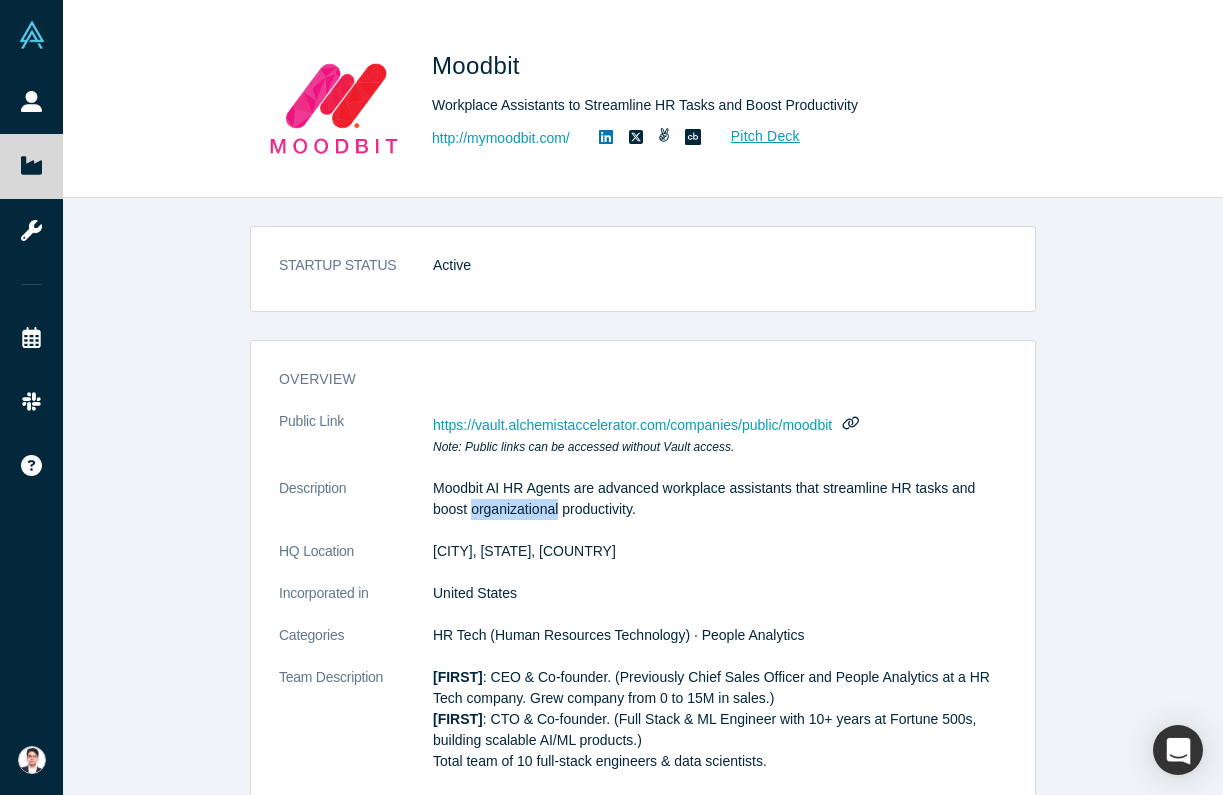 click on "Moodbit AI HR Agents are advanced workplace assistants that streamline HR tasks and boost organizational productivity." at bounding box center (720, 499) 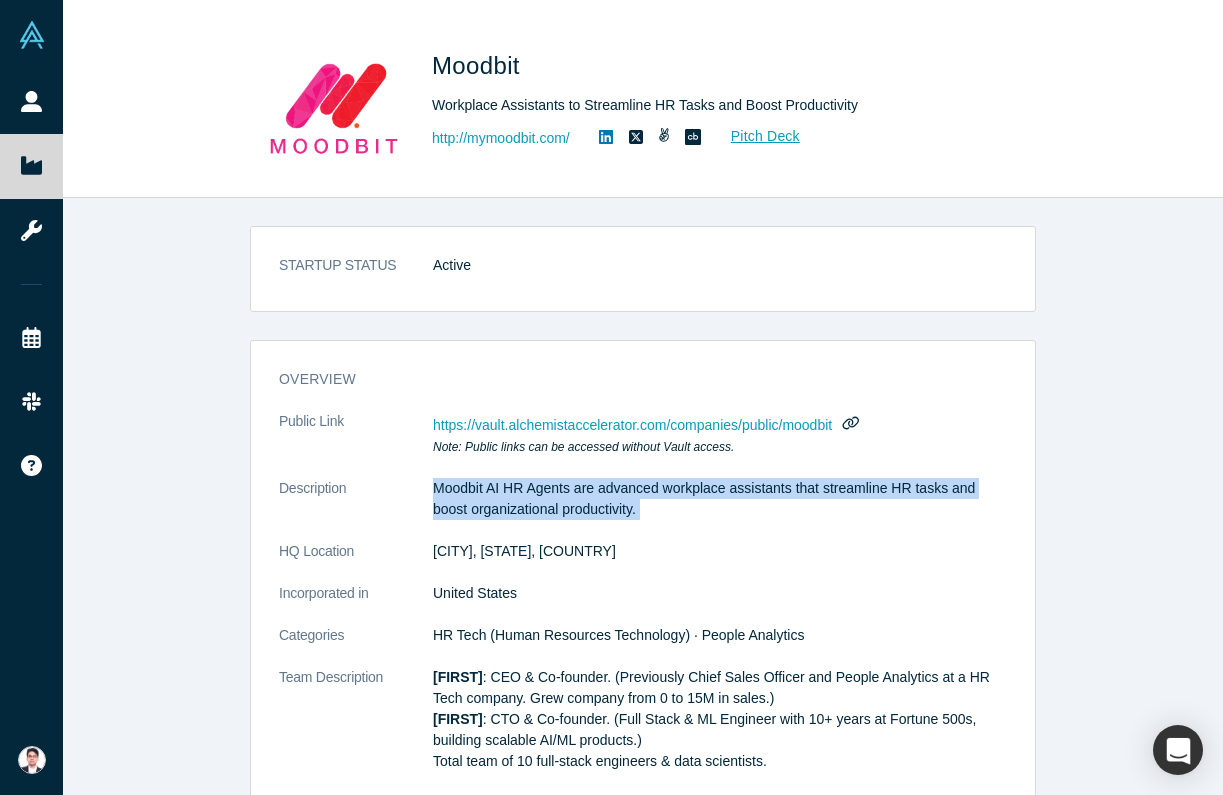 click on "Moodbit AI HR Agents are advanced workplace assistants that streamline HR tasks and boost organizational productivity." at bounding box center (720, 499) 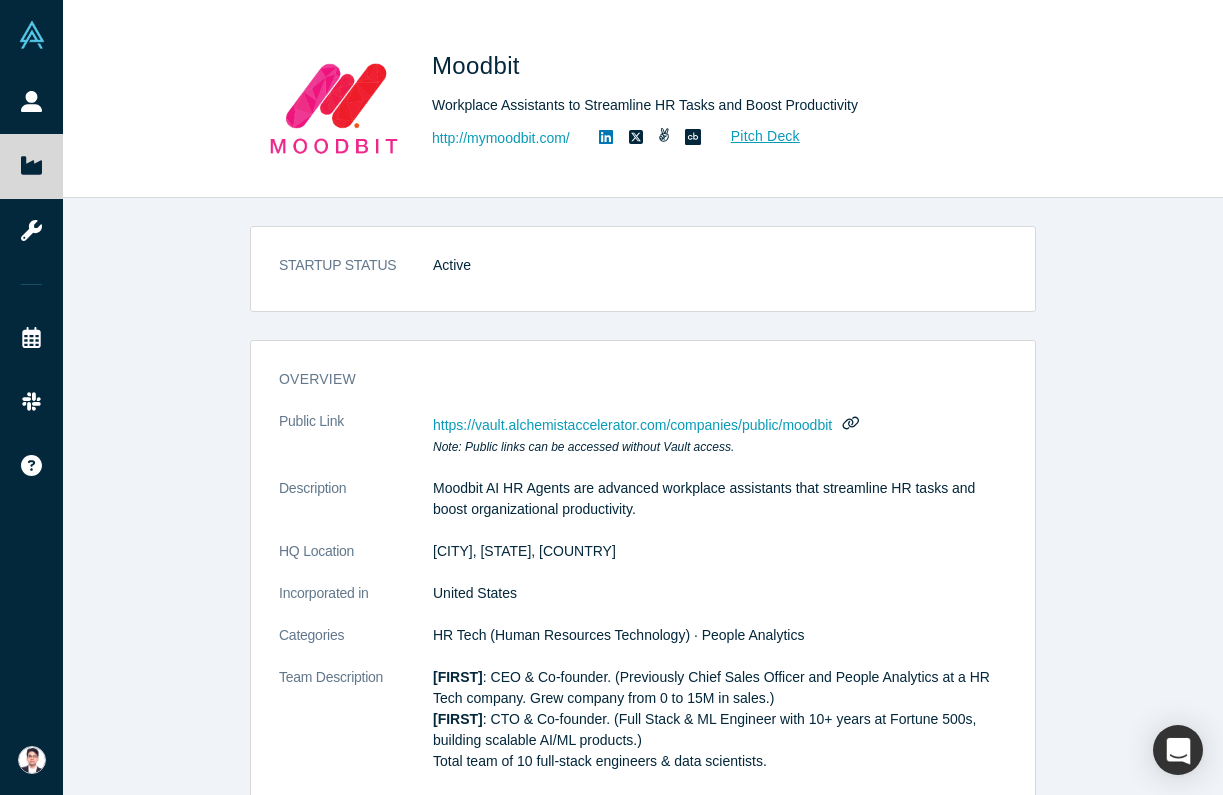 click on "Public Link   https://vault.alchemistaccelerator.com/companies/public/moodbit Note: Public links can be accessed without Vault access. Description Moodbit AI HR Agents are advanced workplace assistants that streamline HR tasks and boost organizational productivity. HQ Location [CITY], [STATE], [COUNTRY] Incorporated in [COUNTRY] Categories HR Tech (Human Resources Technology) · People Analytics Team Description [FIRST] : CEO & Co-founder. (Previously Chief Sales Officer and People Analytics at a HR Tech company. Grew company from 0 to 15M in sales.)
[FIRST] : CTO & Co-founder. (Full Stack & ML Engineer with 10+ years at Fortune 500s, building scalable AI/ML products.)
Total team of 10 full-stack engineers & data scientists. No. of Employees 1-10 Highlights -Google Accelerator backed startup.
-Trusted by 800+ organizations, including Fortune 500 companies
-Consistently achieving 15% MoM growth." 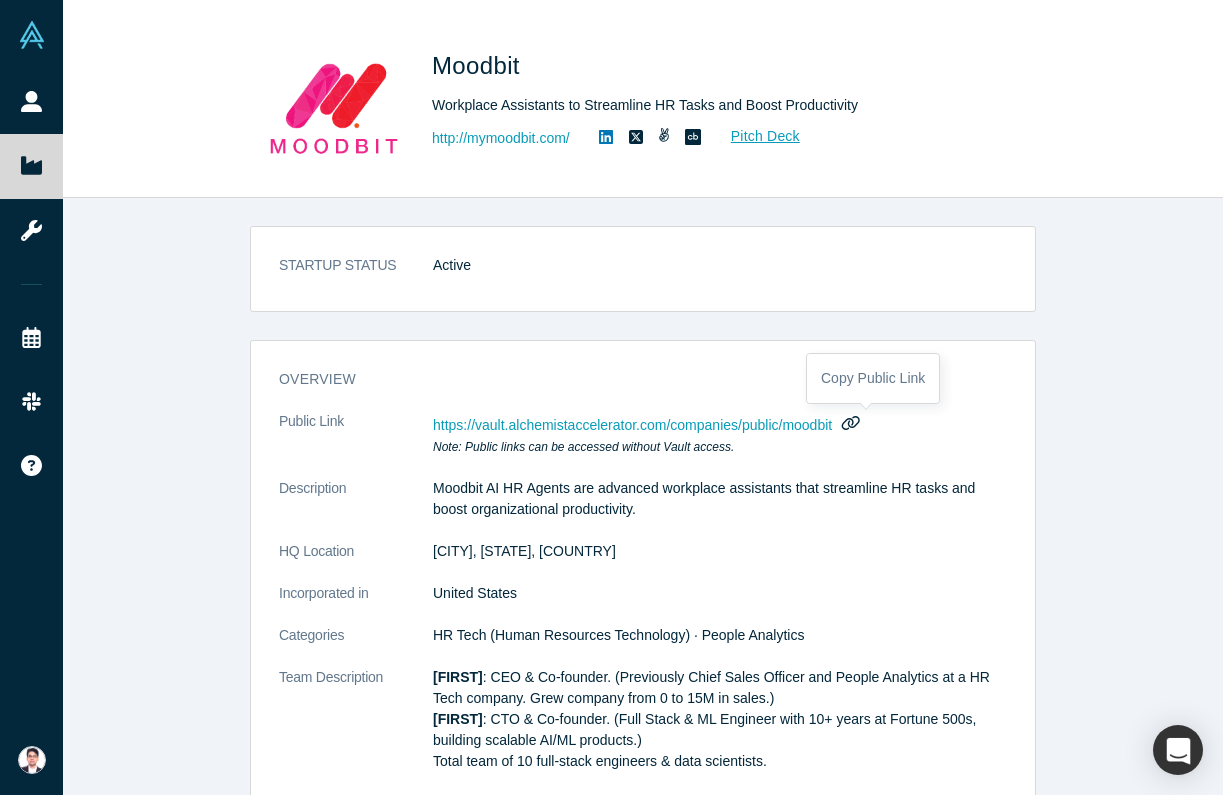 click 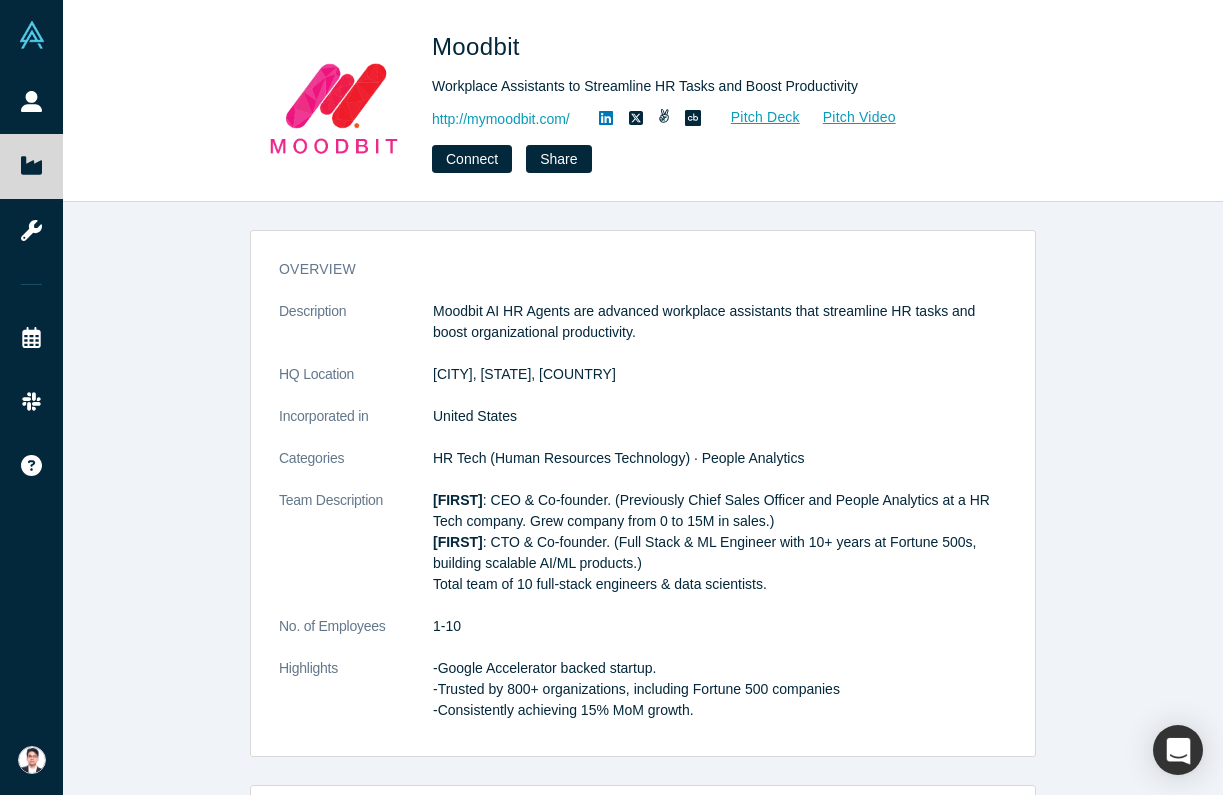 scroll, scrollTop: 0, scrollLeft: 0, axis: both 